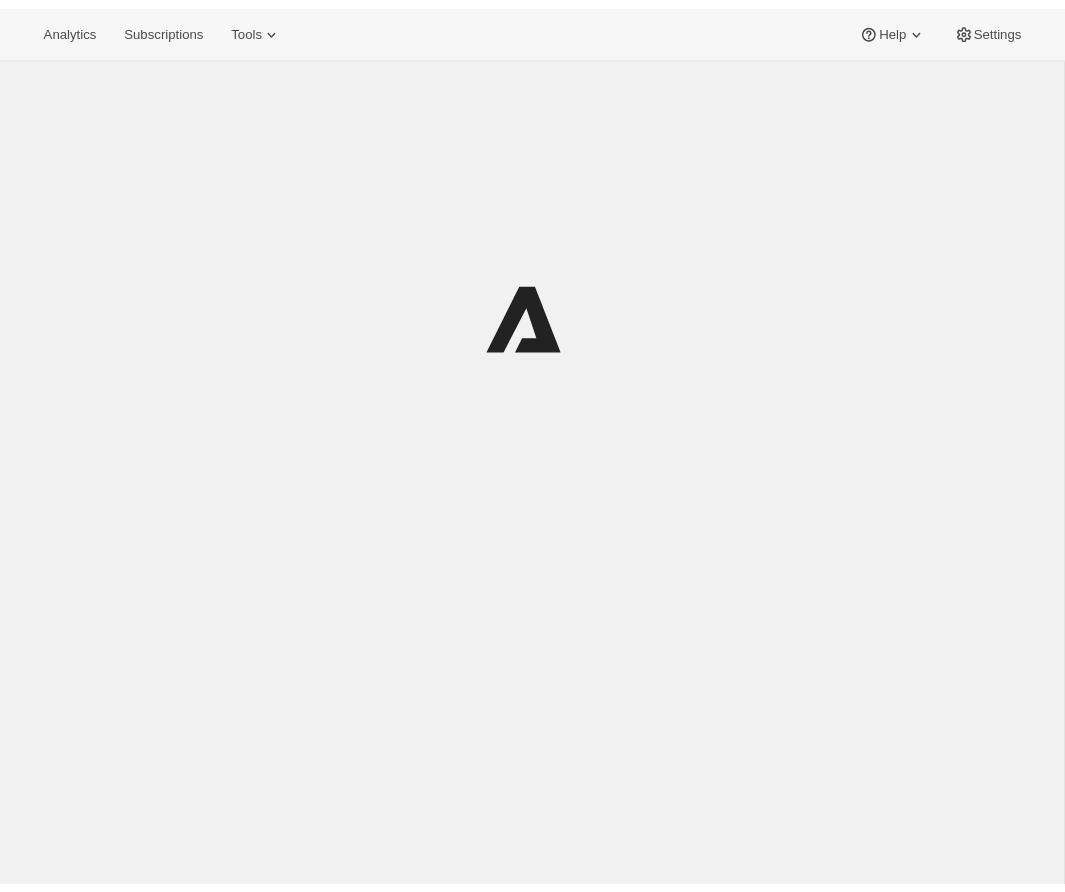 scroll, scrollTop: 0, scrollLeft: 0, axis: both 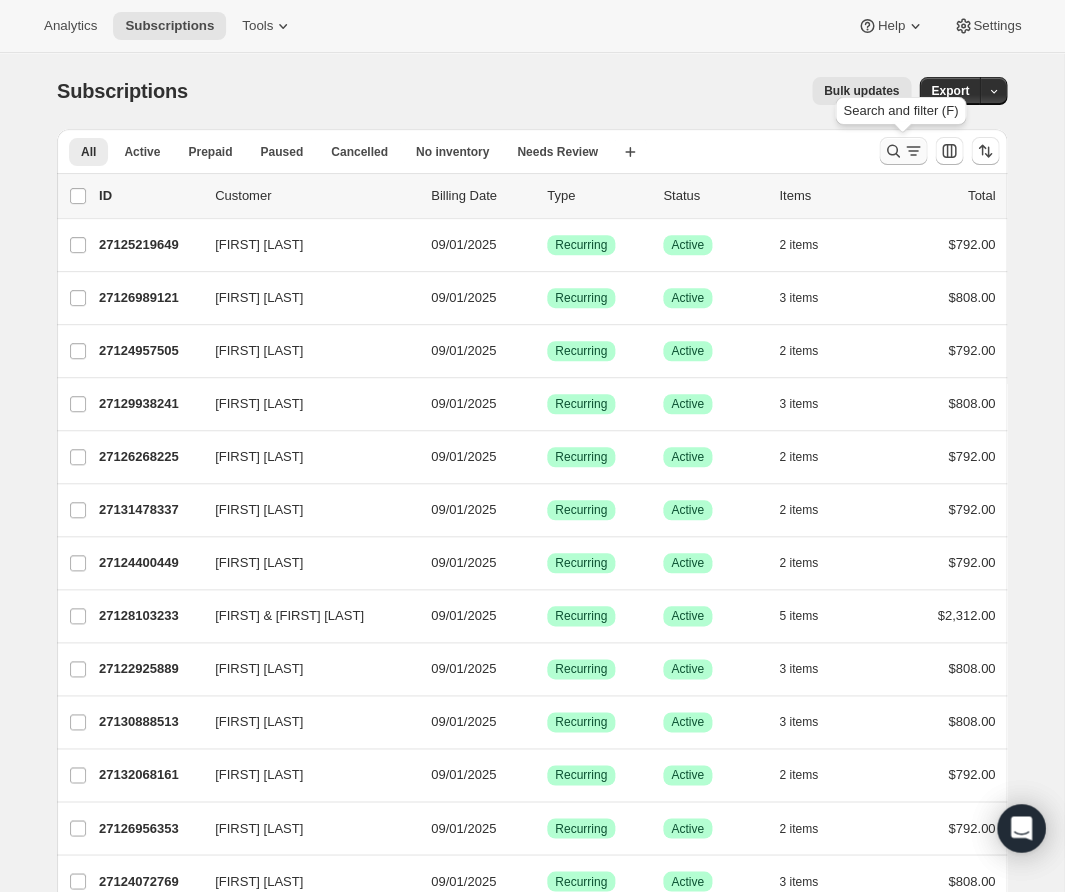 click 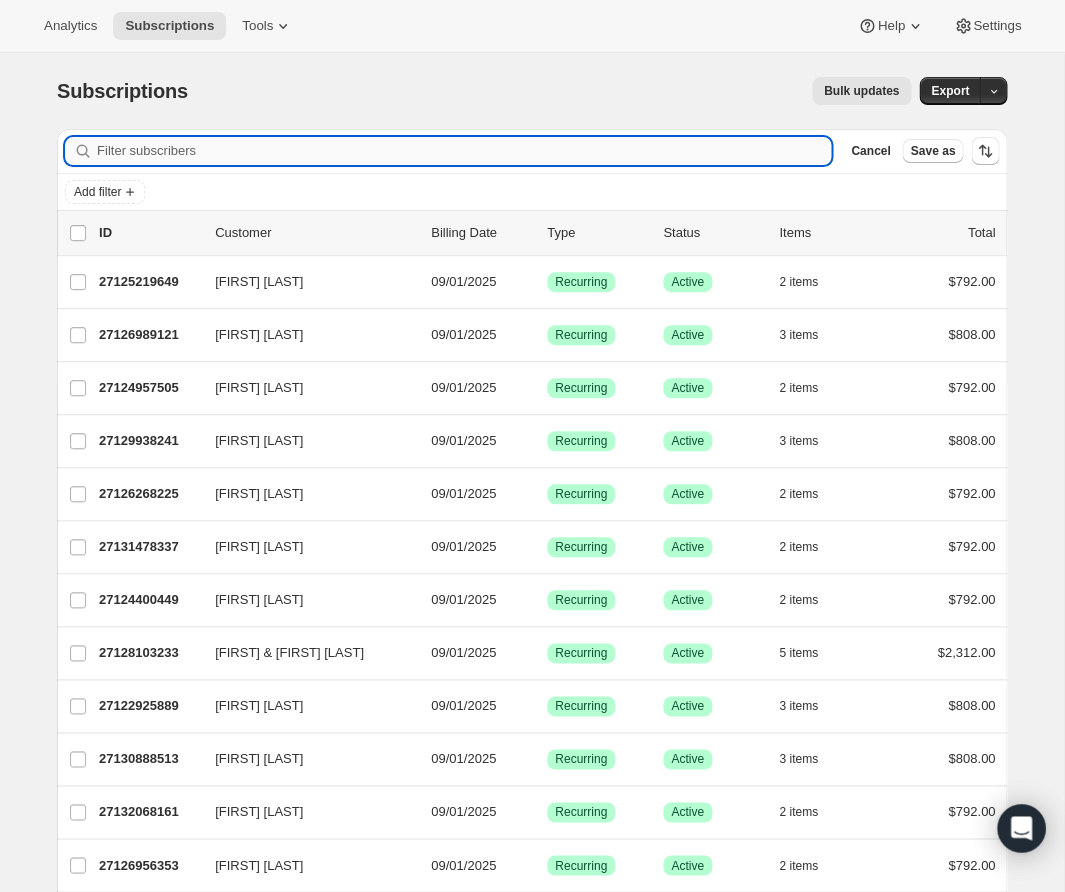 click on "Filter subscribers" at bounding box center [464, 151] 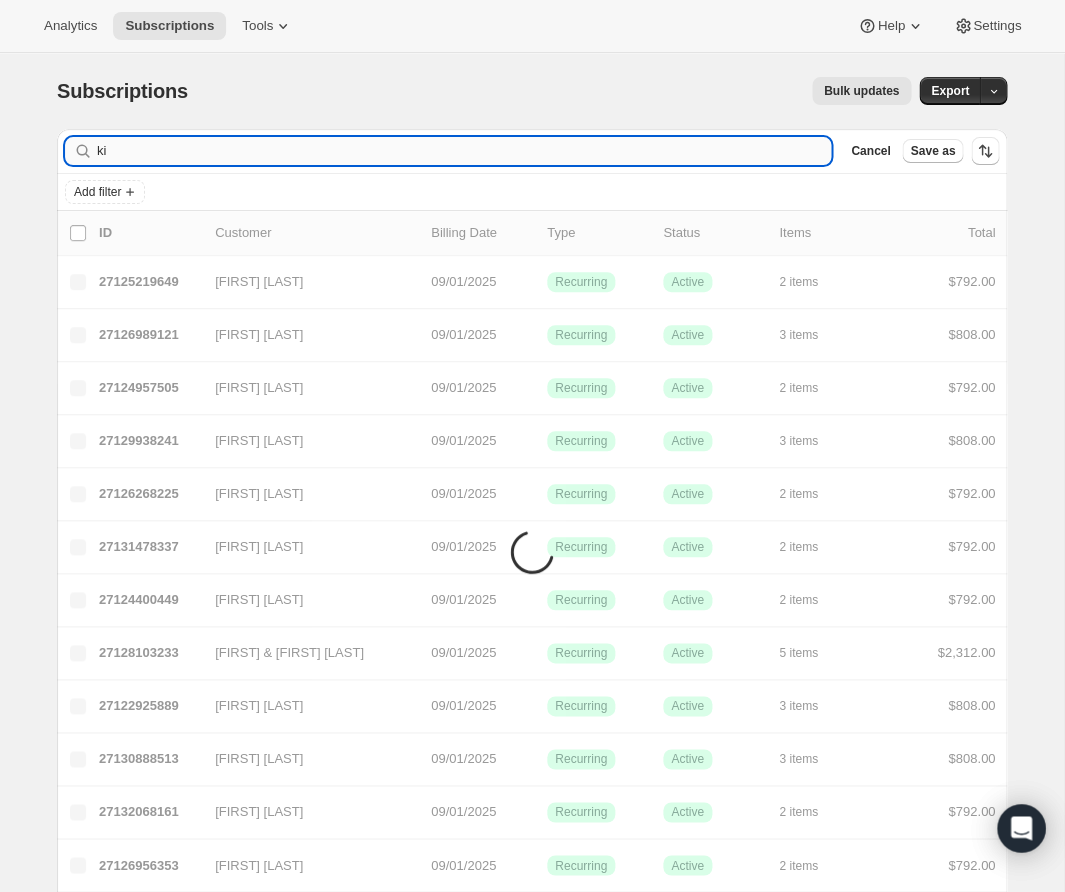 type on "k" 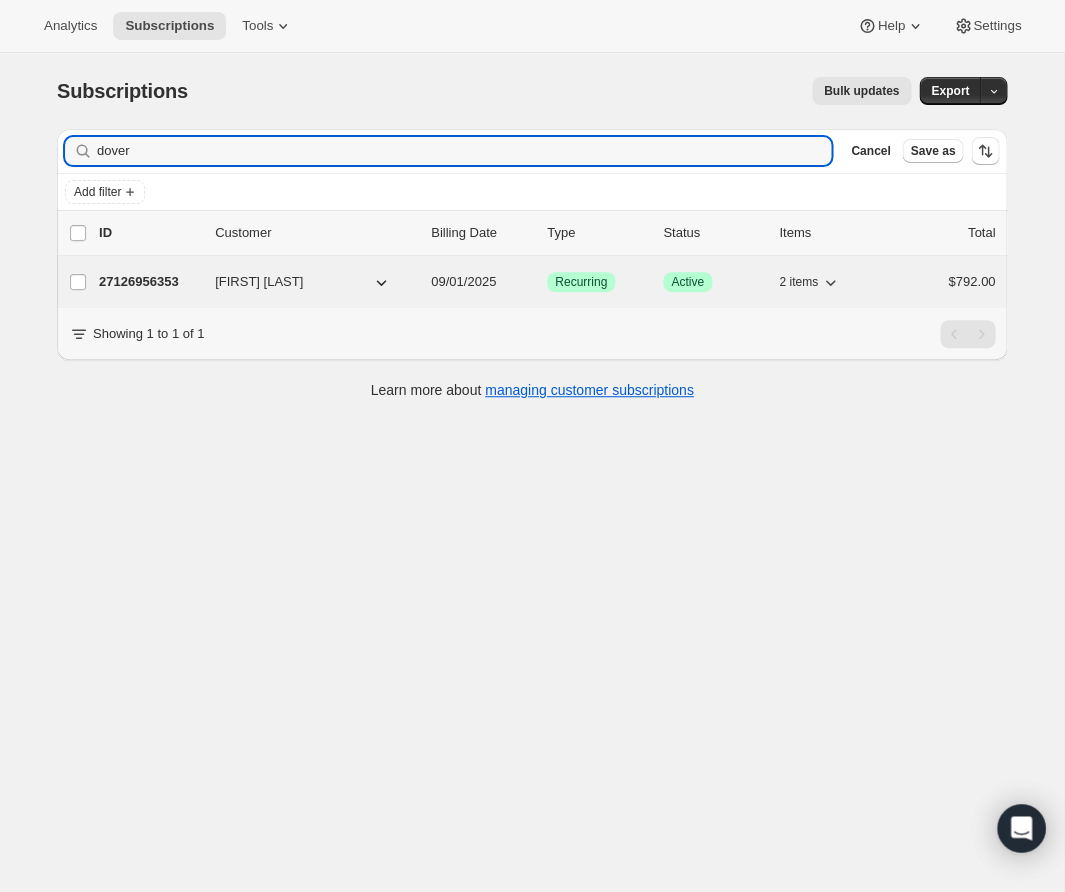 type on "dover" 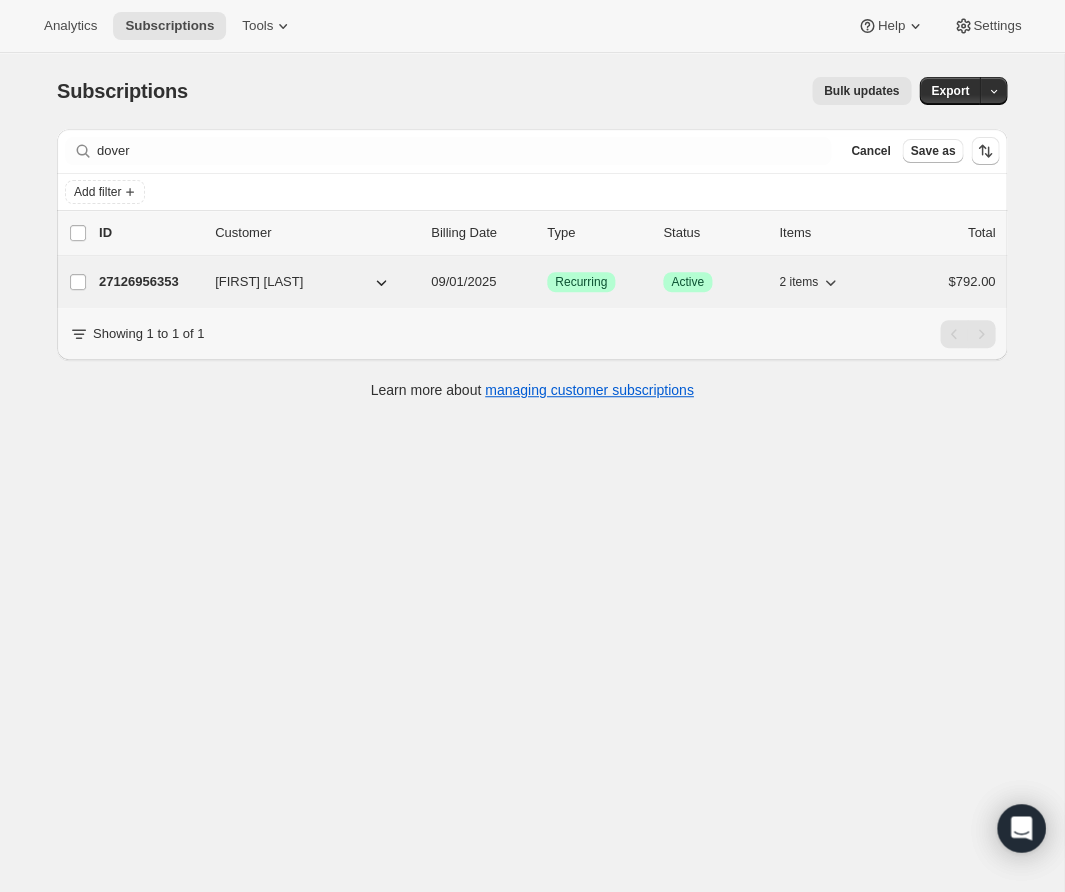 click on "27126956353" at bounding box center (149, 282) 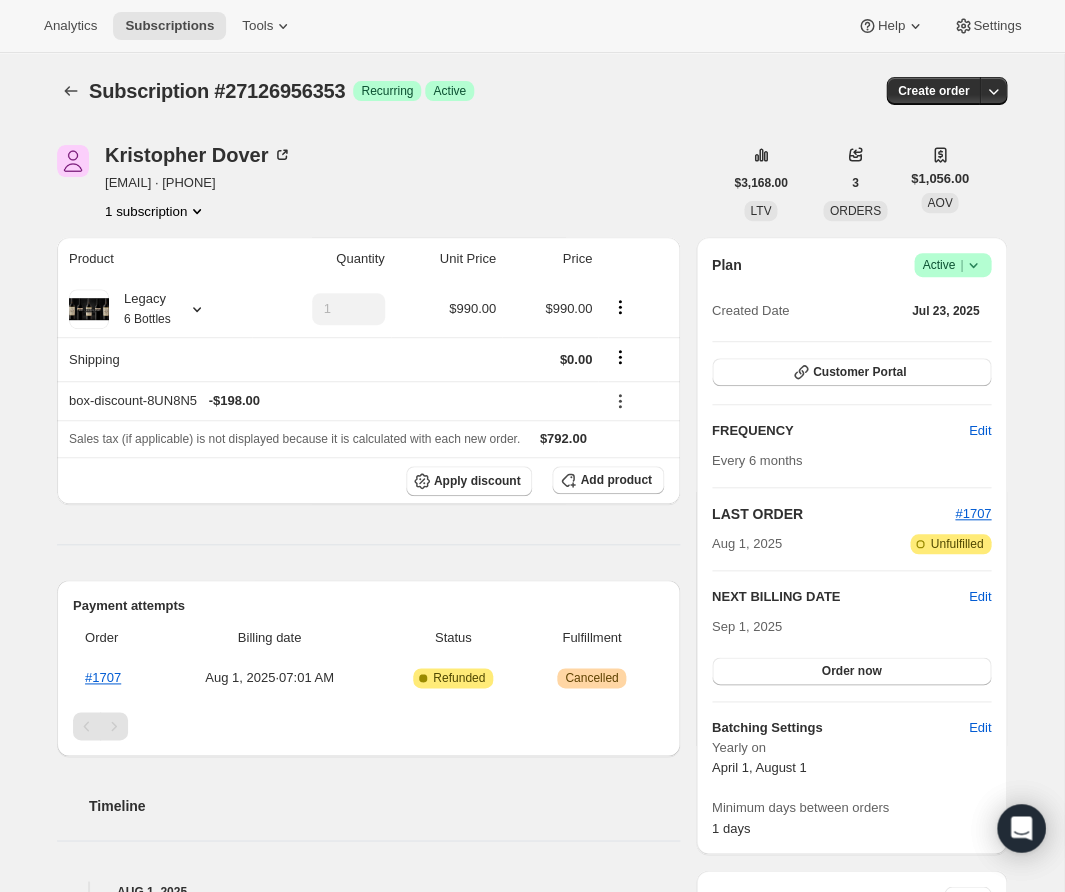 click 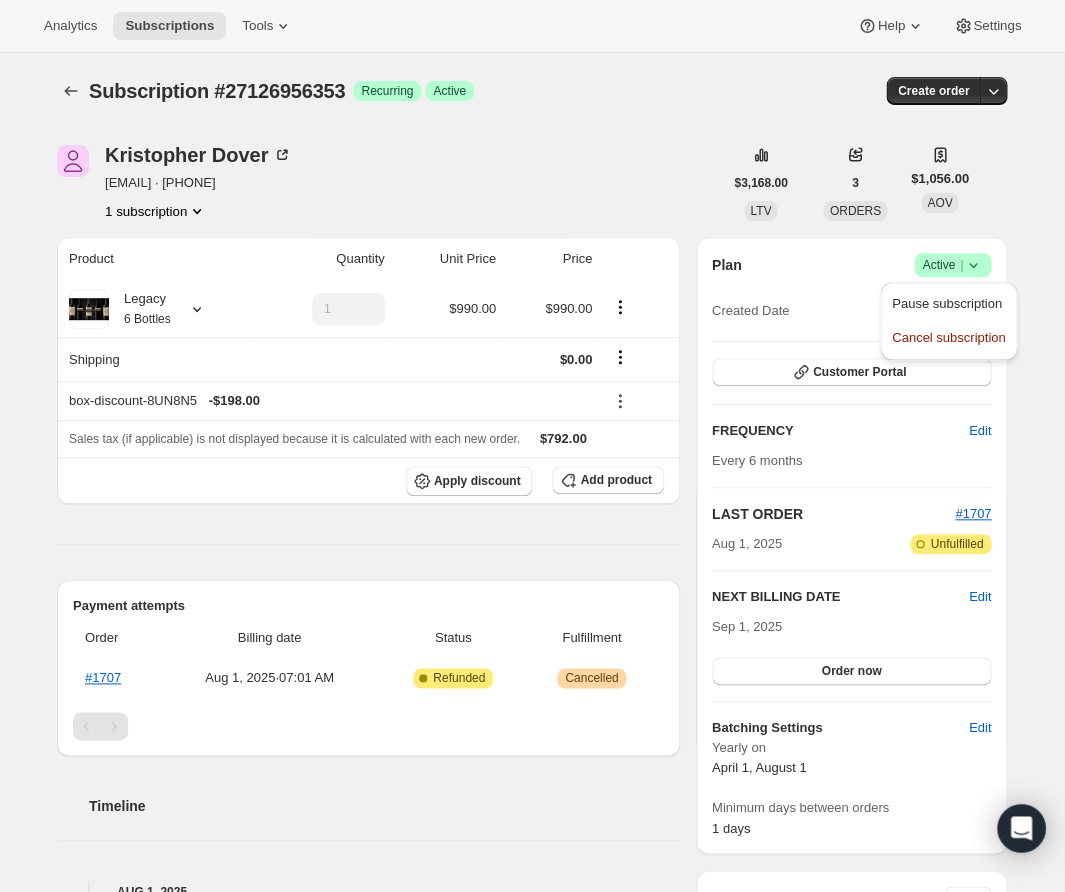 click 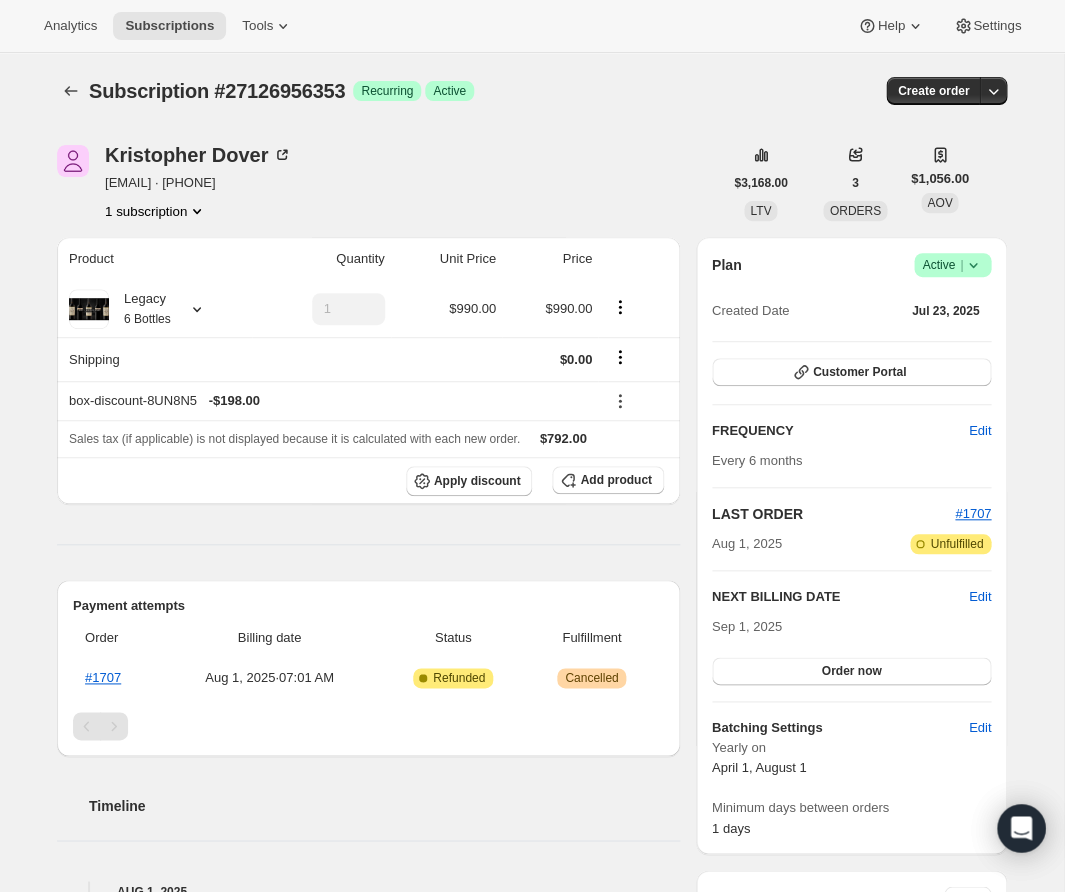 scroll, scrollTop: 0, scrollLeft: 0, axis: both 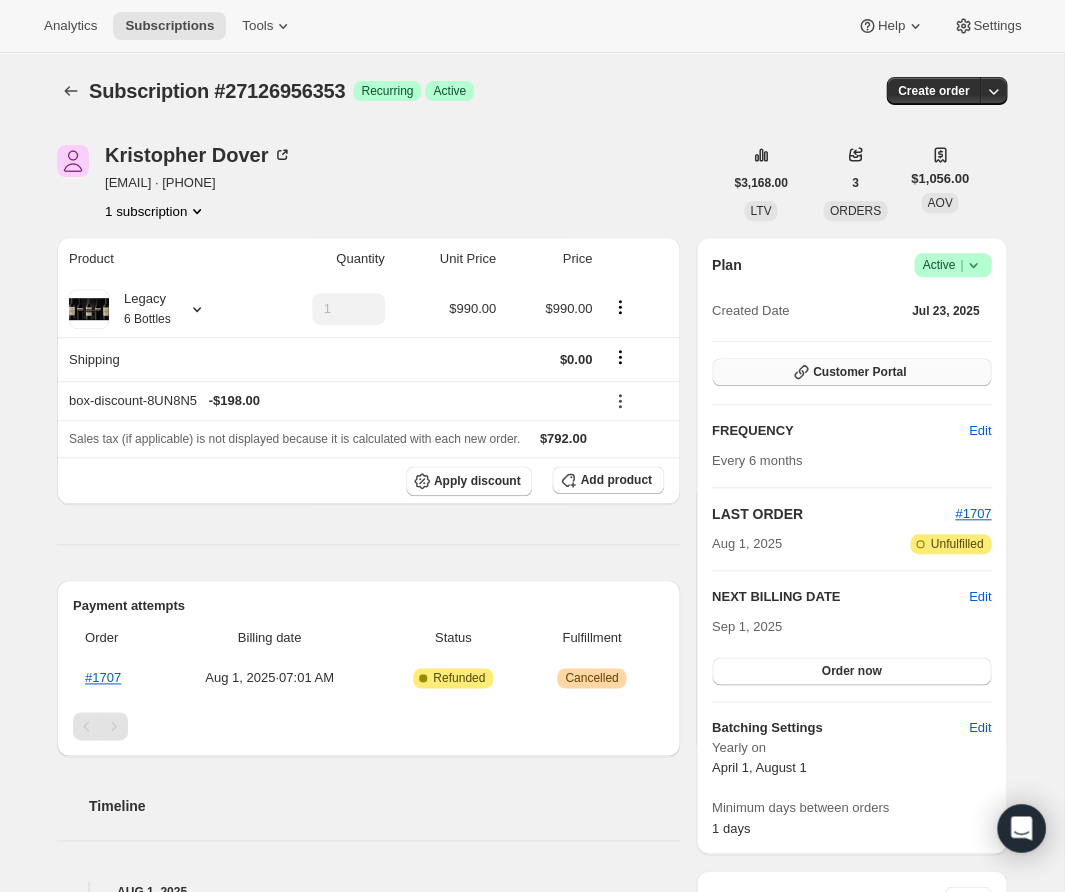 click on "Customer Portal" at bounding box center (851, 372) 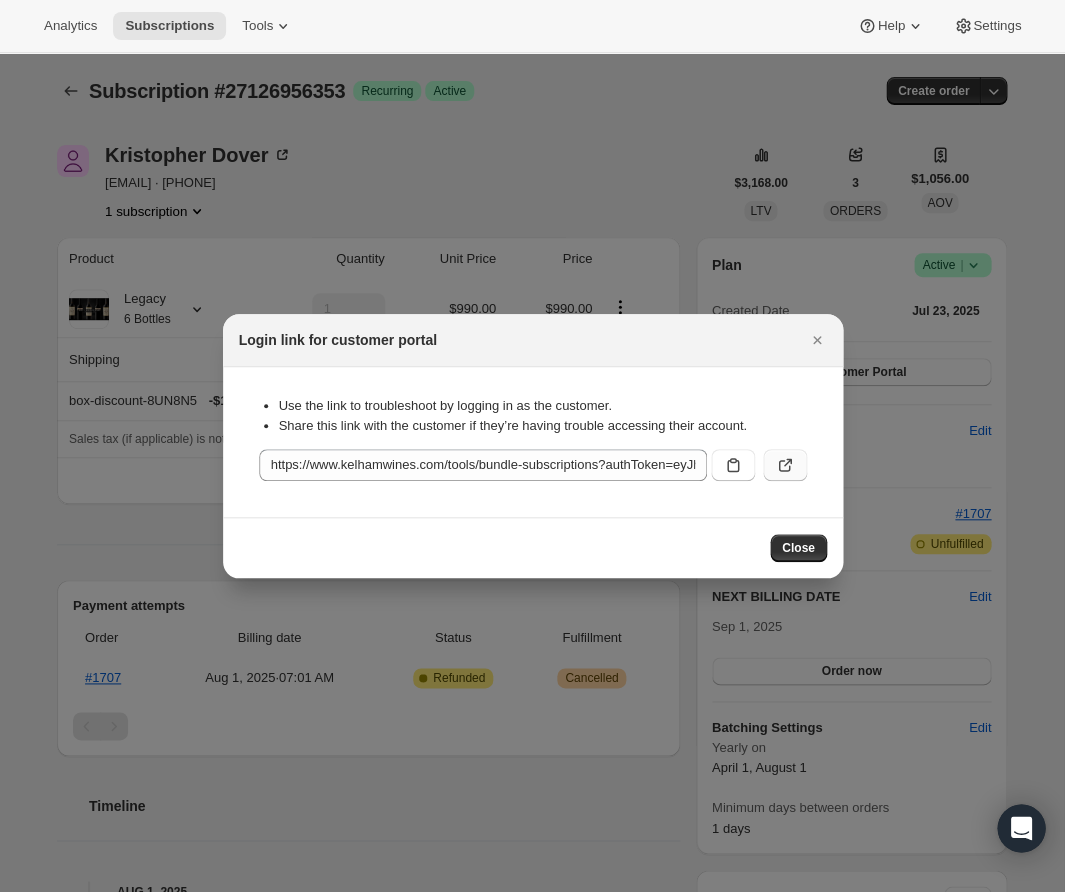 click 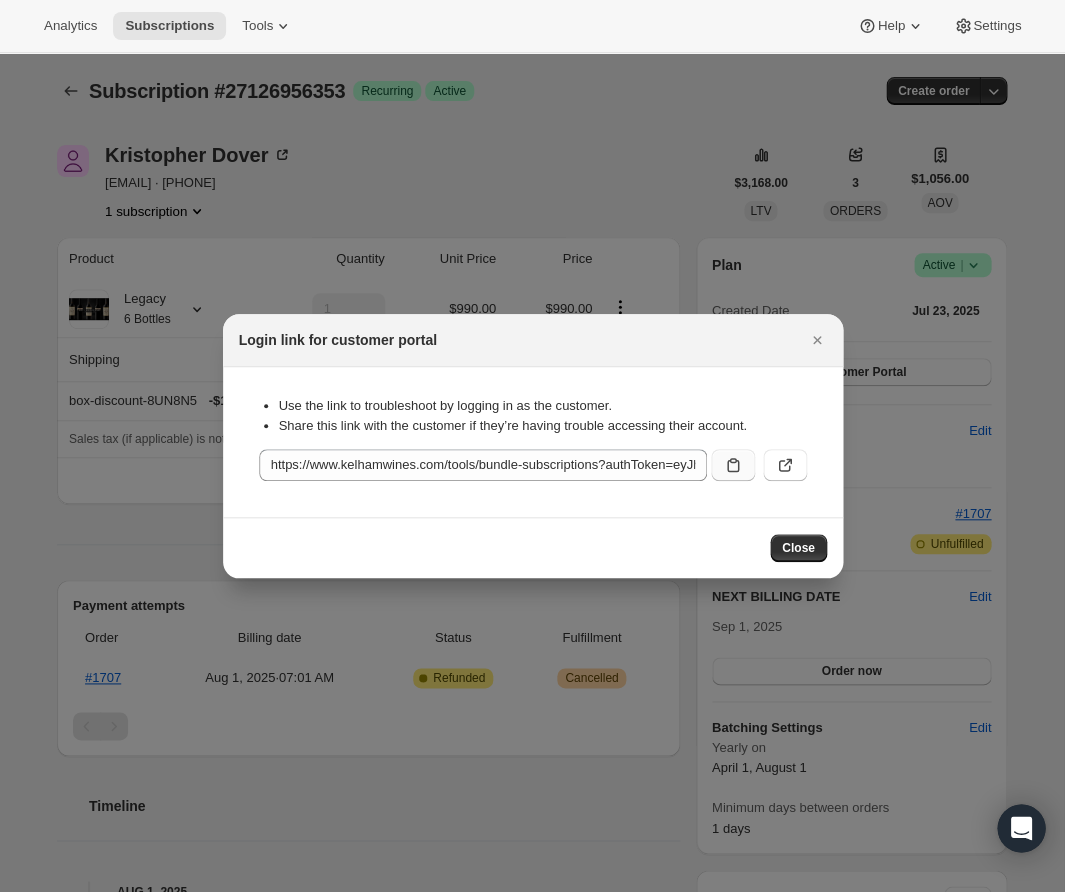 click 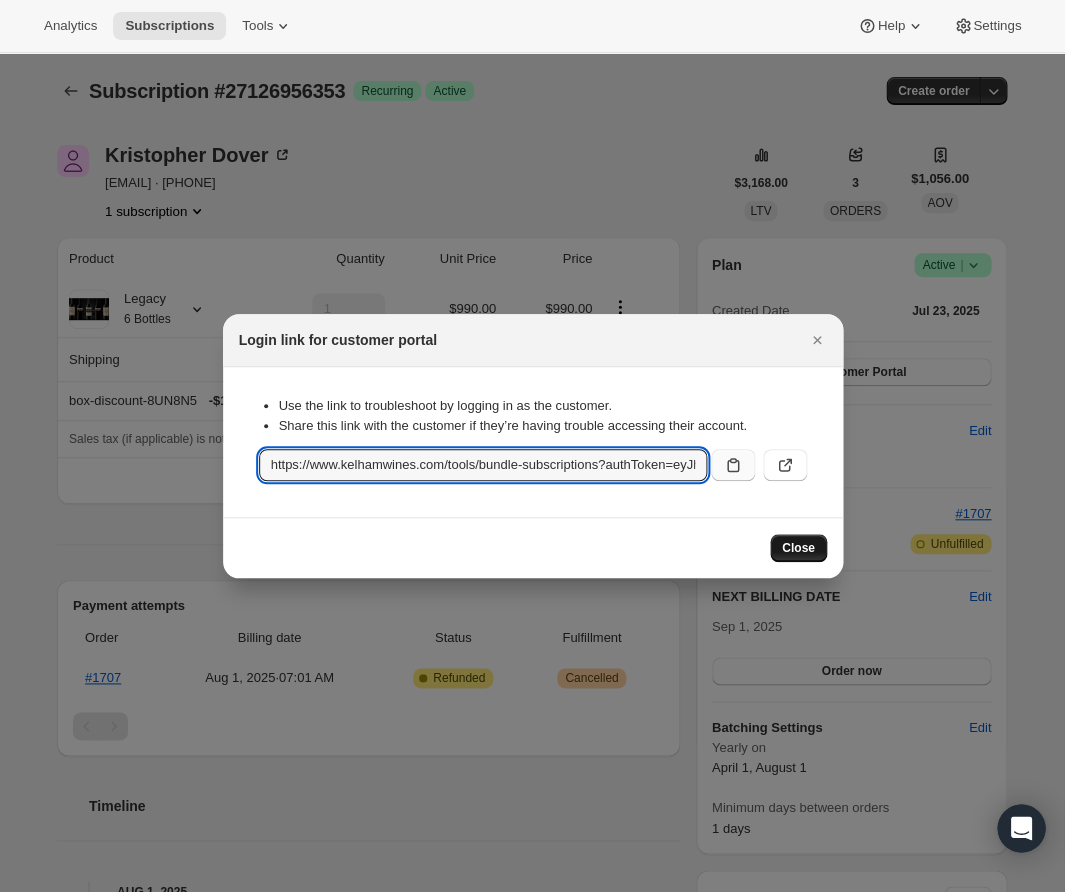 click on "Close" at bounding box center [798, 548] 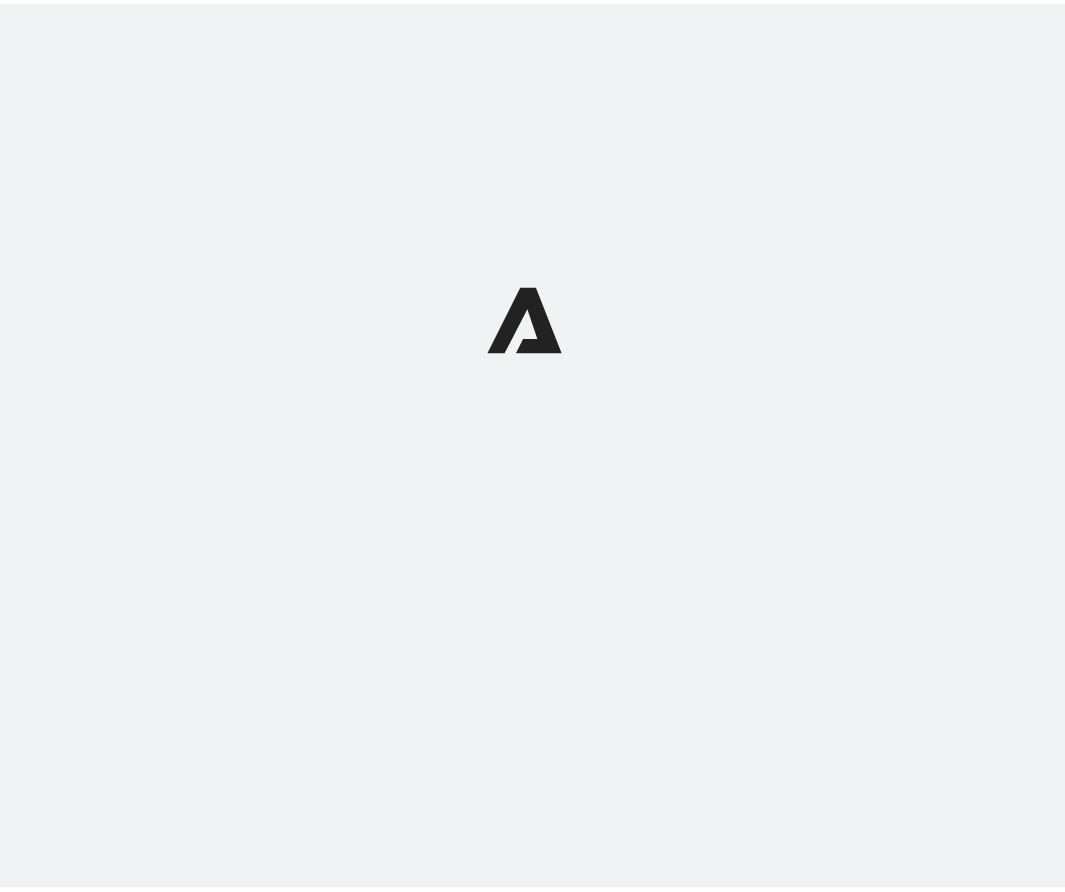 scroll, scrollTop: 0, scrollLeft: 0, axis: both 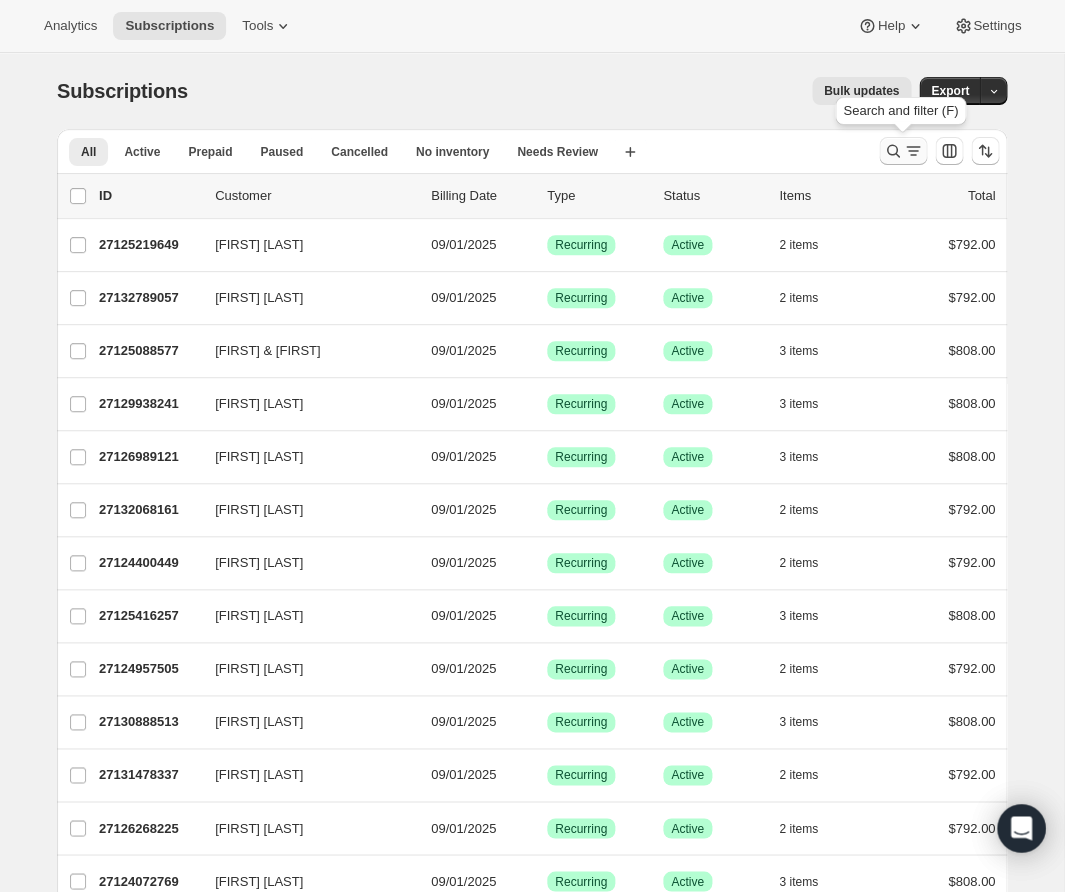 click 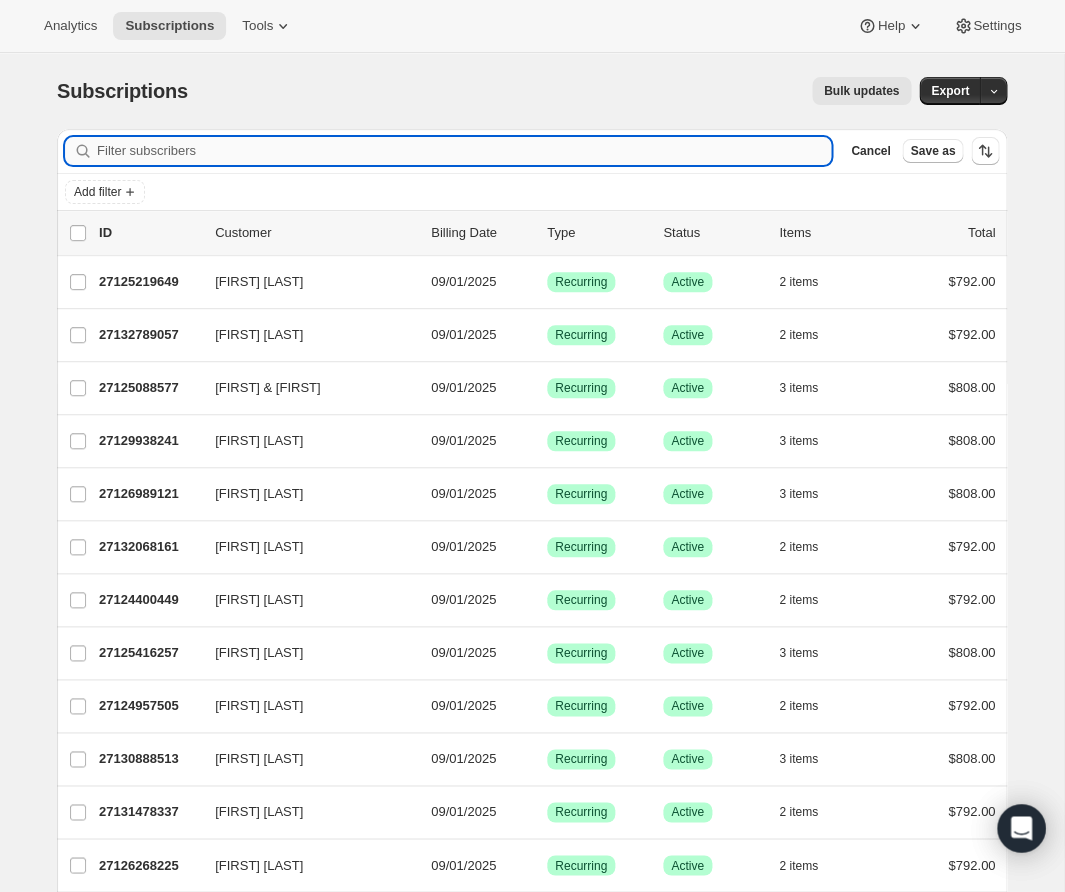 click on "Filter subscribers" at bounding box center [464, 151] 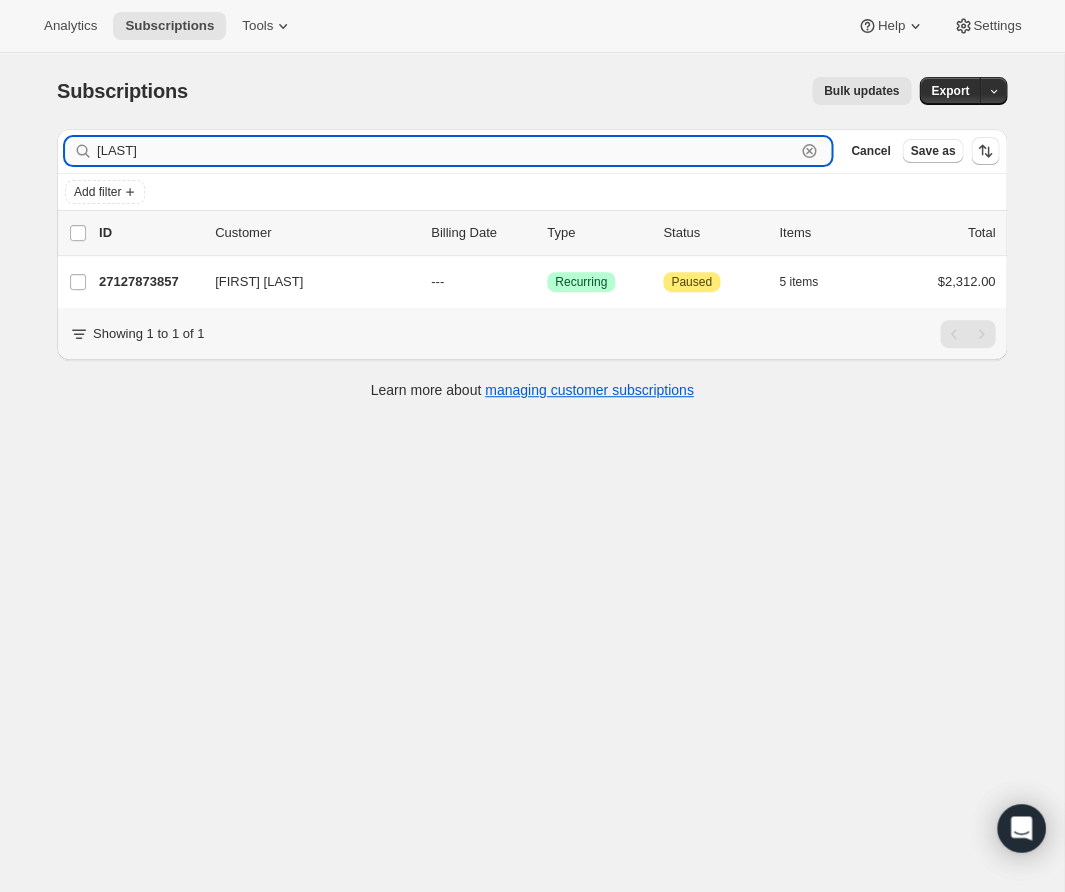 type on "[LAST]" 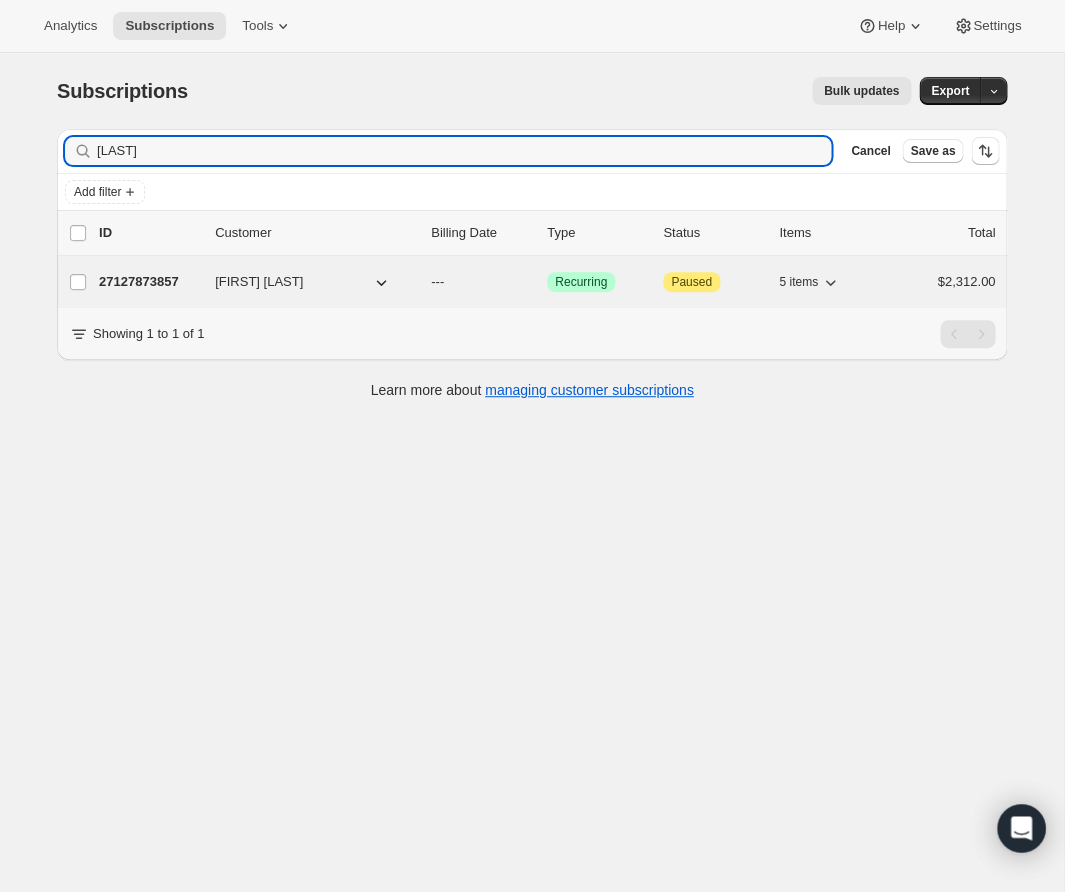 drag, startPoint x: 367, startPoint y: 148, endPoint x: 145, endPoint y: 277, distance: 256.75864 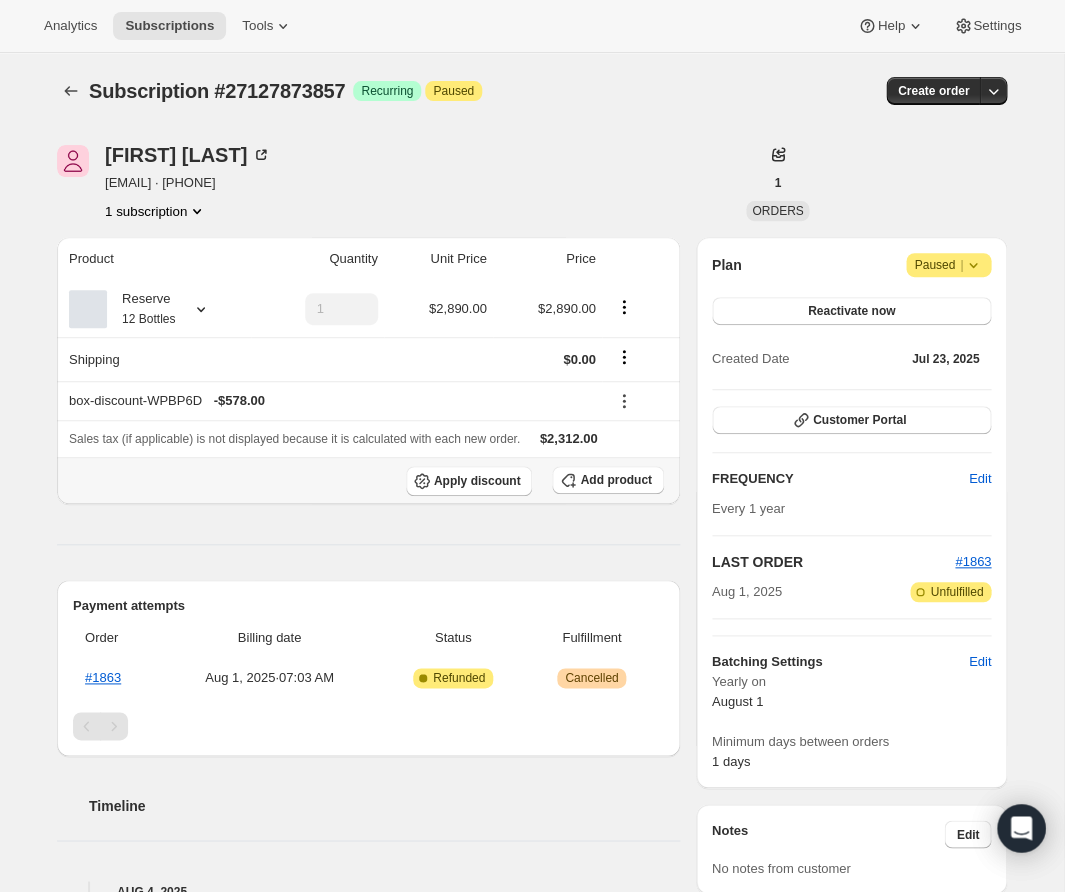 scroll, scrollTop: 12, scrollLeft: 0, axis: vertical 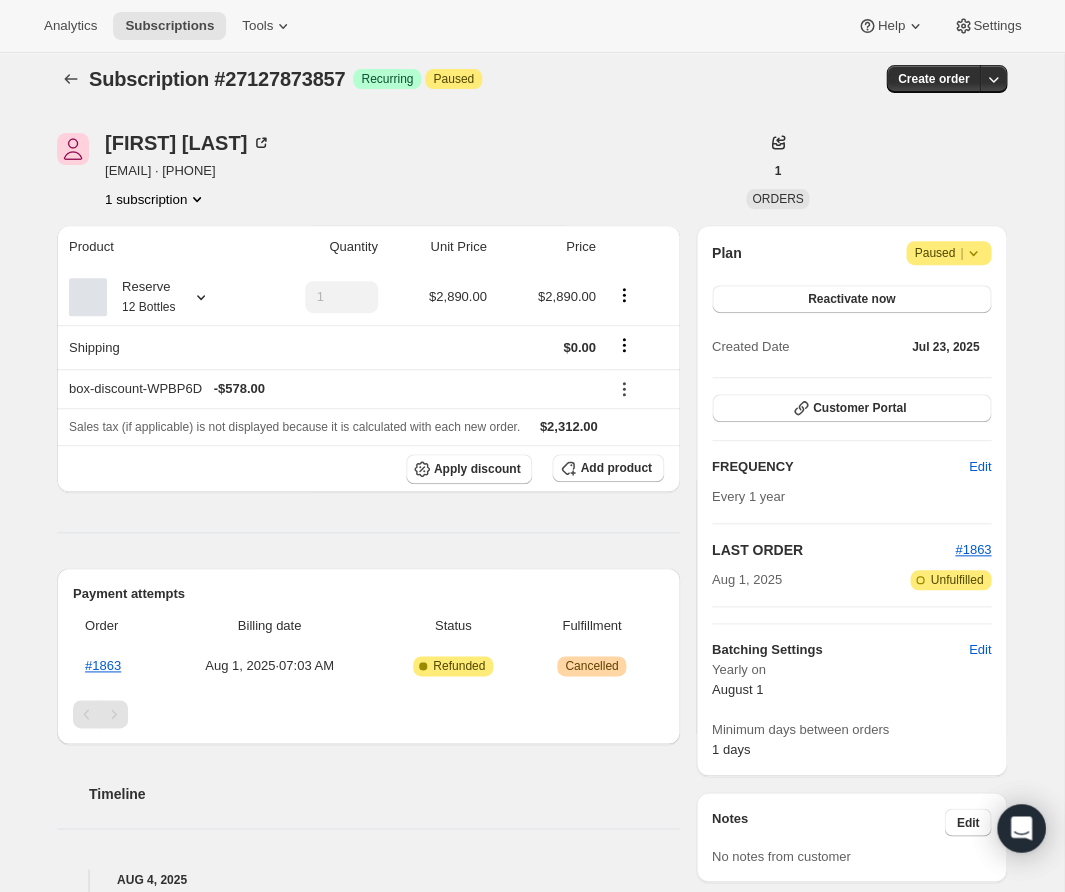click 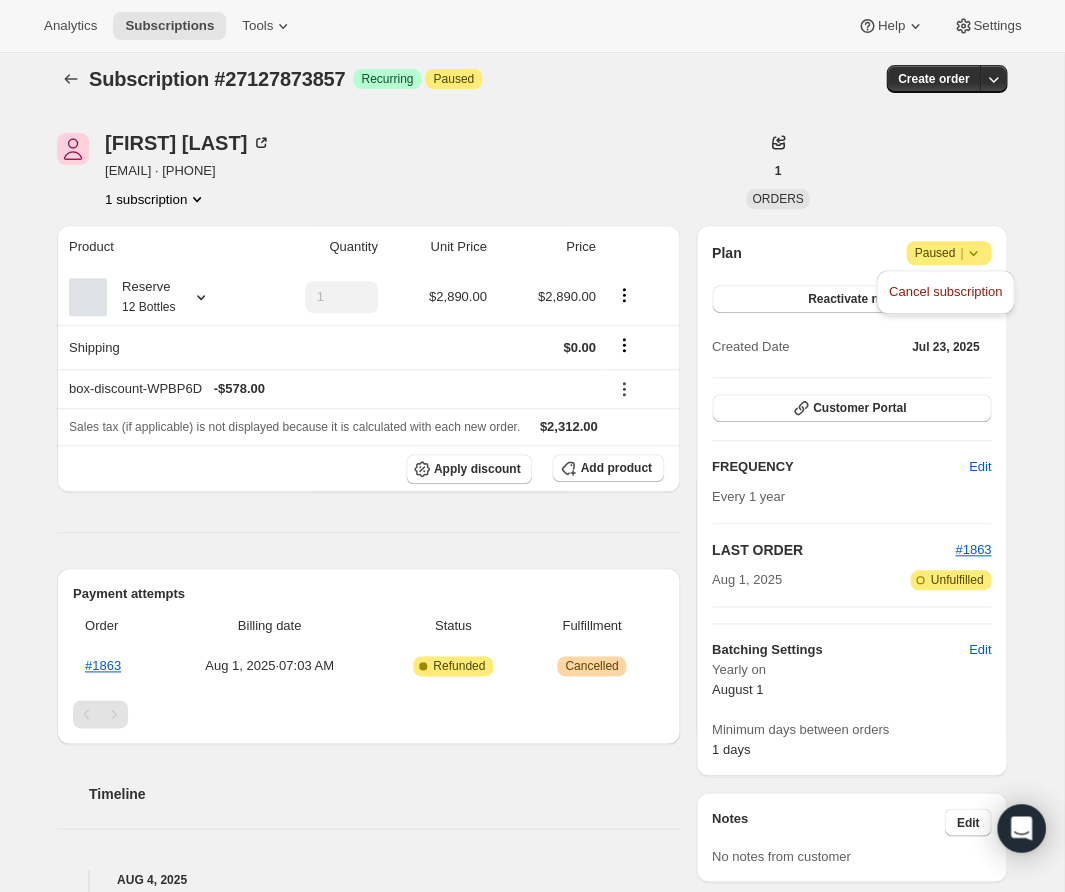 drag, startPoint x: 960, startPoint y: 286, endPoint x: 938, endPoint y: 204, distance: 84.89994 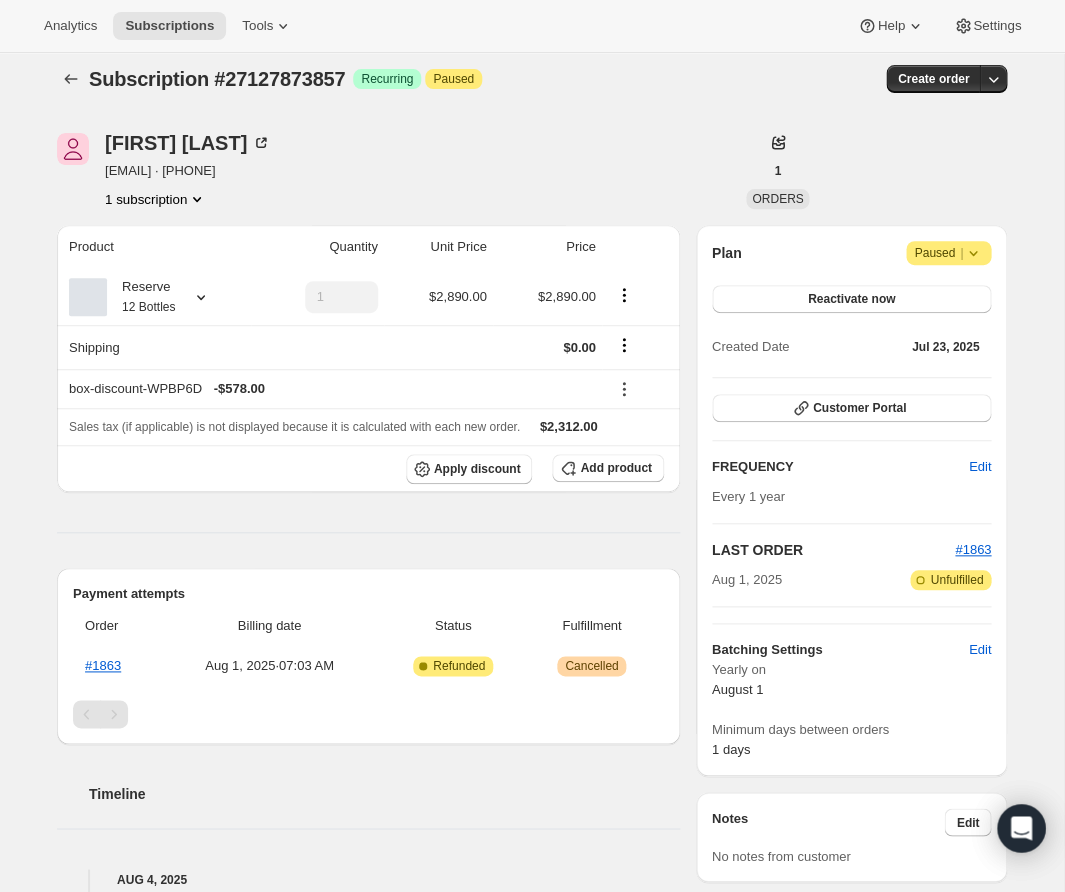 click on "[FIRST]   [LAST] [EMAIL] · [PHONE] 1 subscription 1 ORDERS" at bounding box center (532, 171) 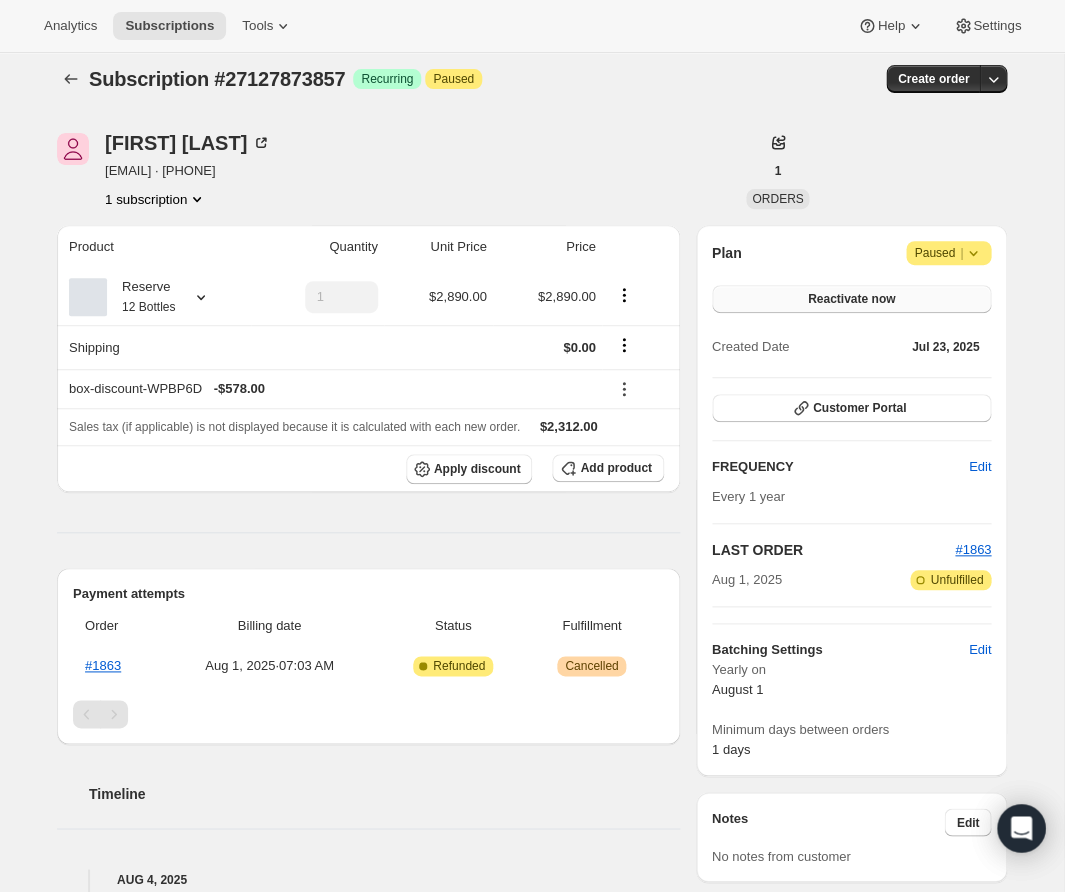 click on "Reactivate now" at bounding box center [851, 299] 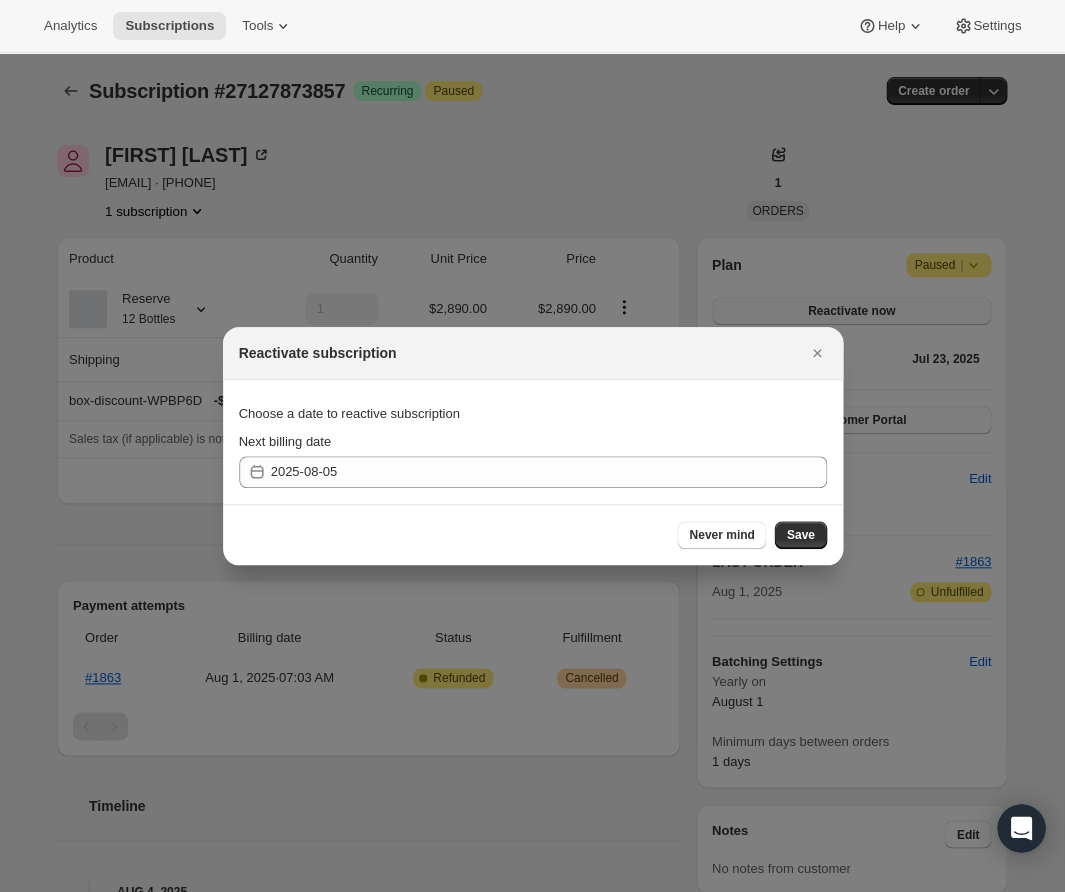 scroll, scrollTop: 0, scrollLeft: 0, axis: both 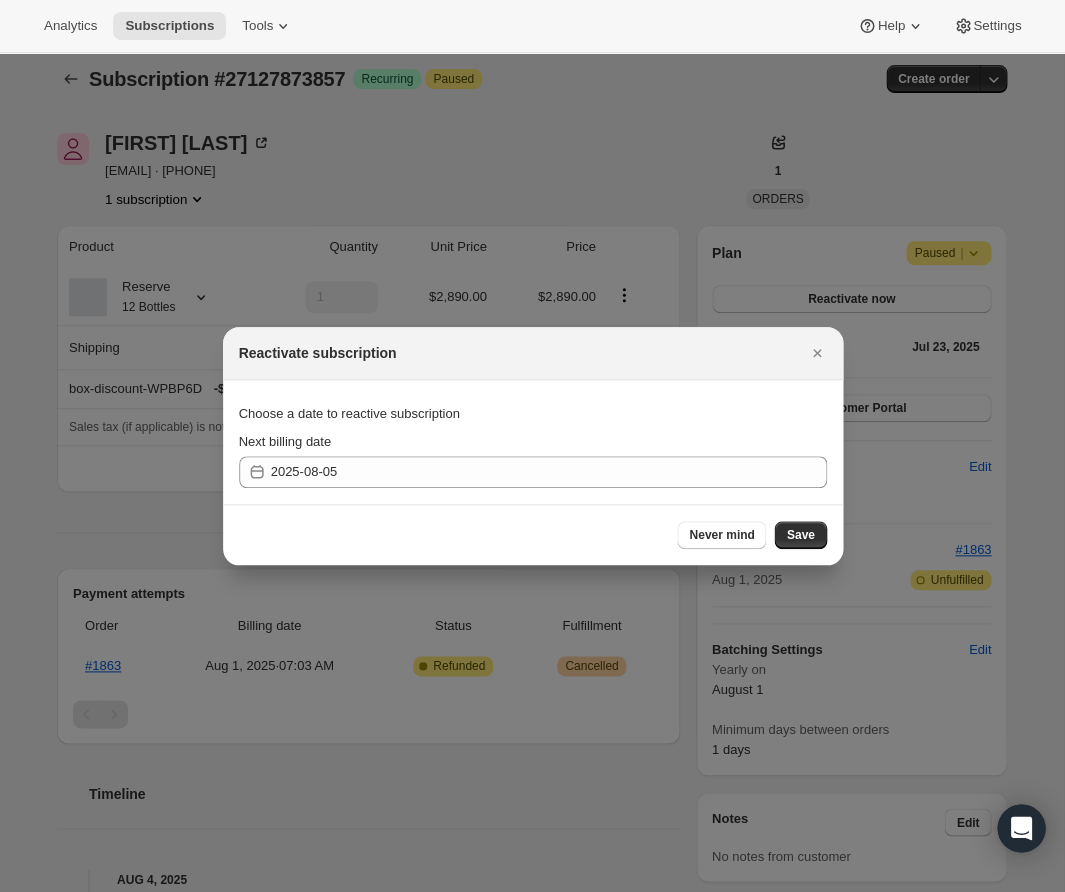 drag, startPoint x: 752, startPoint y: 537, endPoint x: 708, endPoint y: 619, distance: 93.05912 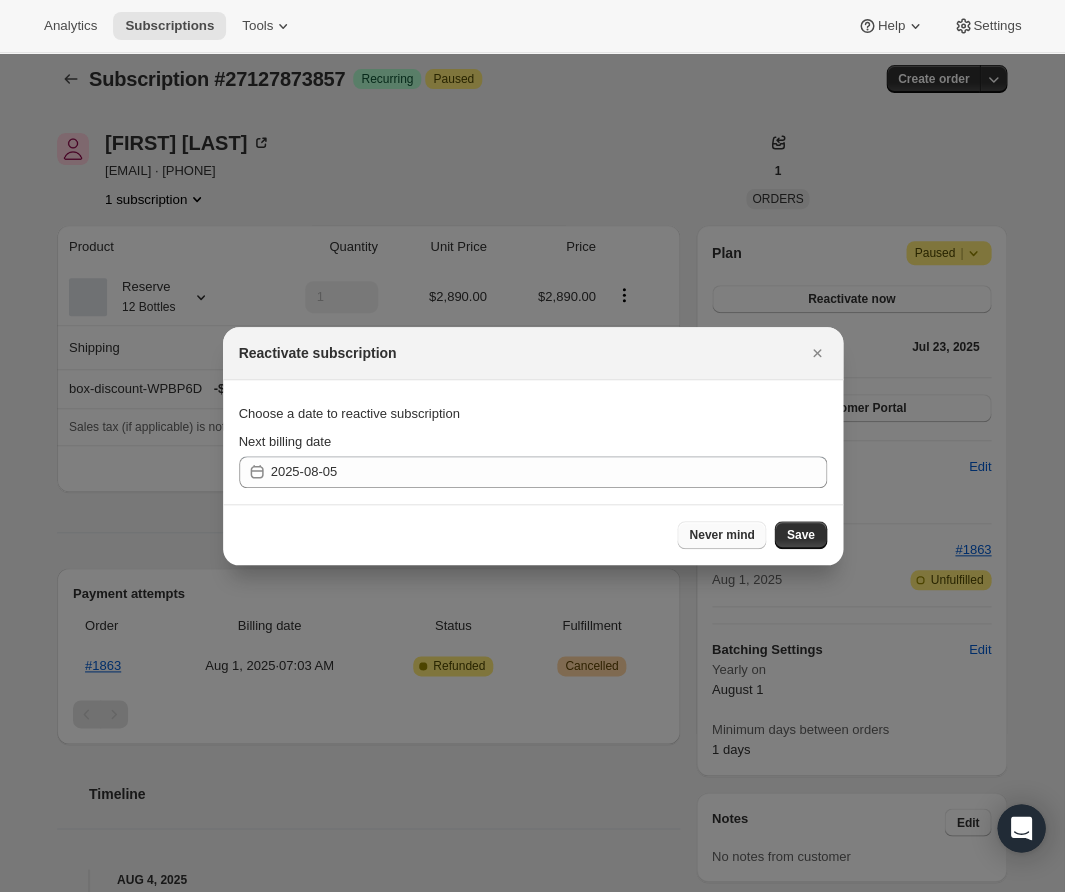 click on "Never mind" at bounding box center [721, 535] 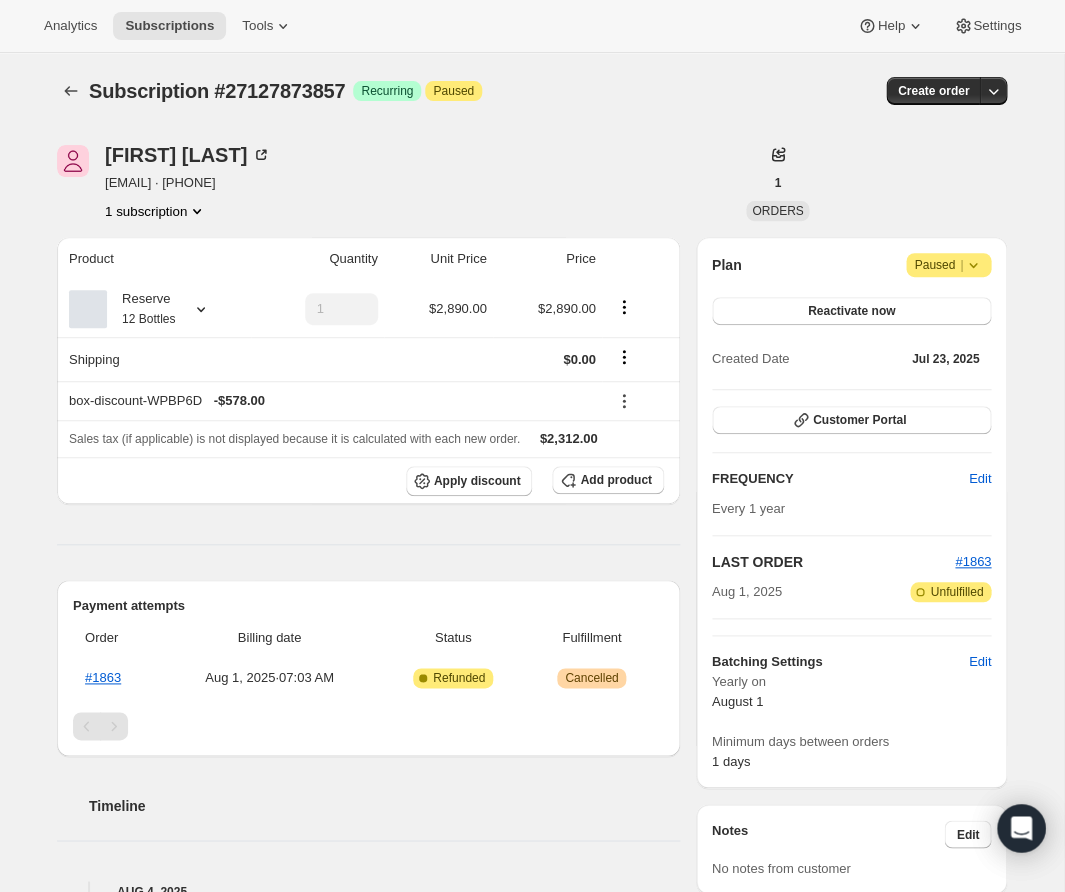 scroll, scrollTop: 11, scrollLeft: 0, axis: vertical 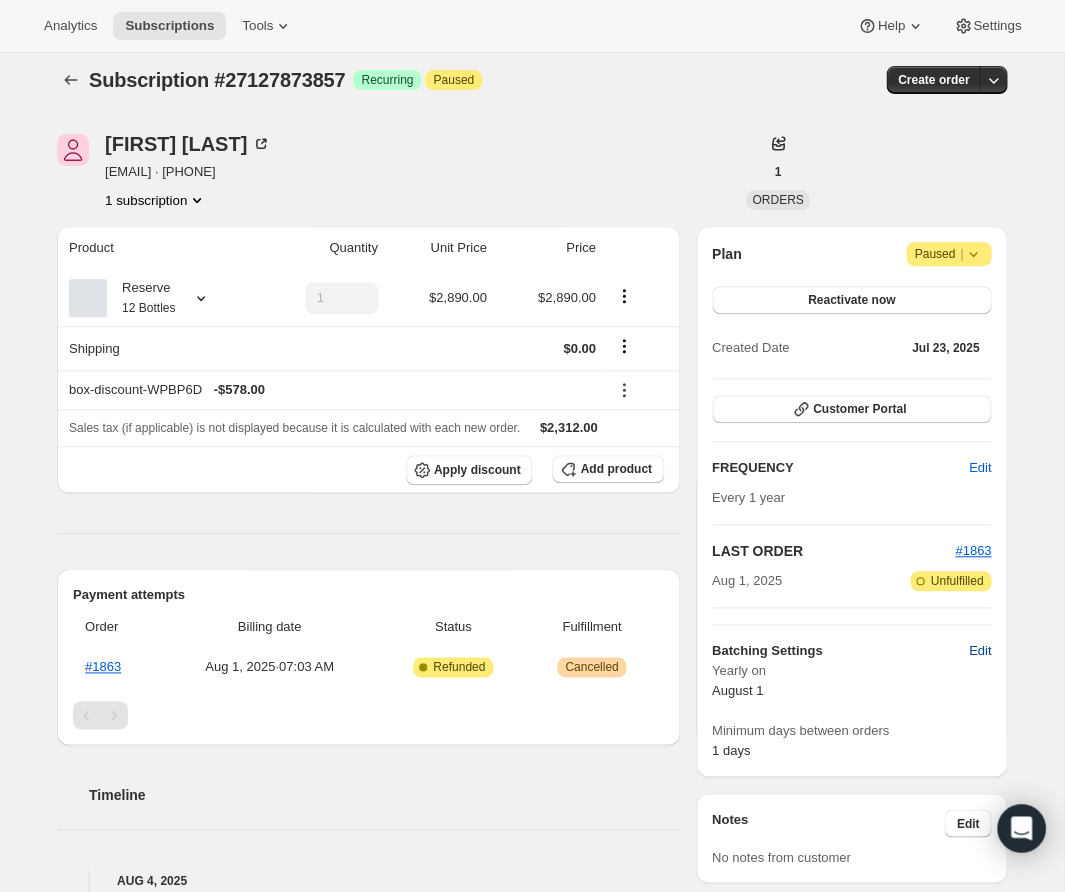 click on "Edit" at bounding box center [980, 651] 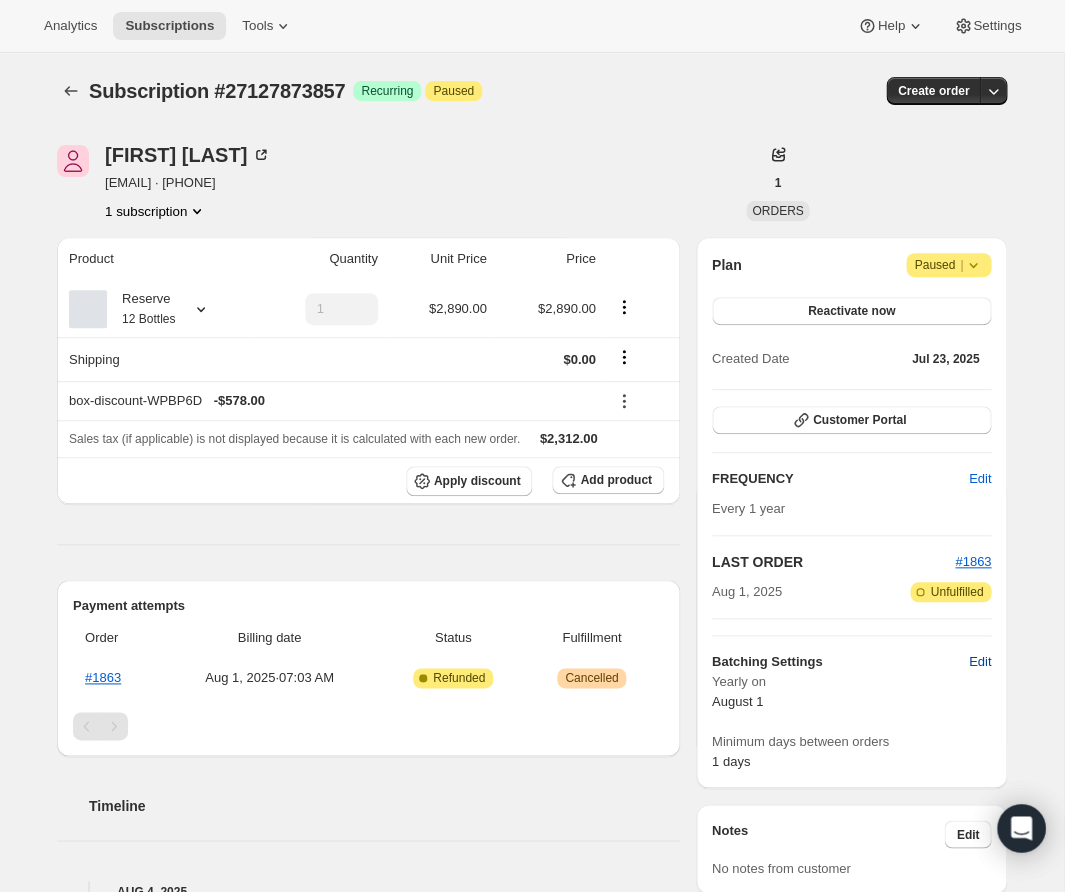scroll, scrollTop: 11, scrollLeft: 0, axis: vertical 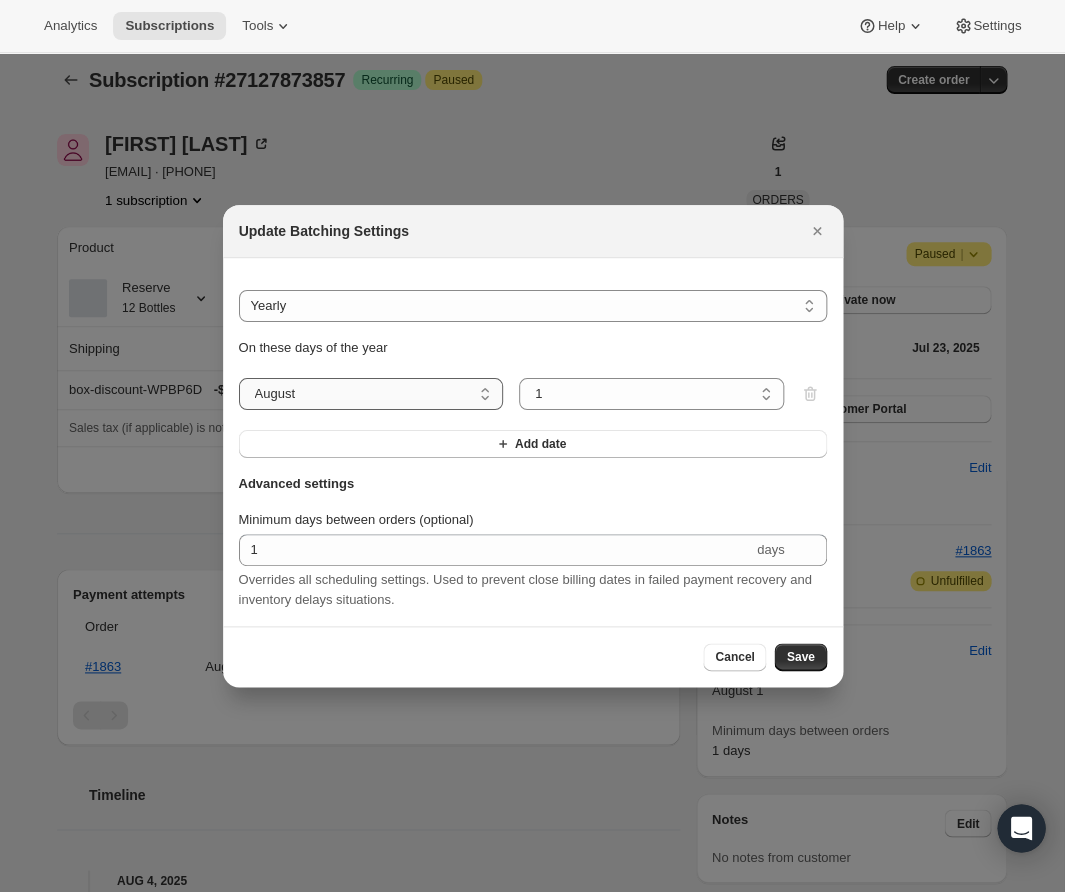select on "9" 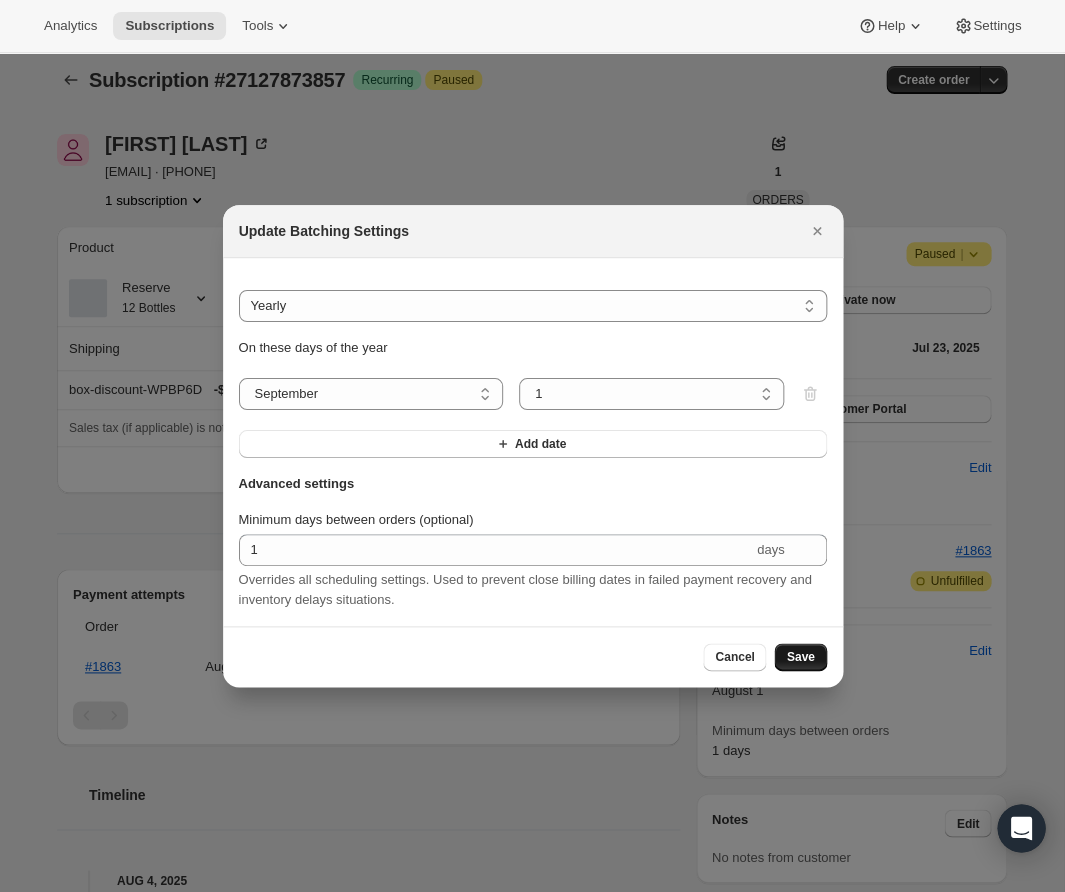 click on "Save" at bounding box center (800, 657) 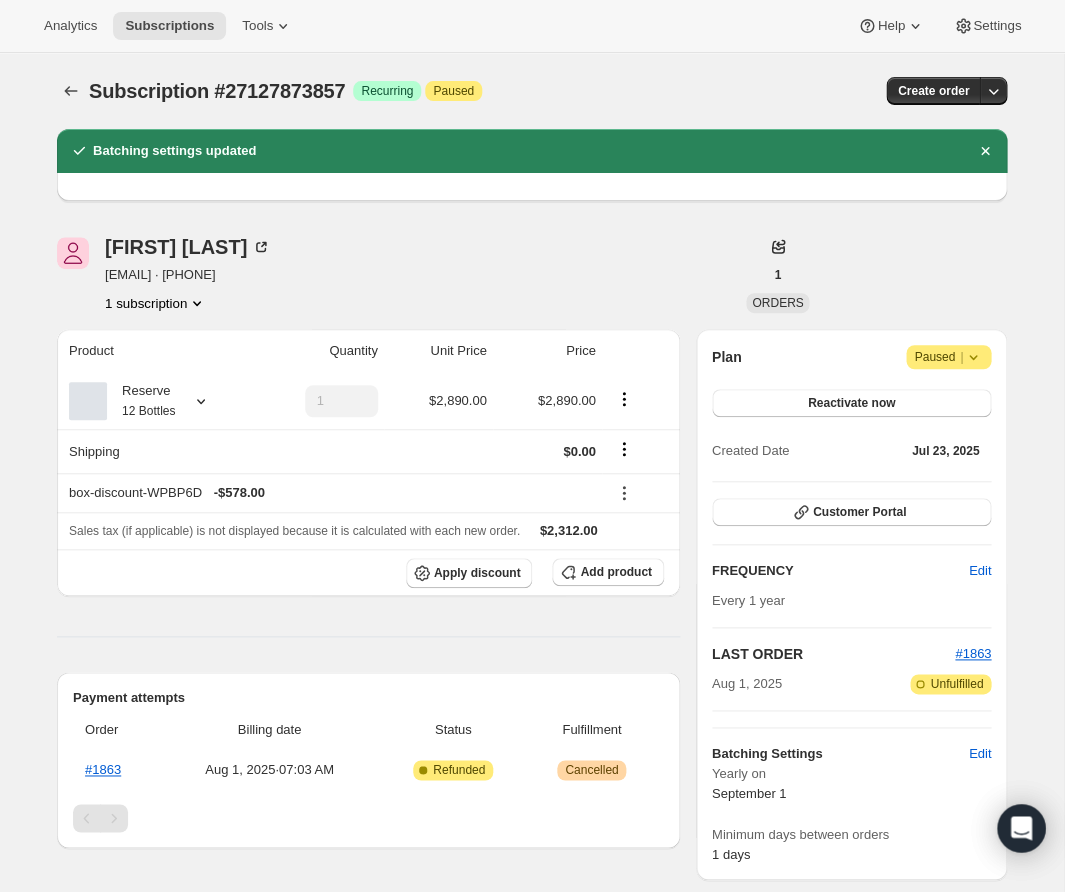 scroll, scrollTop: 0, scrollLeft: 0, axis: both 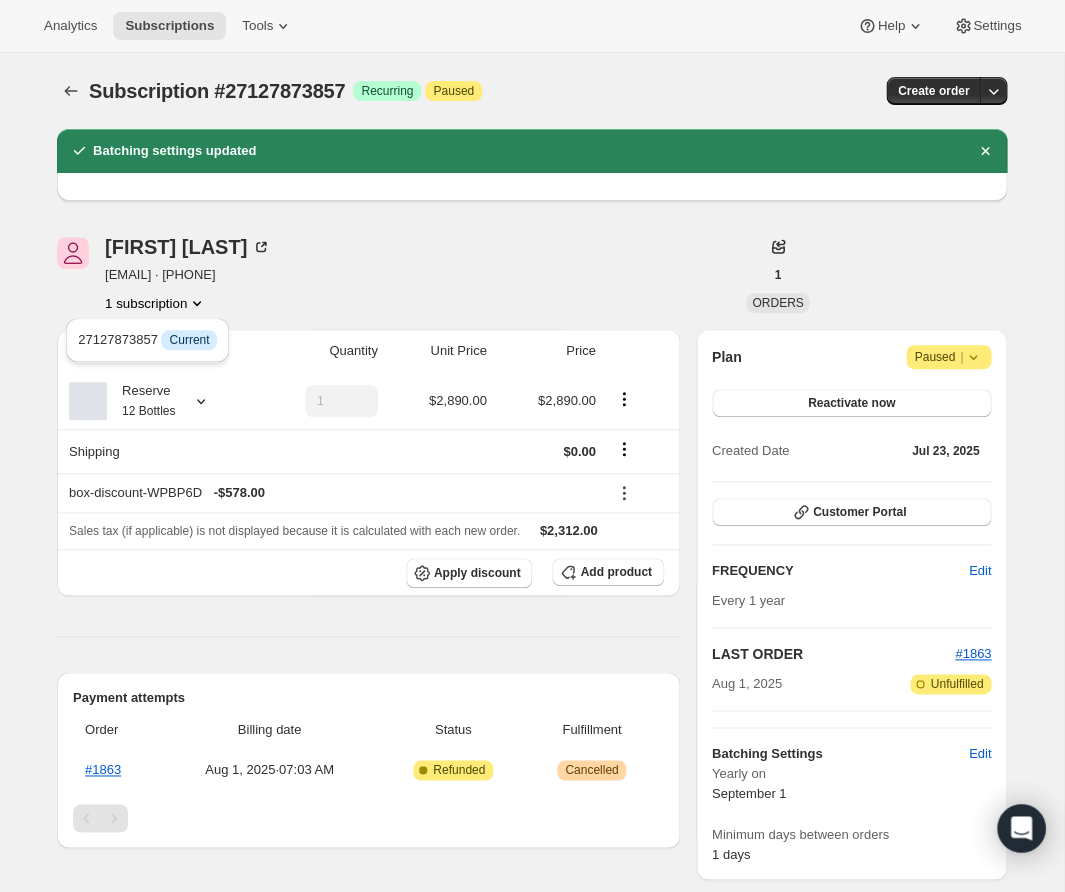 click on "1 subscription" at bounding box center [188, 303] 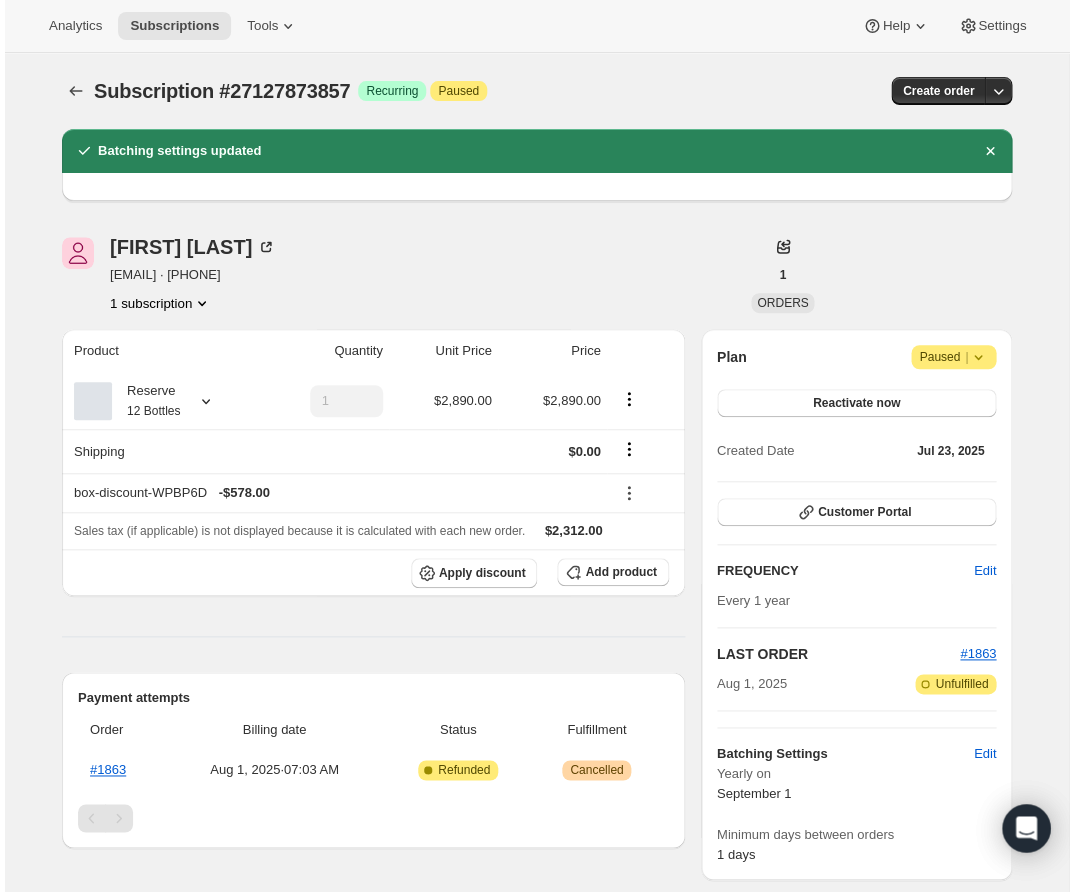 scroll, scrollTop: 0, scrollLeft: 0, axis: both 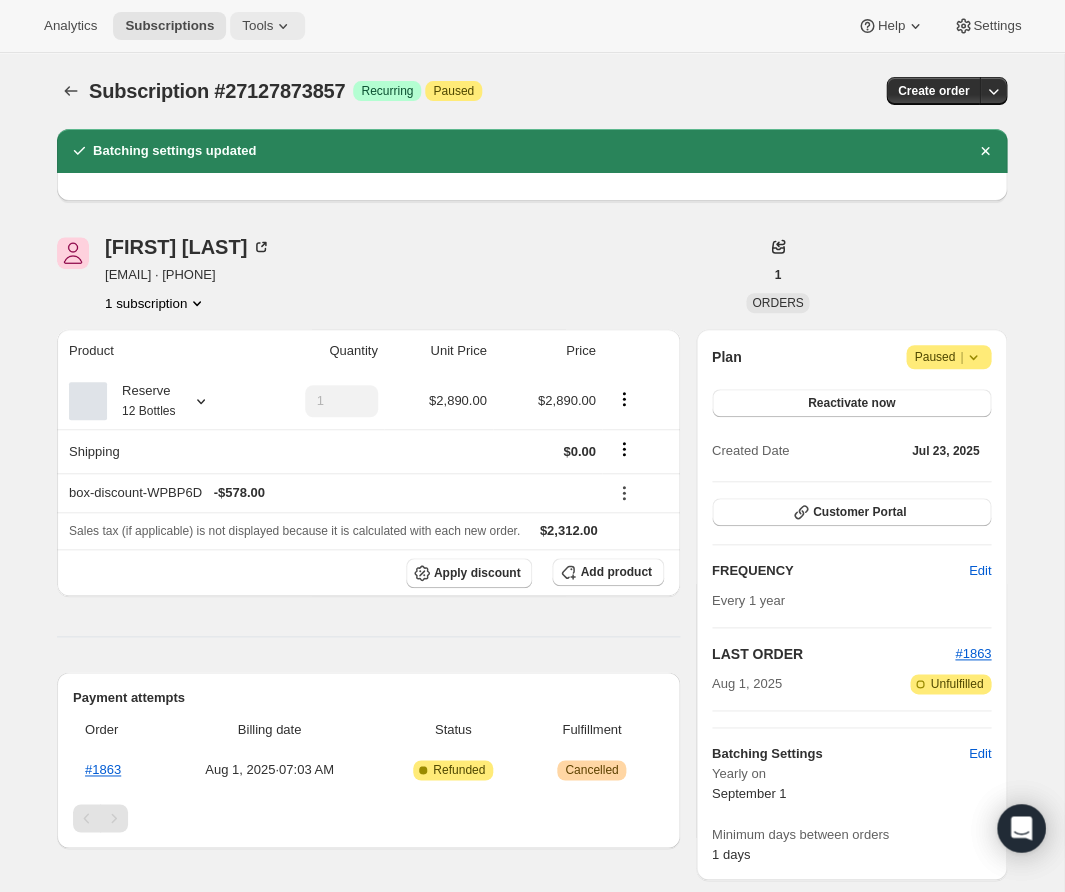 click on "Tools" at bounding box center [267, 26] 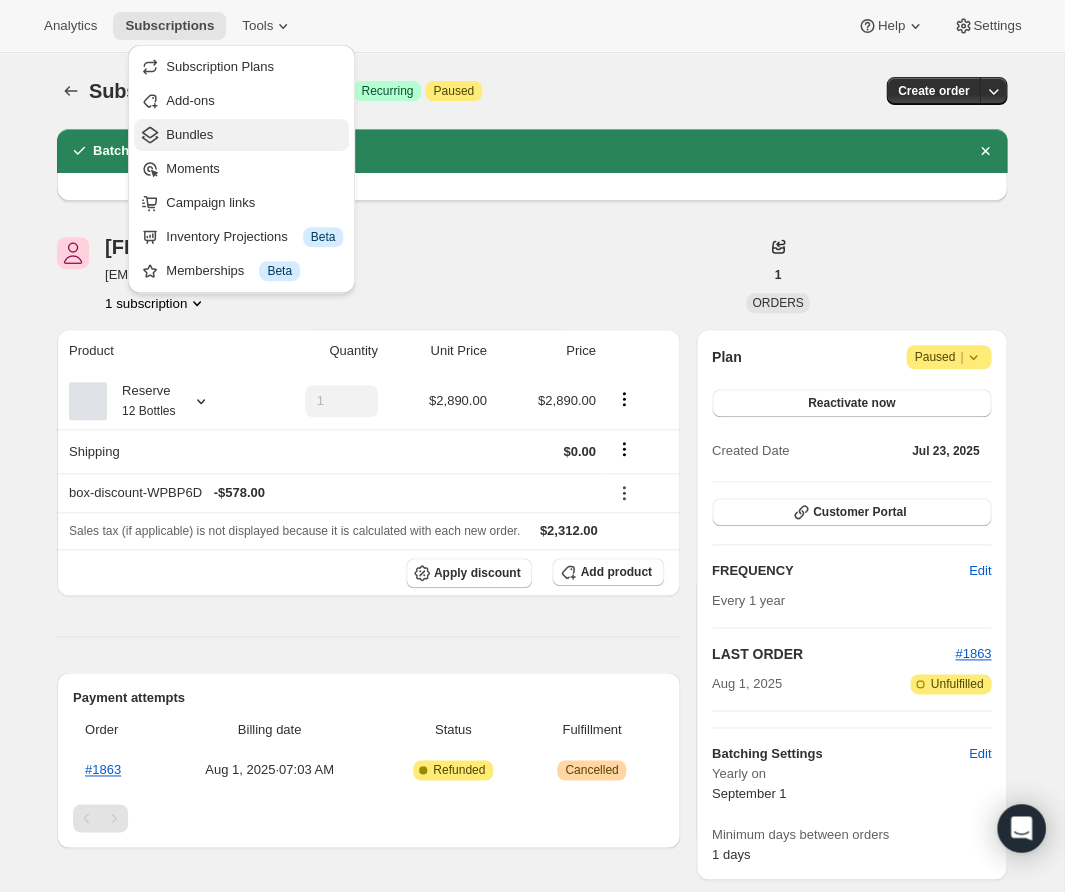 click on "Bundles" at bounding box center [254, 135] 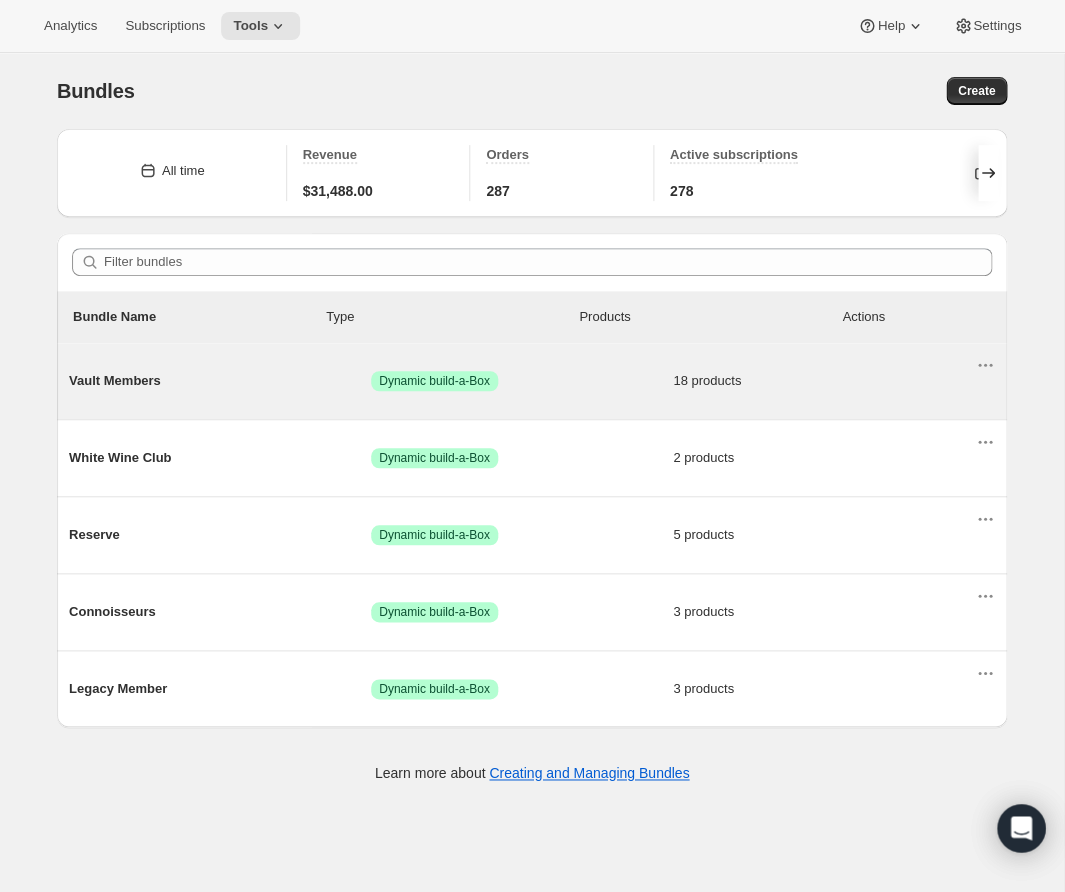 click on "Vault Members" at bounding box center (220, 381) 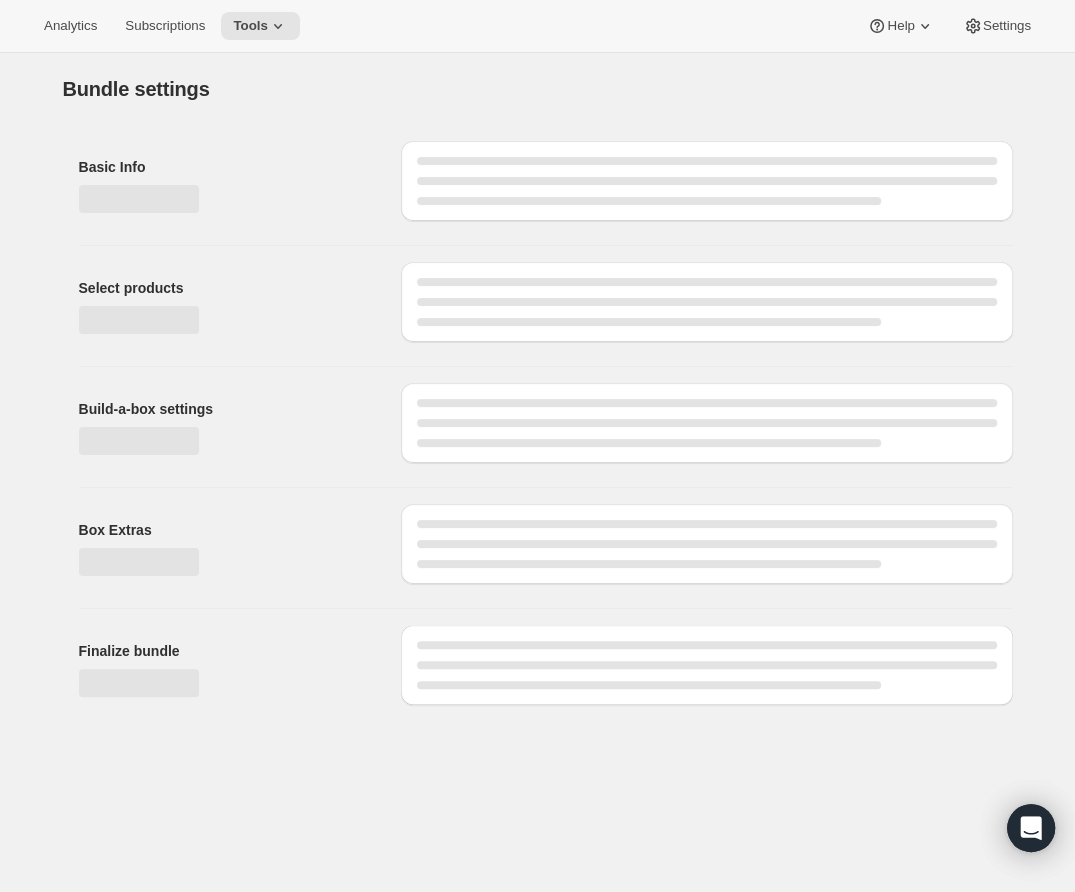 type on "Vault Members" 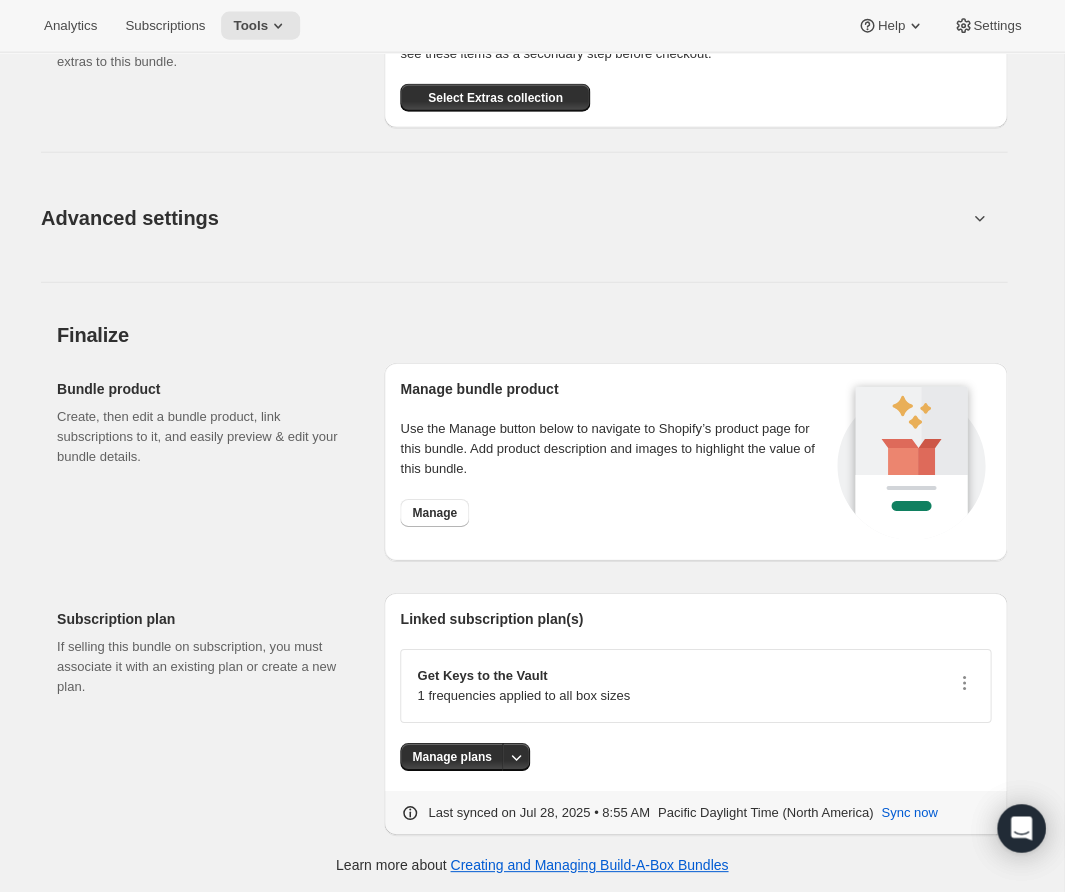 scroll, scrollTop: 2639, scrollLeft: 0, axis: vertical 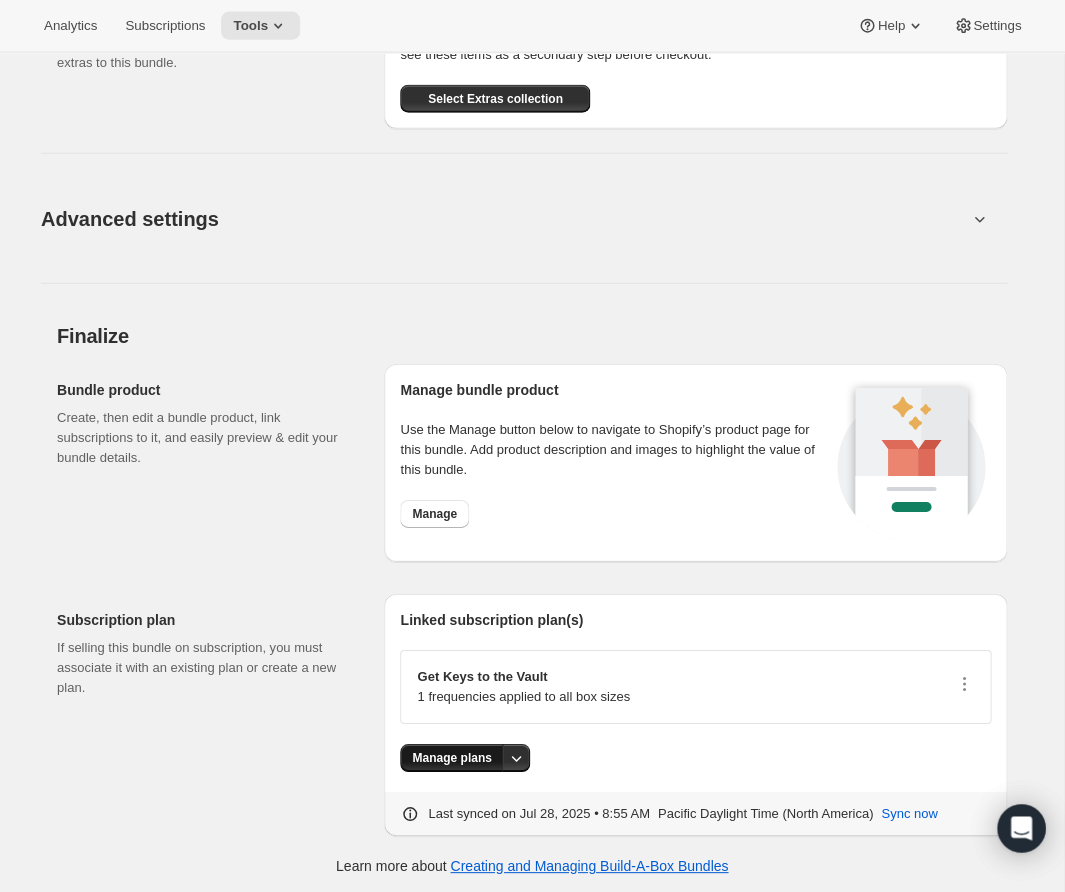 click on "Manage plans" at bounding box center (451, 758) 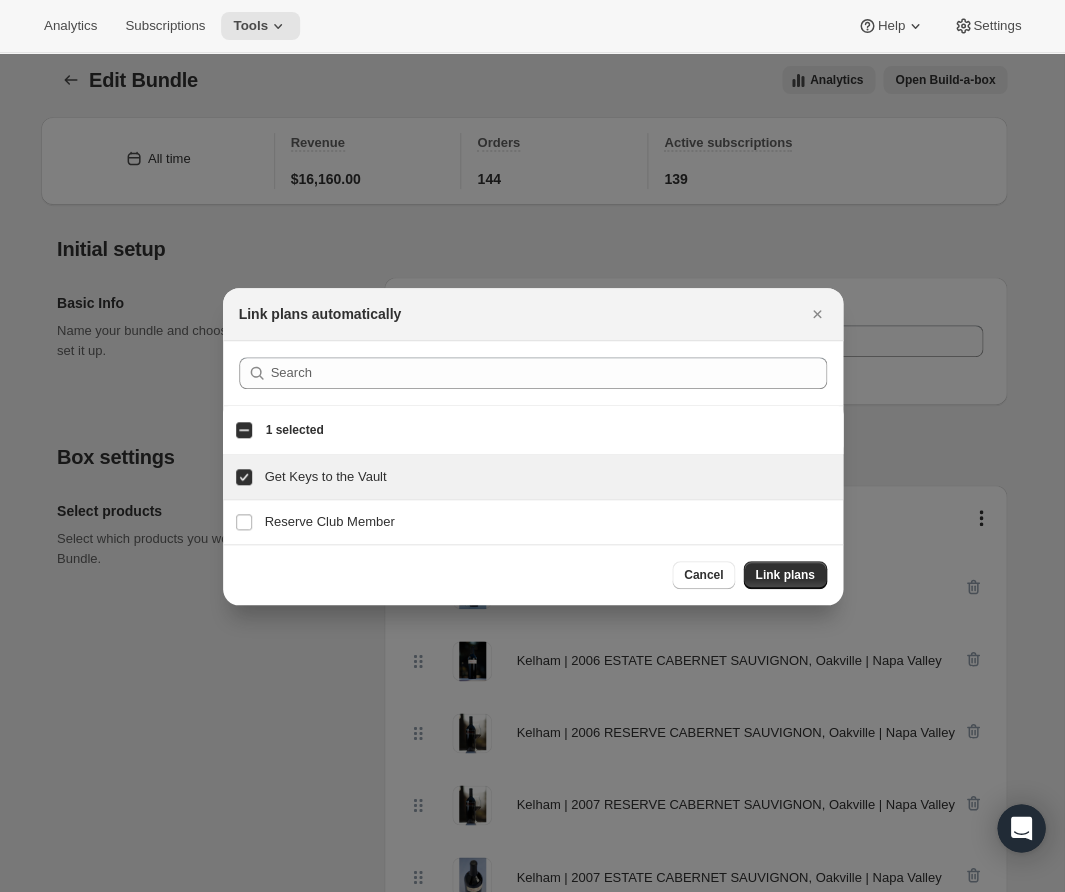 scroll, scrollTop: 0, scrollLeft: 0, axis: both 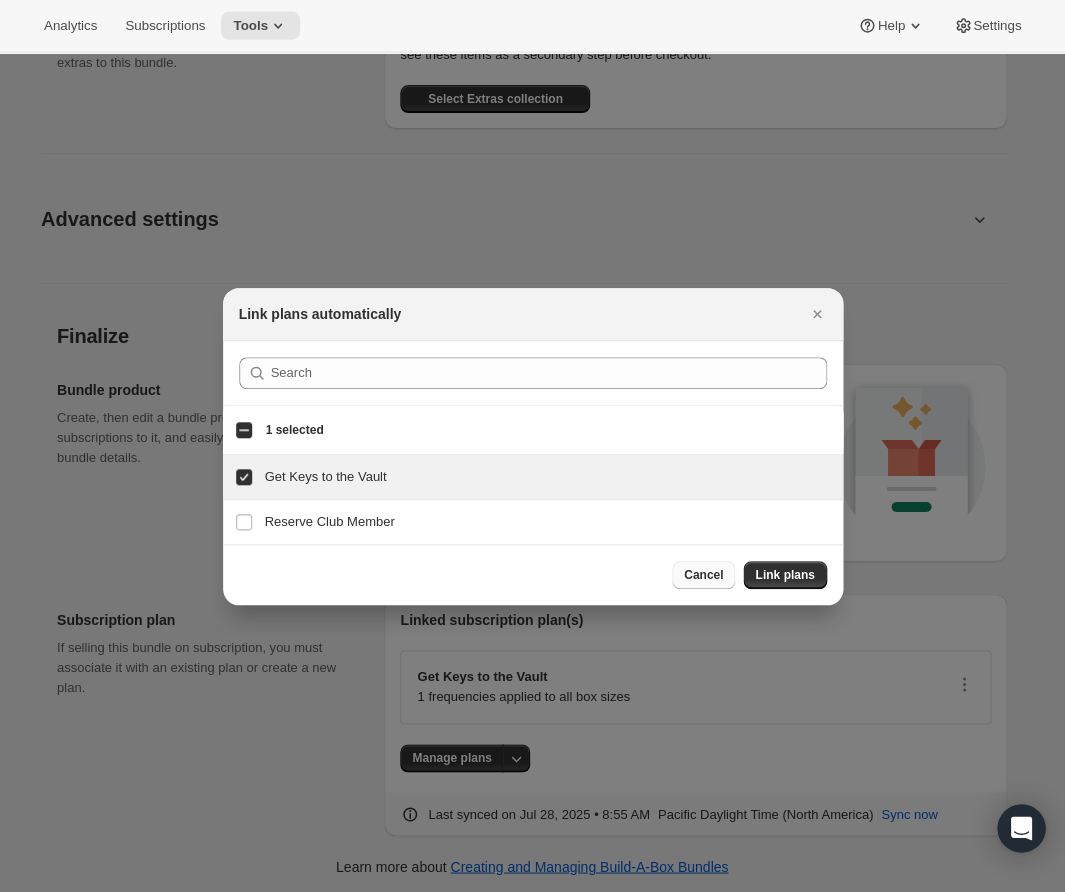 click on "Cancel" at bounding box center (703, 575) 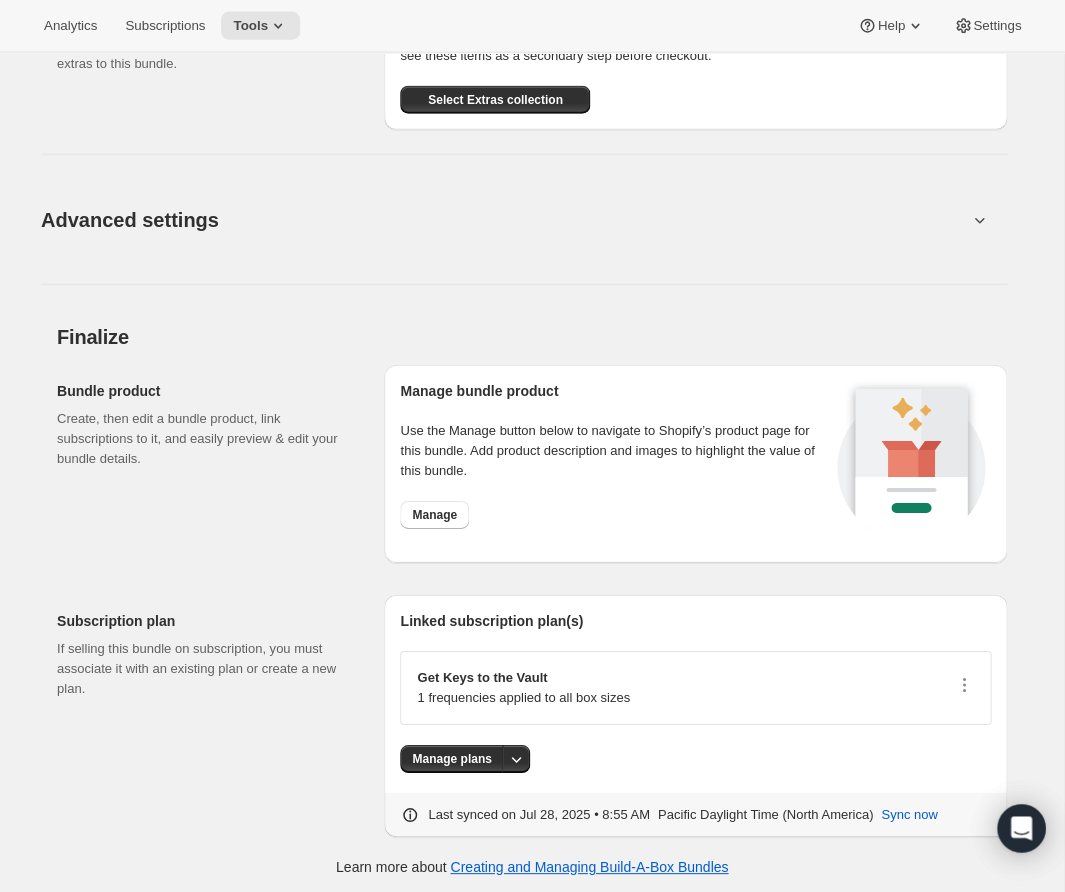 click on "Manage plans" at bounding box center (695, 759) 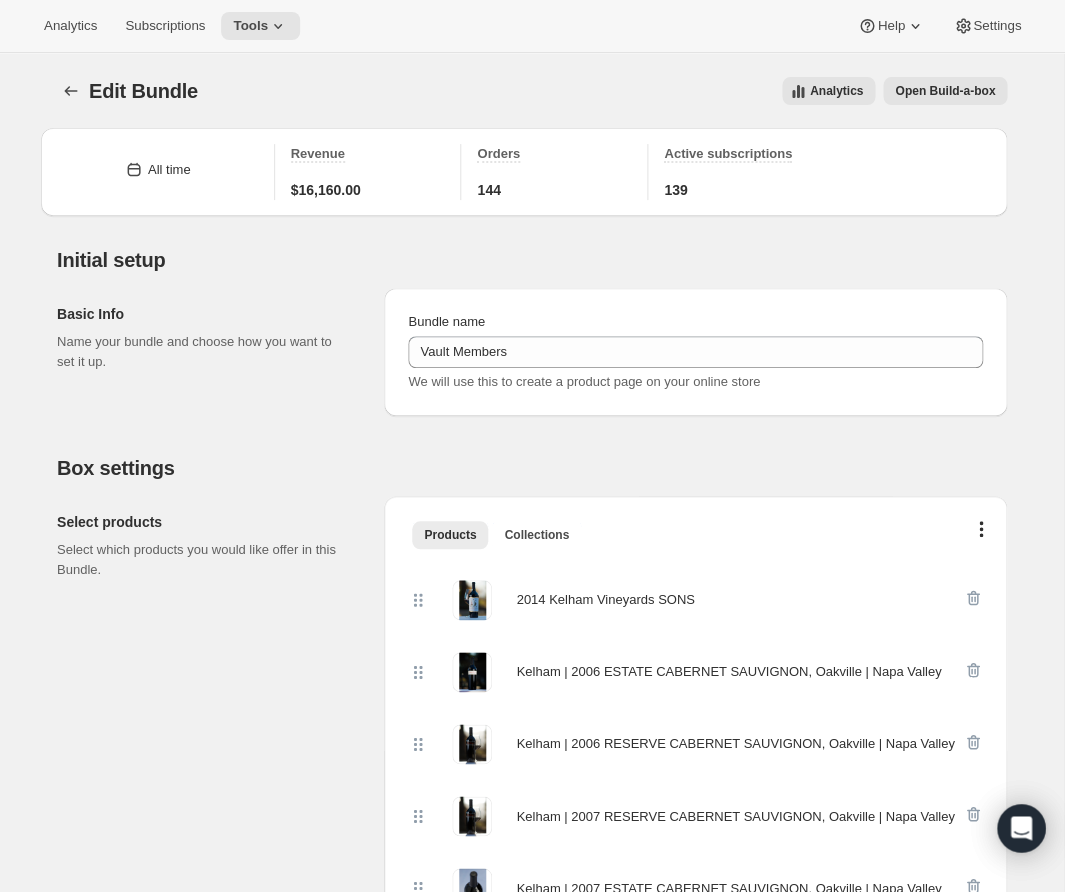 scroll, scrollTop: 0, scrollLeft: 0, axis: both 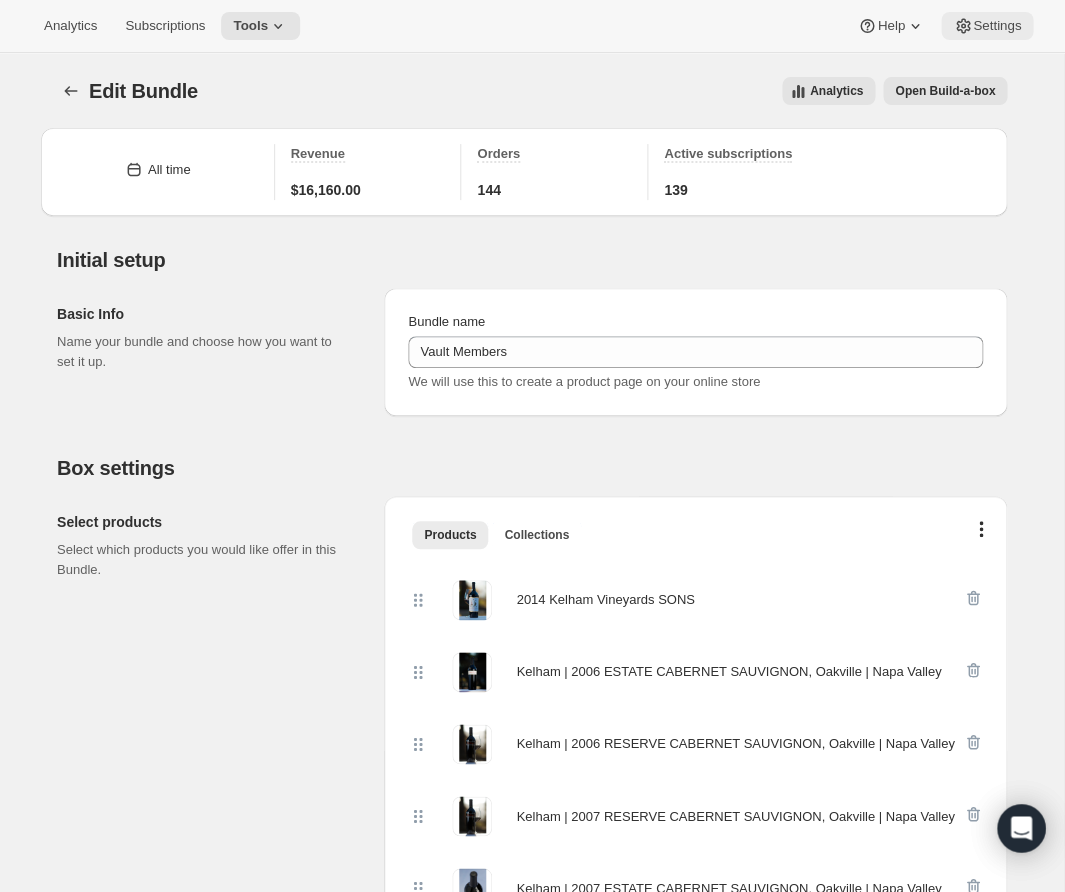 click on "Settings" at bounding box center [997, 26] 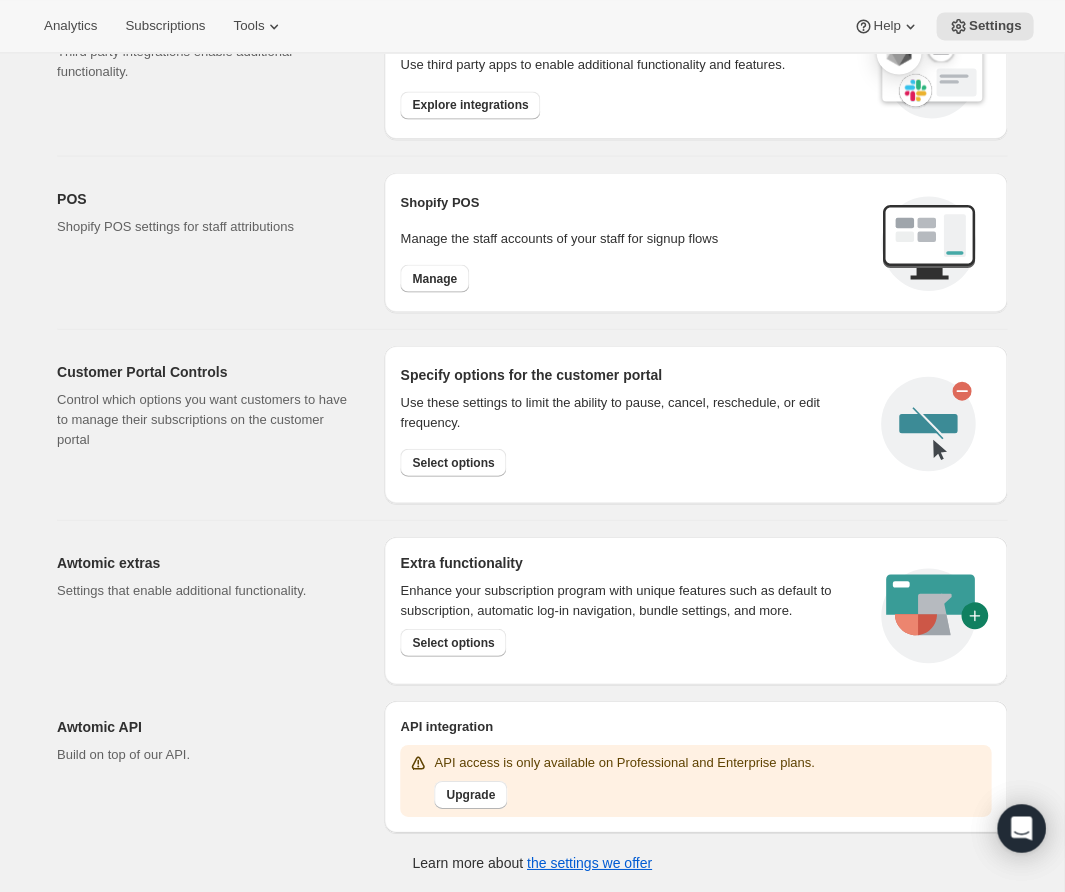 scroll, scrollTop: 695, scrollLeft: 0, axis: vertical 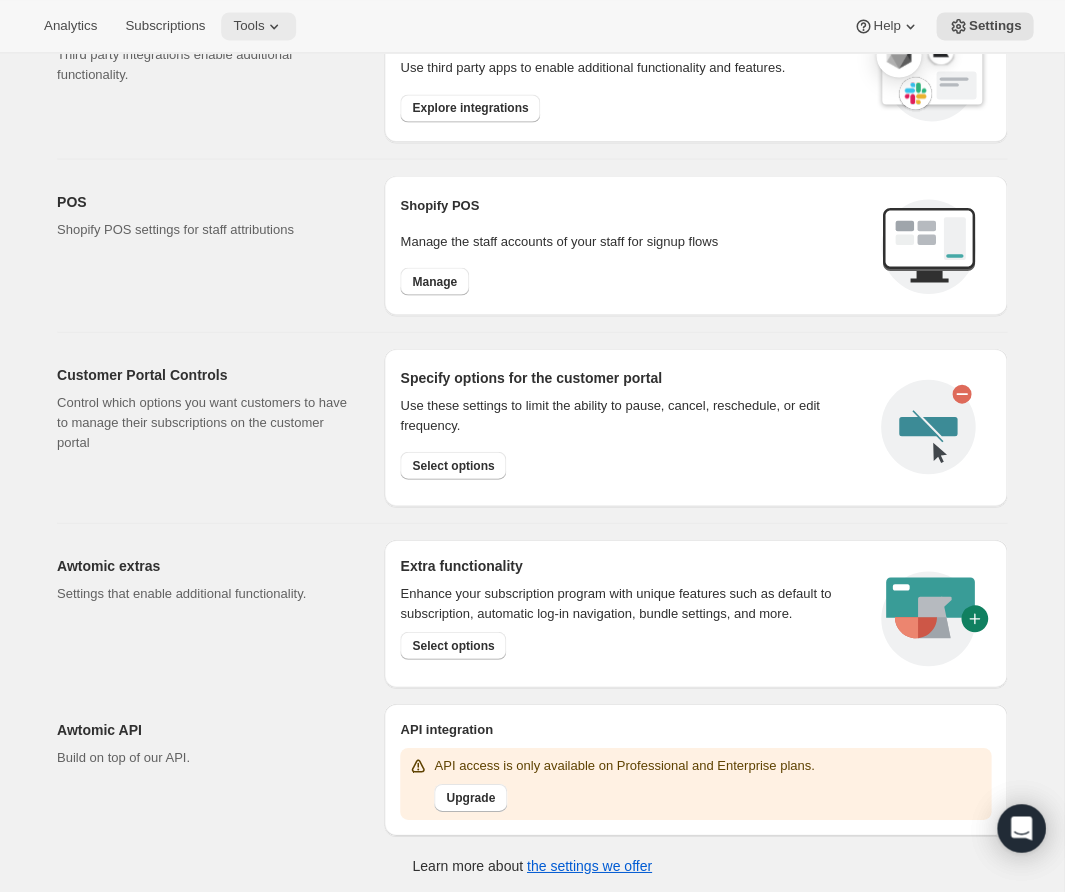 click 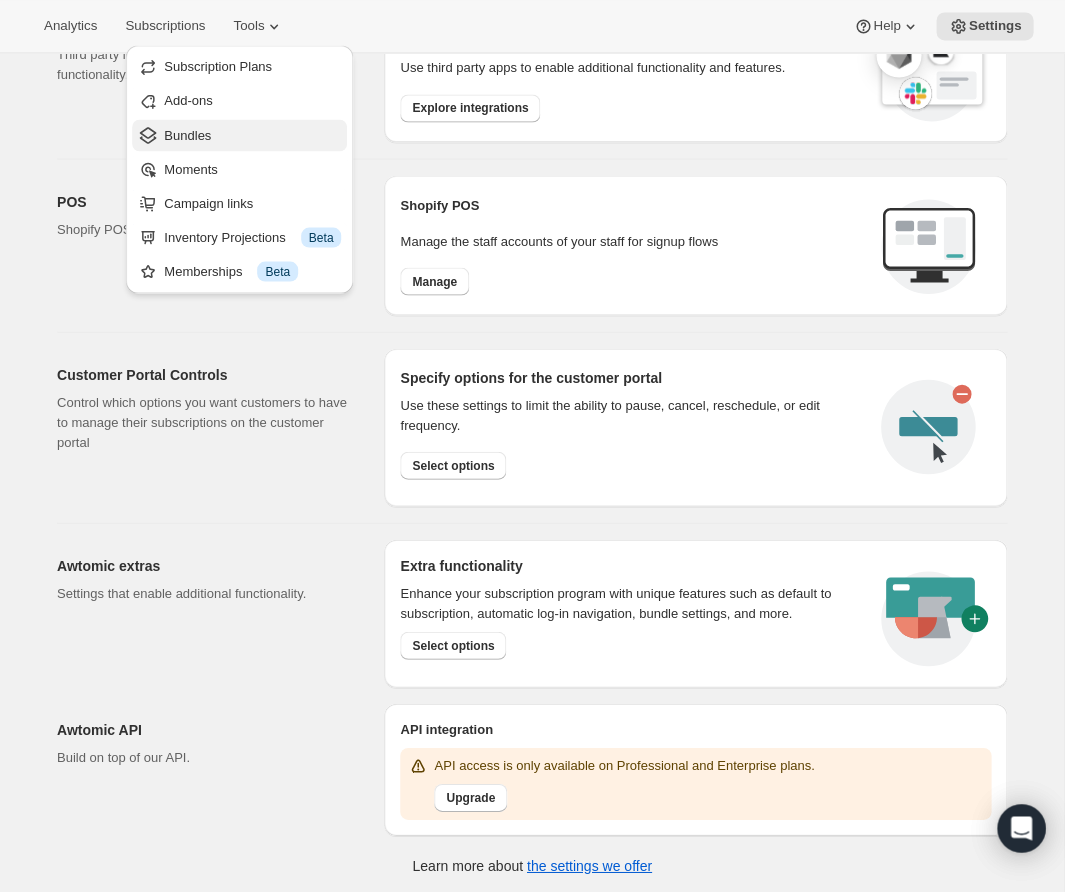 click on "Bundles" at bounding box center (187, 134) 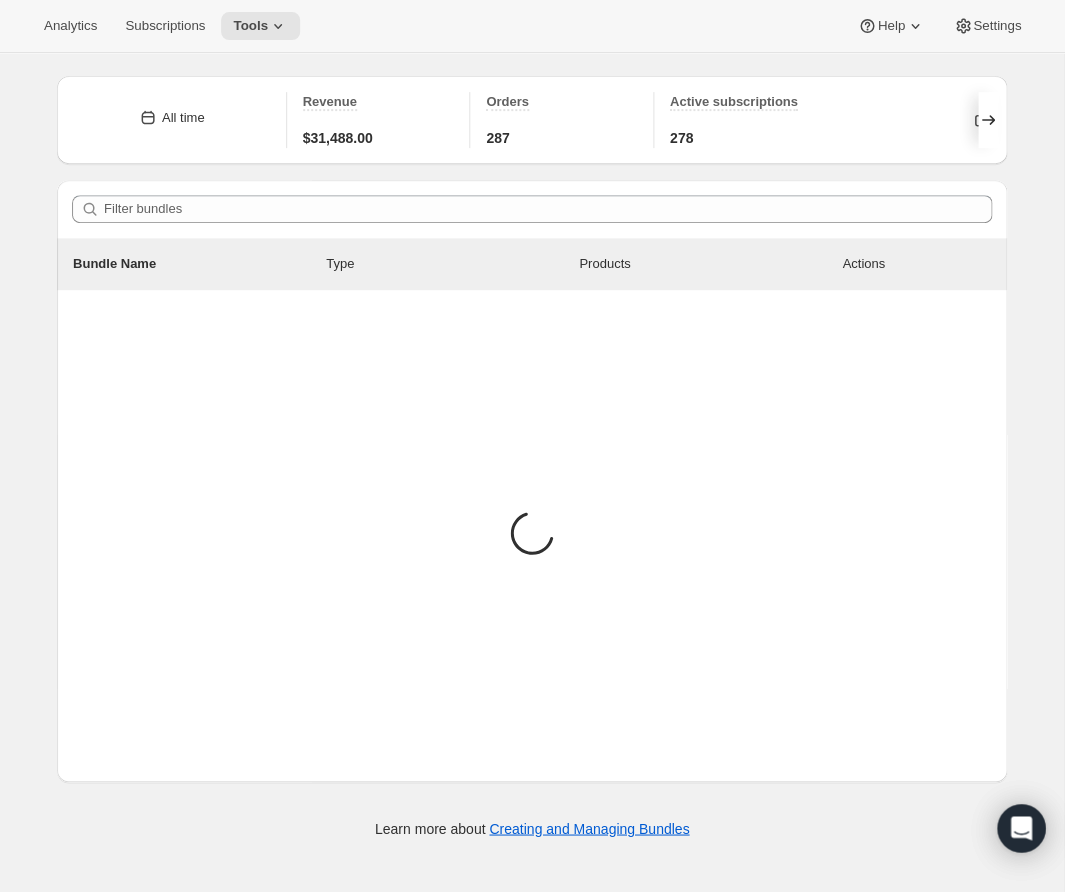 scroll, scrollTop: 0, scrollLeft: 0, axis: both 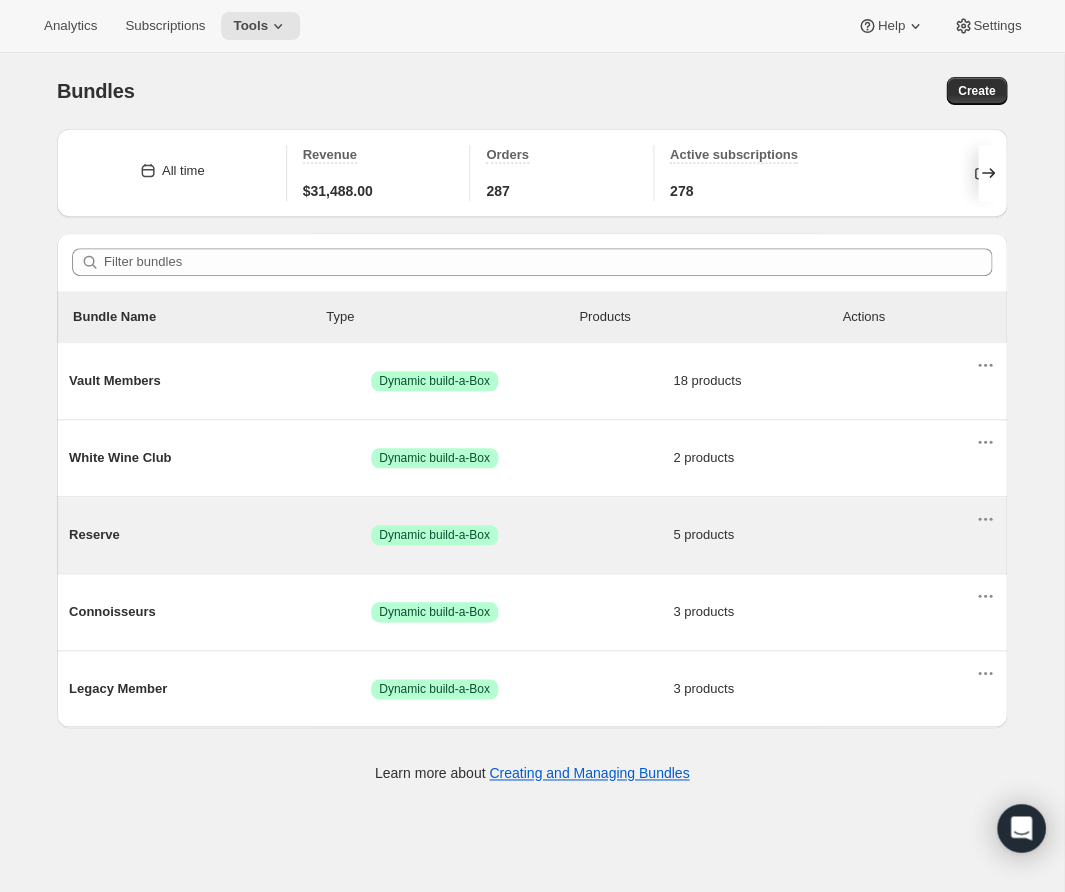 click on "Reserve" at bounding box center [220, 535] 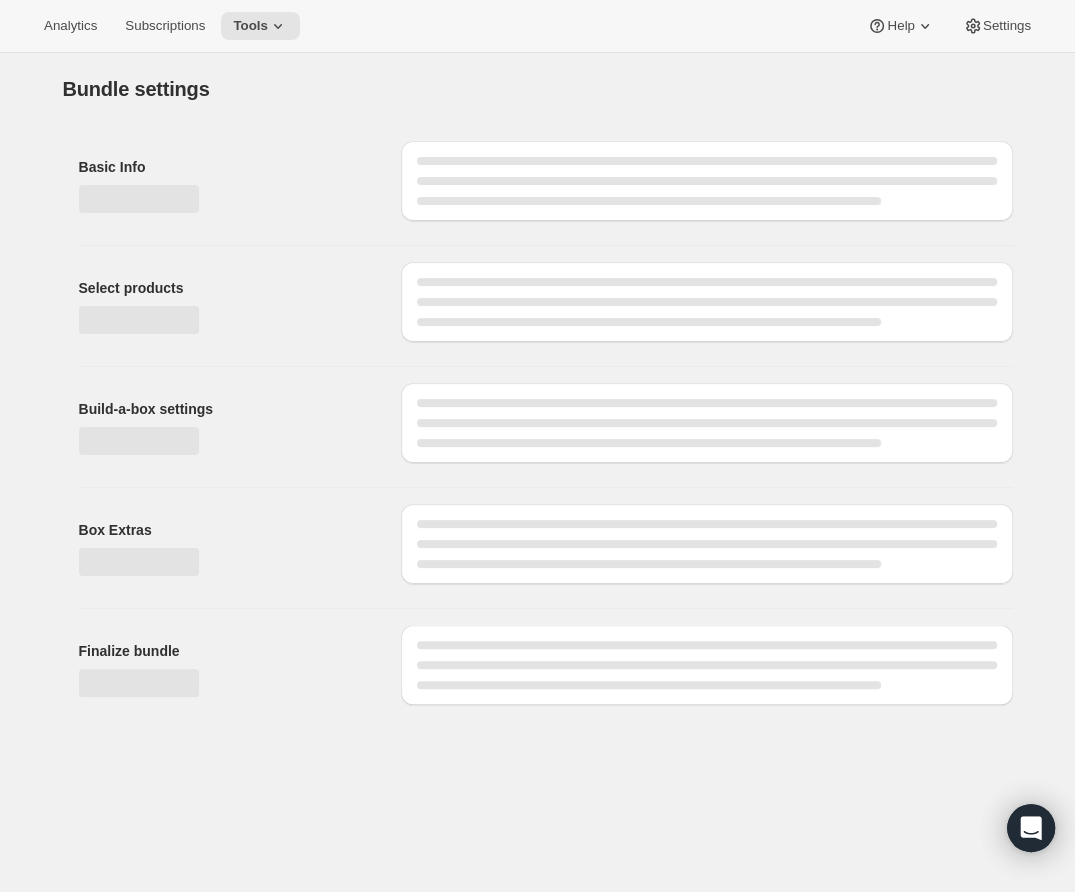 type on "Reserve" 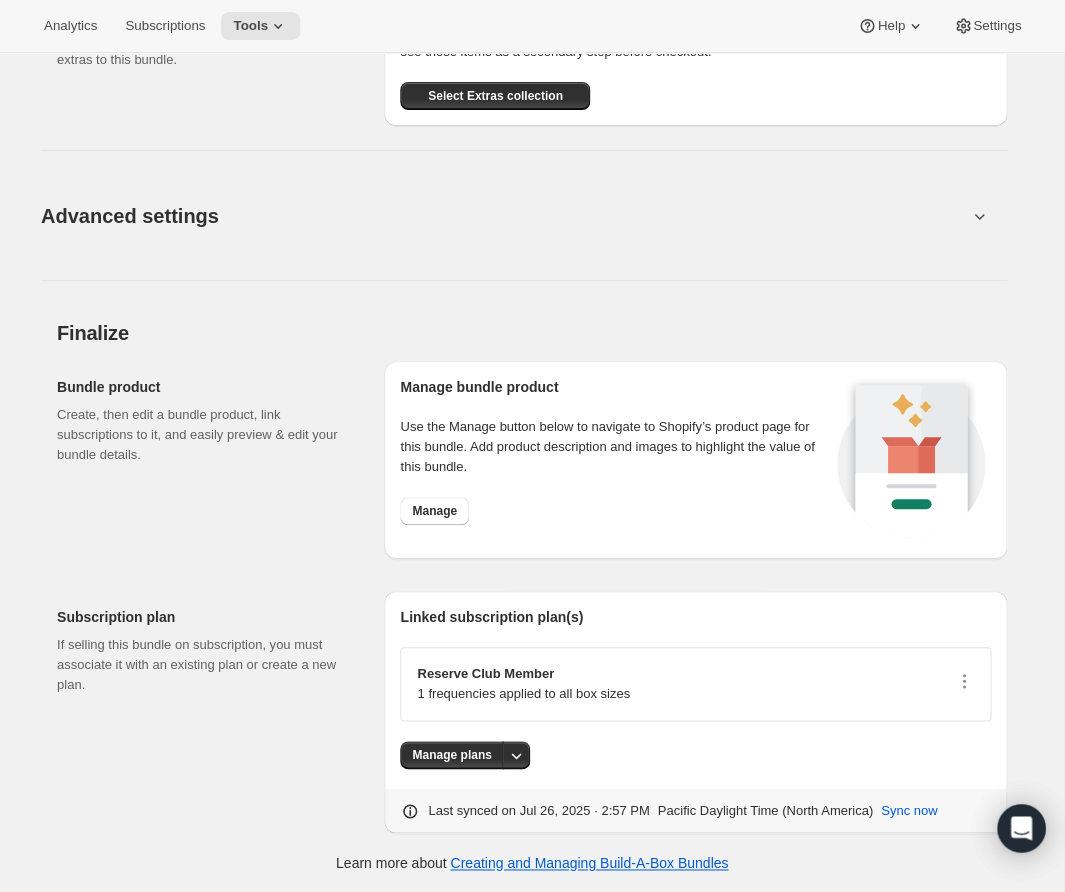scroll, scrollTop: 1559, scrollLeft: 0, axis: vertical 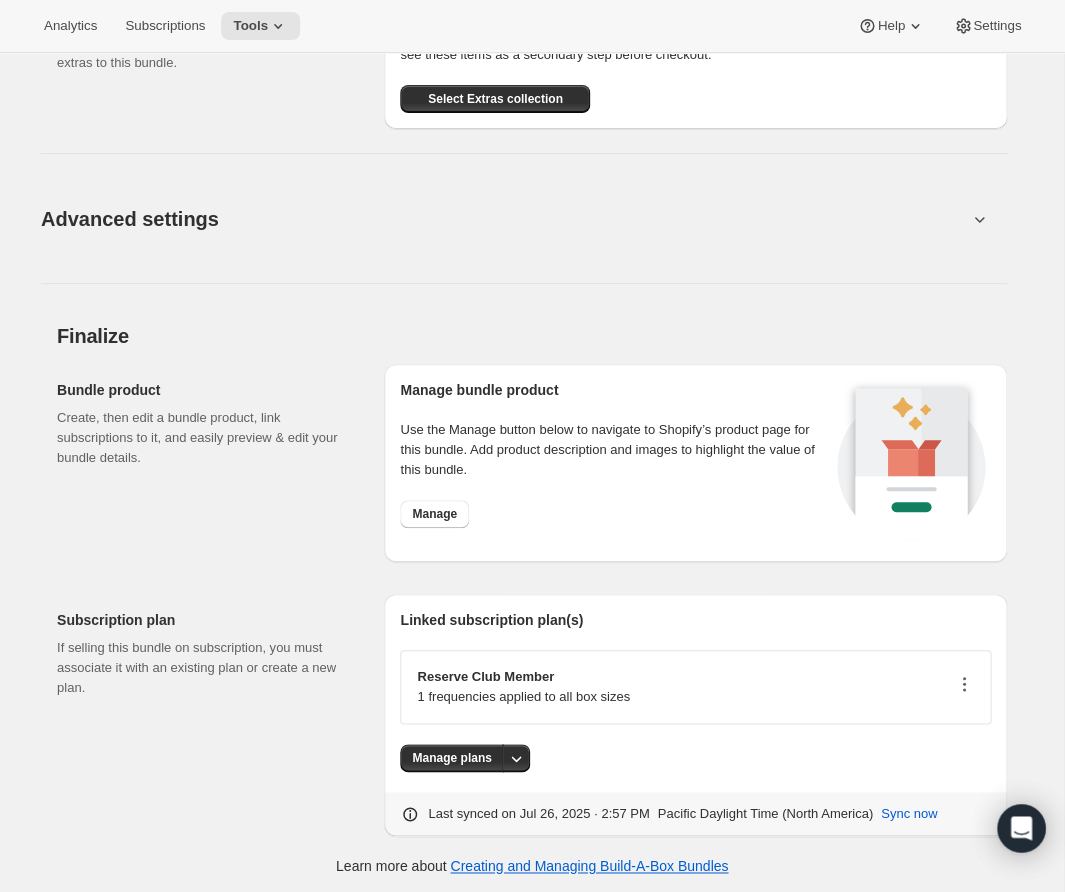click 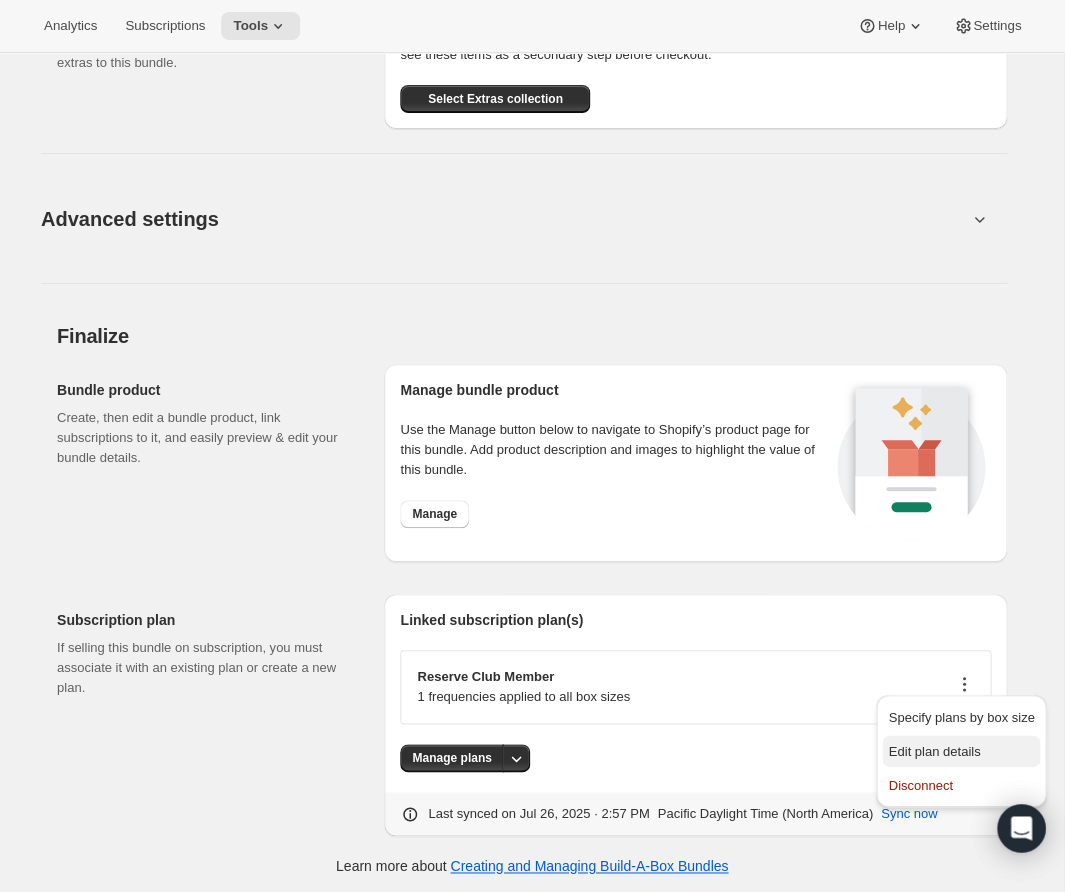 click on "Edit plan details" at bounding box center (934, 751) 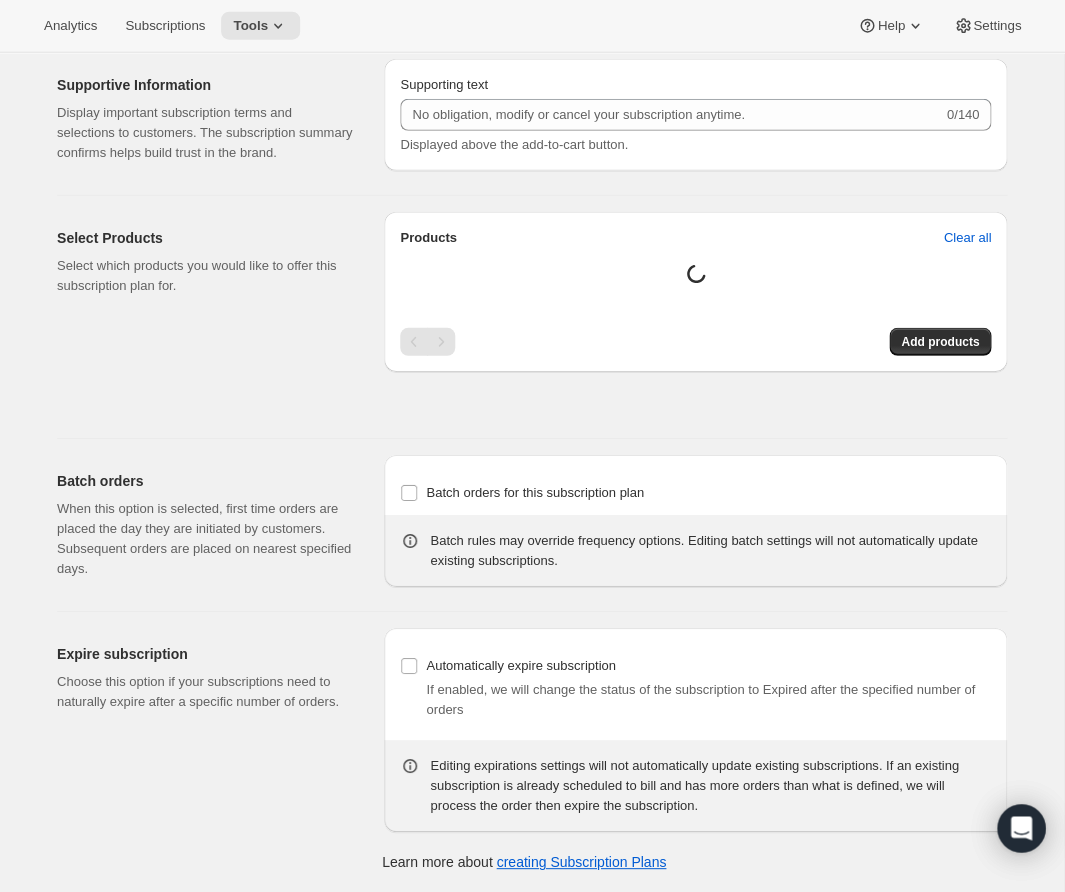 scroll, scrollTop: 0, scrollLeft: 0, axis: both 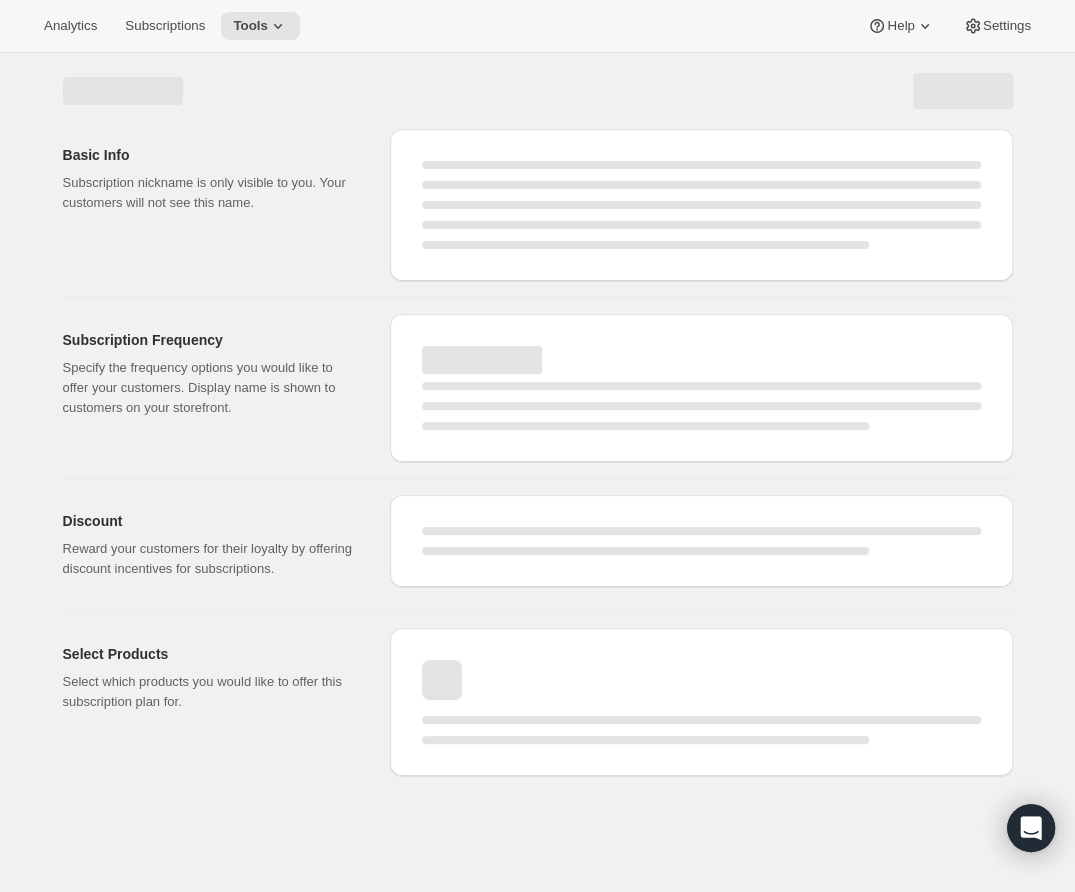select on "WEEK" 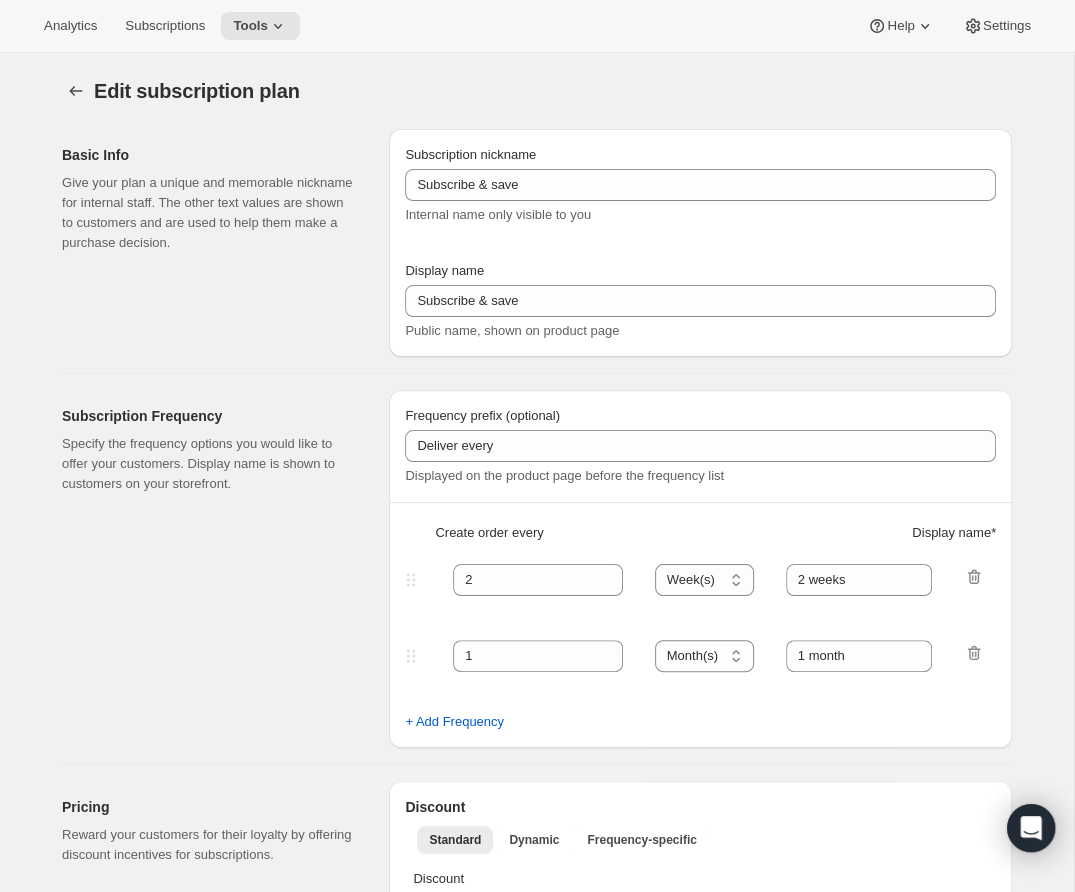 type on "Reserve (12 Bottles) - once per year in August" 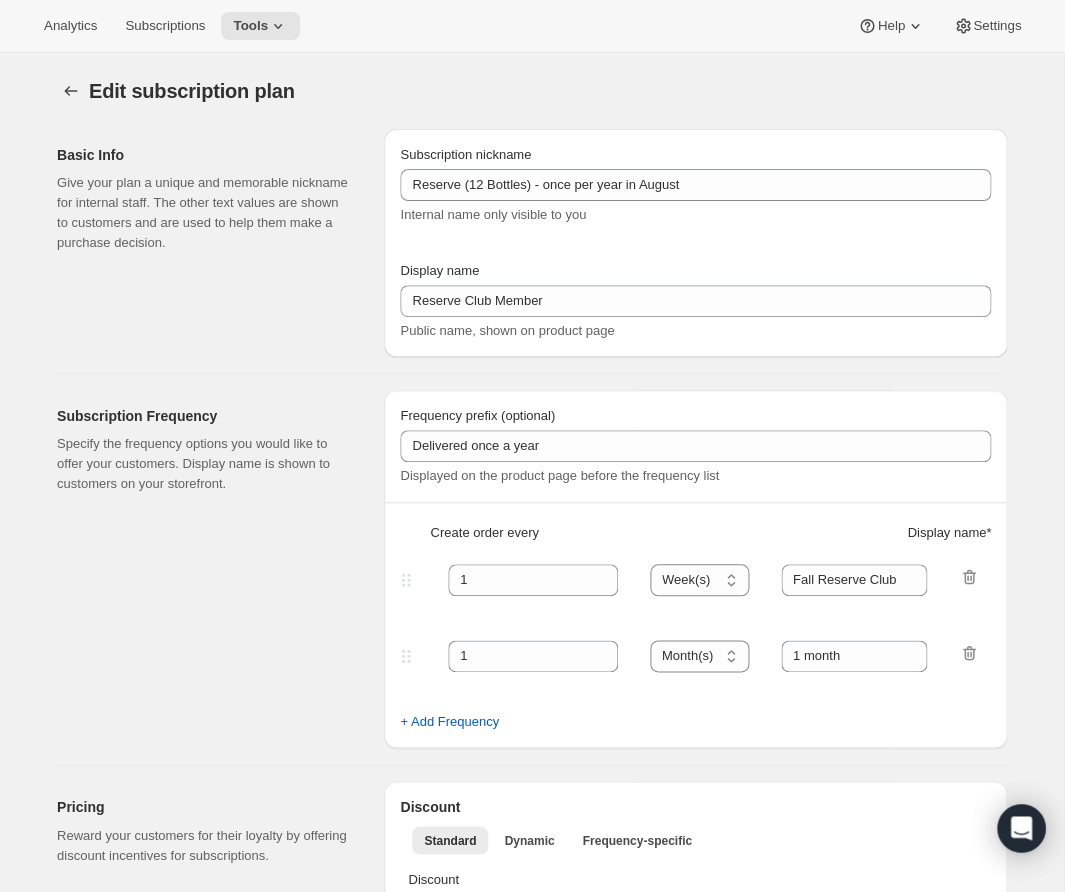 select on "YEARDAY" 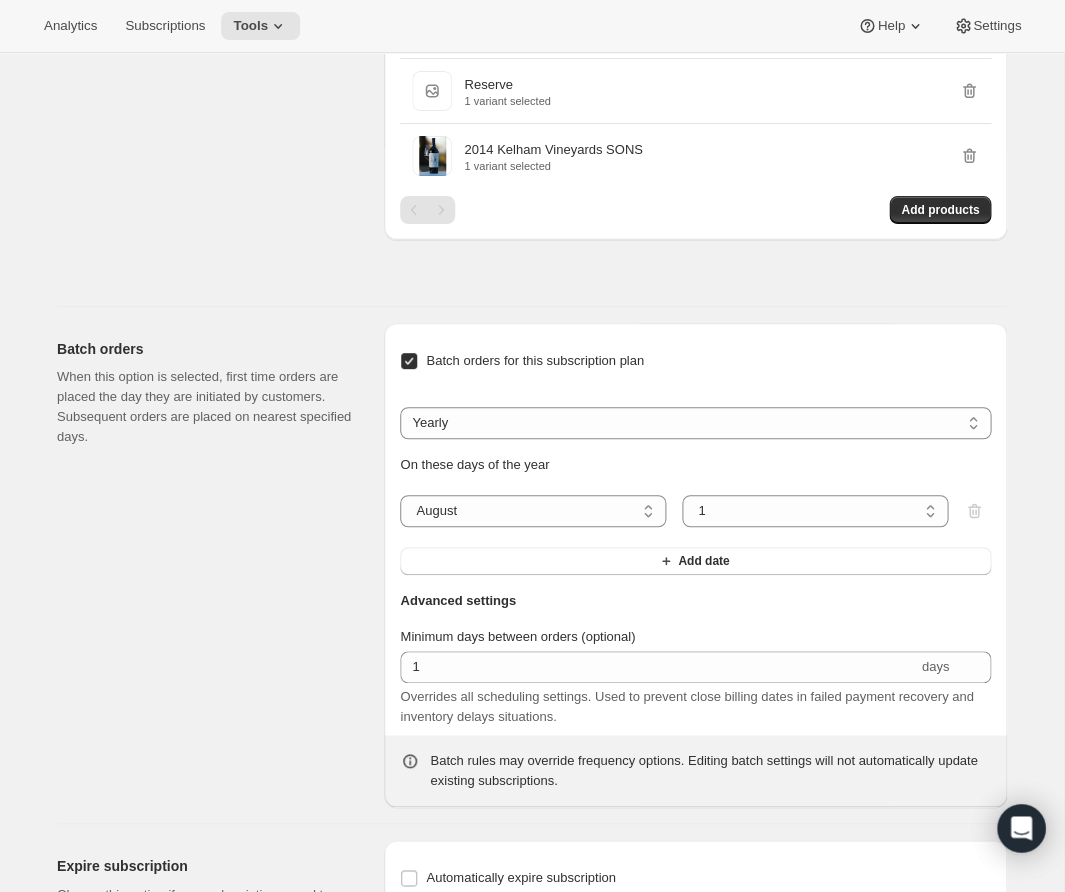 scroll, scrollTop: 1567, scrollLeft: 0, axis: vertical 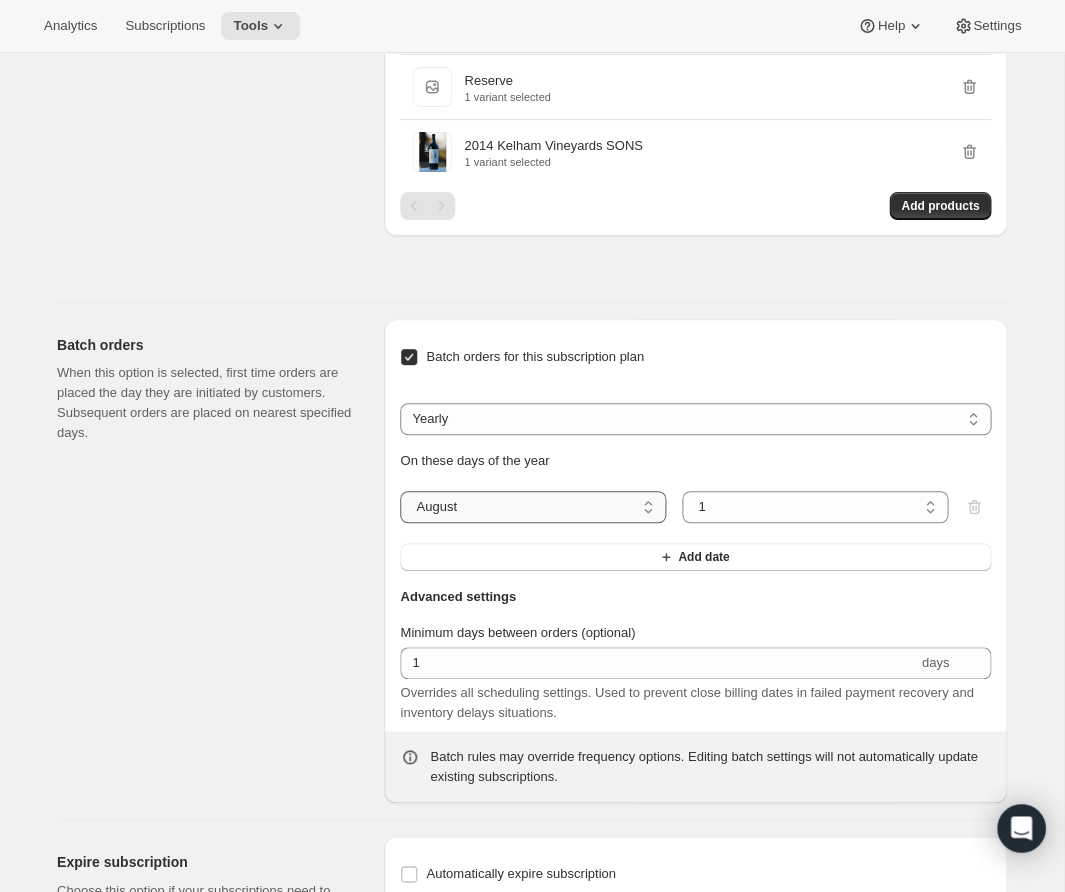 select on "9" 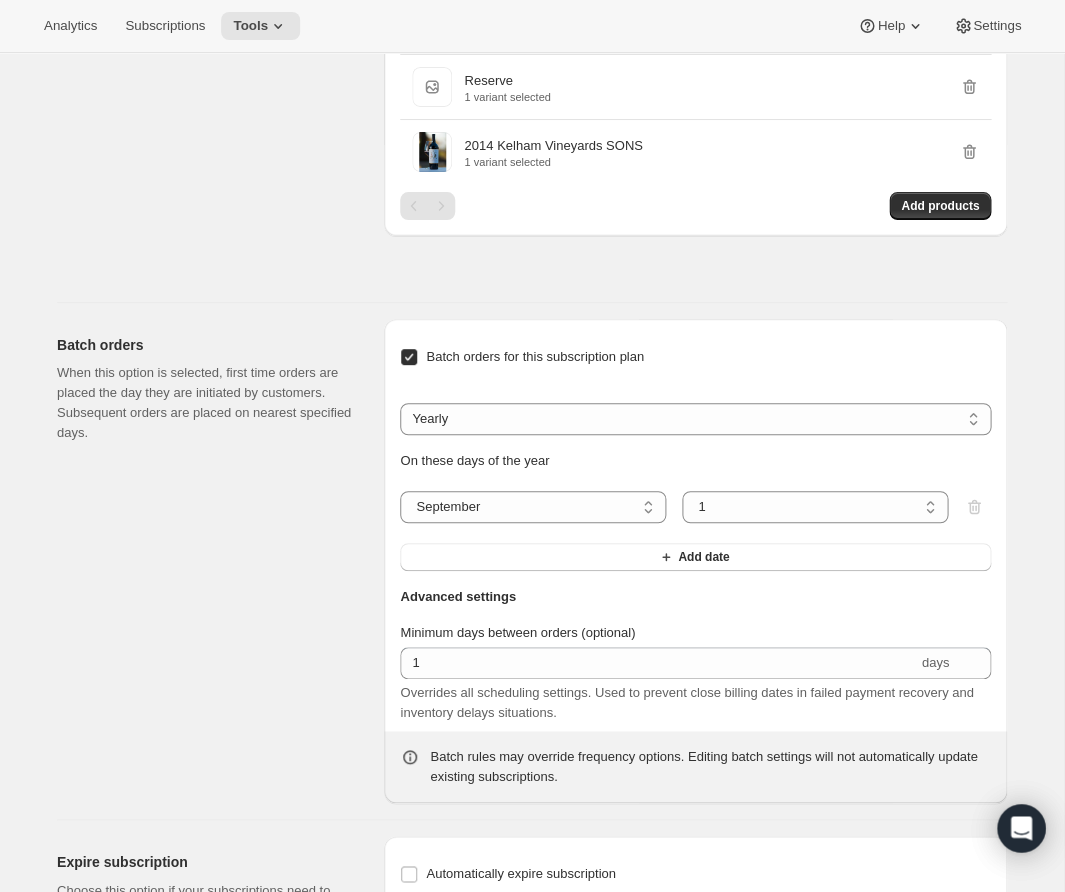 click on "Advanced settings" at bounding box center (695, 605) 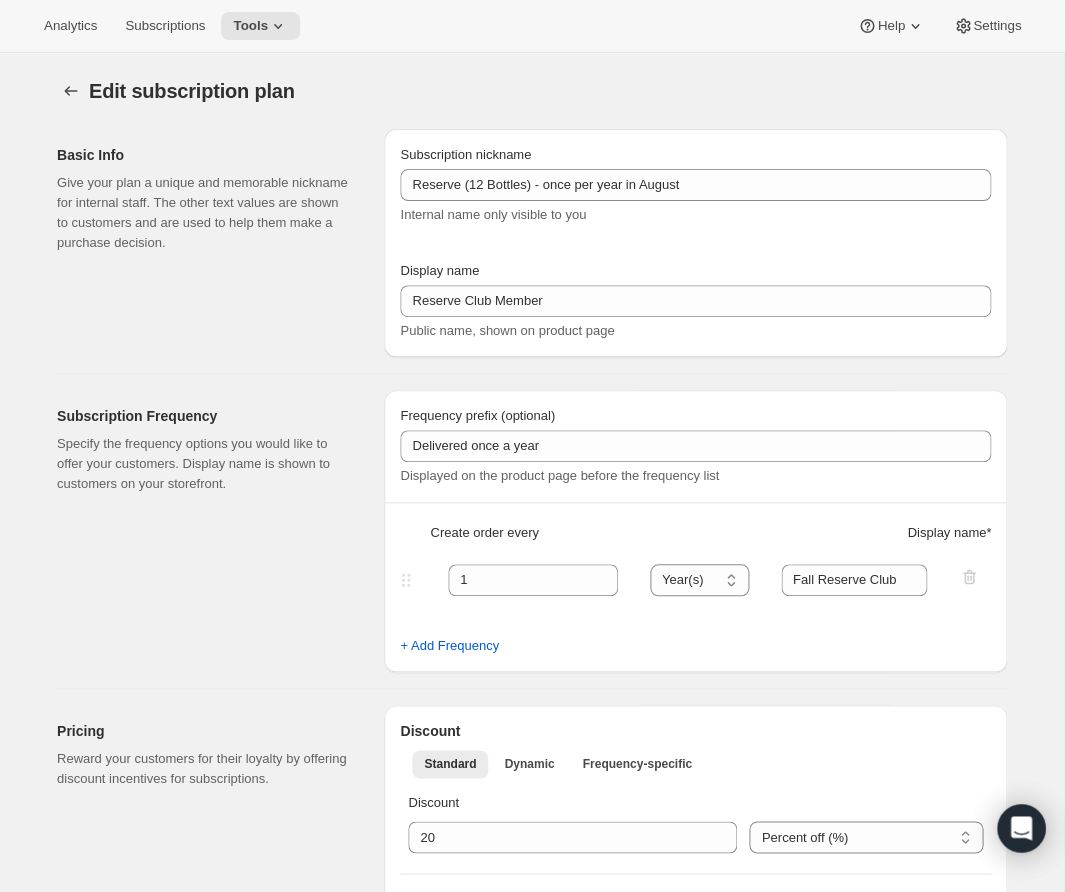 scroll, scrollTop: 0, scrollLeft: 0, axis: both 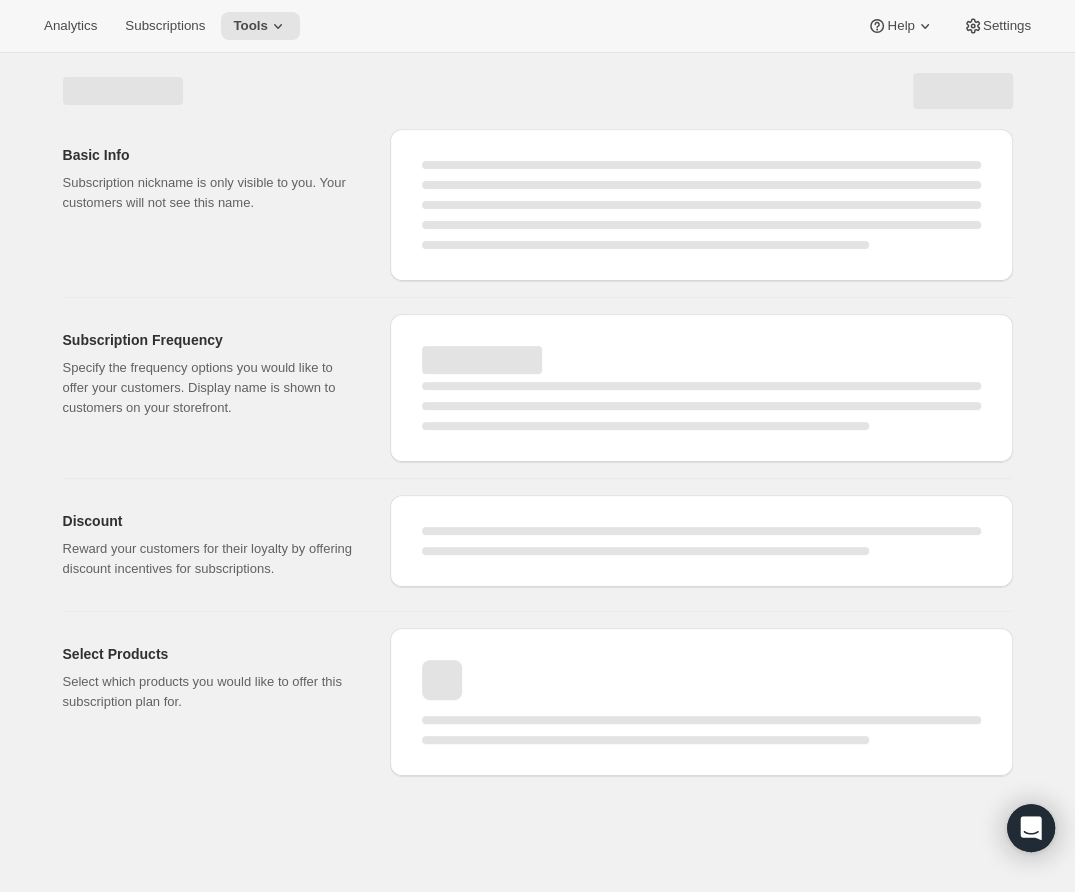 select on "YEAR" 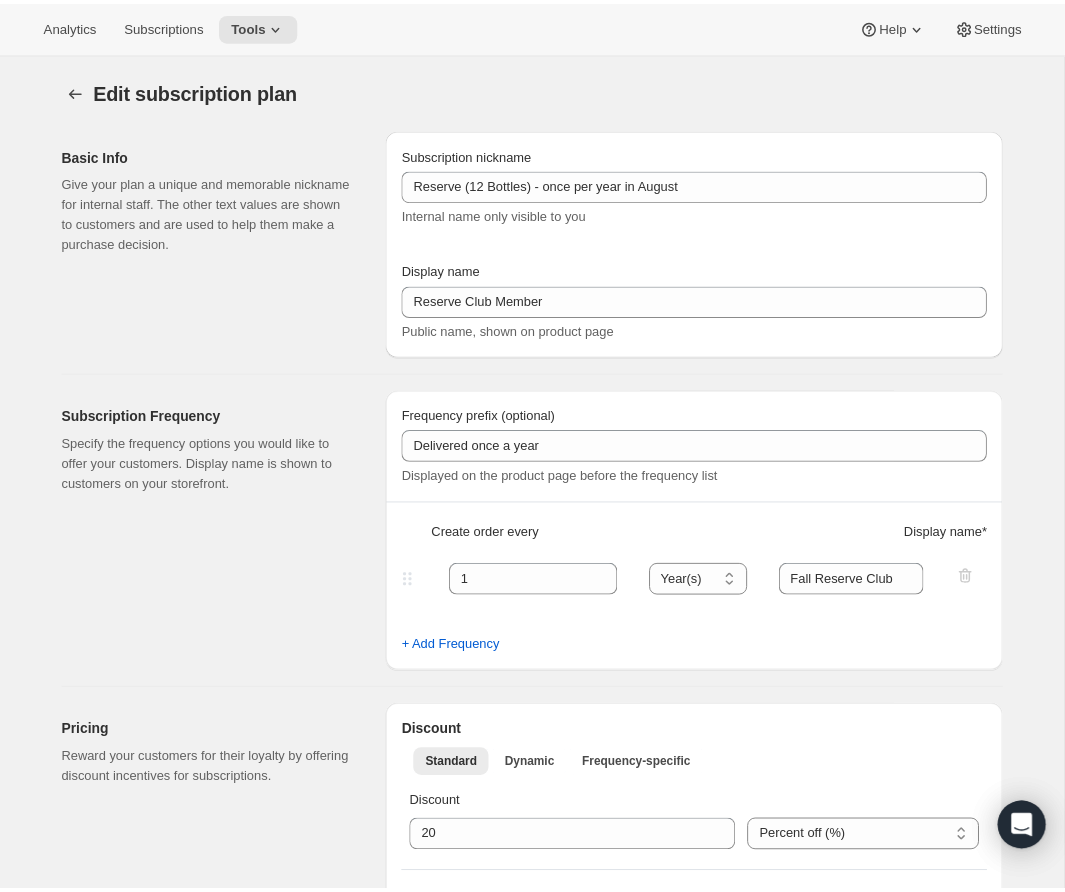 select on "9" 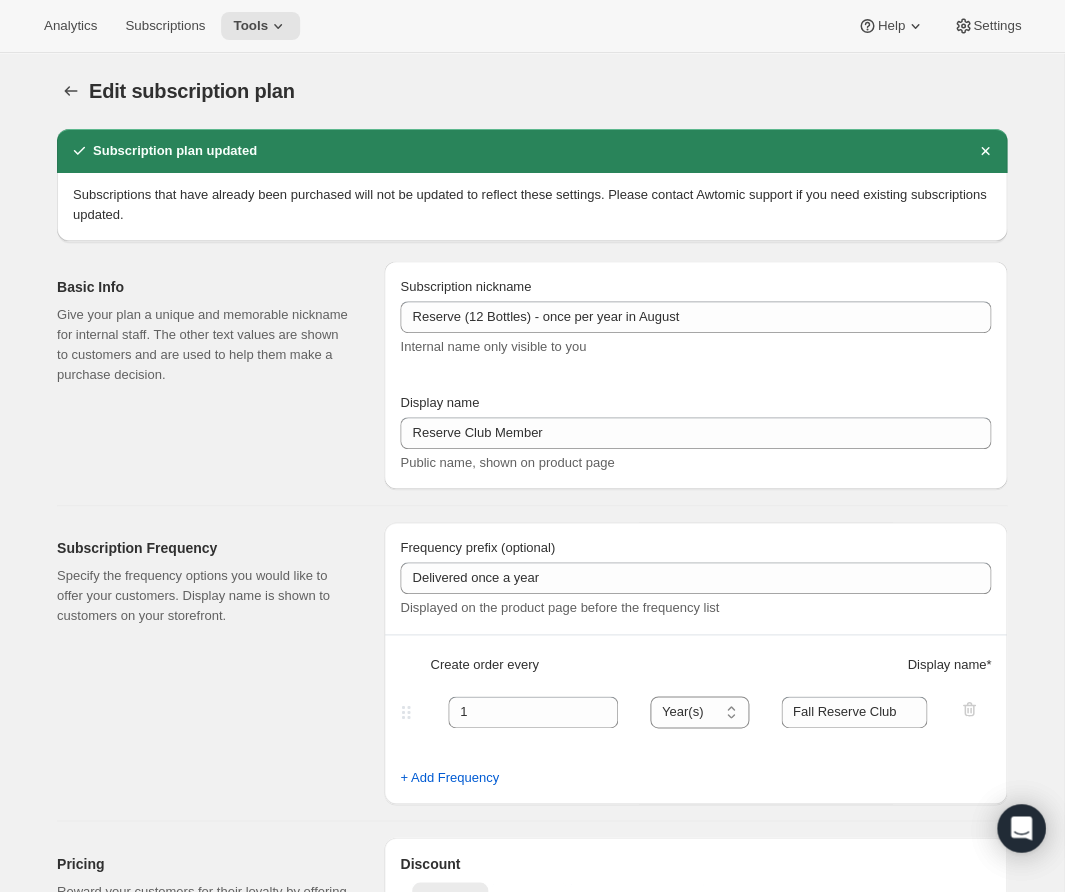 click on "Edit subscription plan. This page is ready Edit subscription plan" at bounding box center (532, 91) 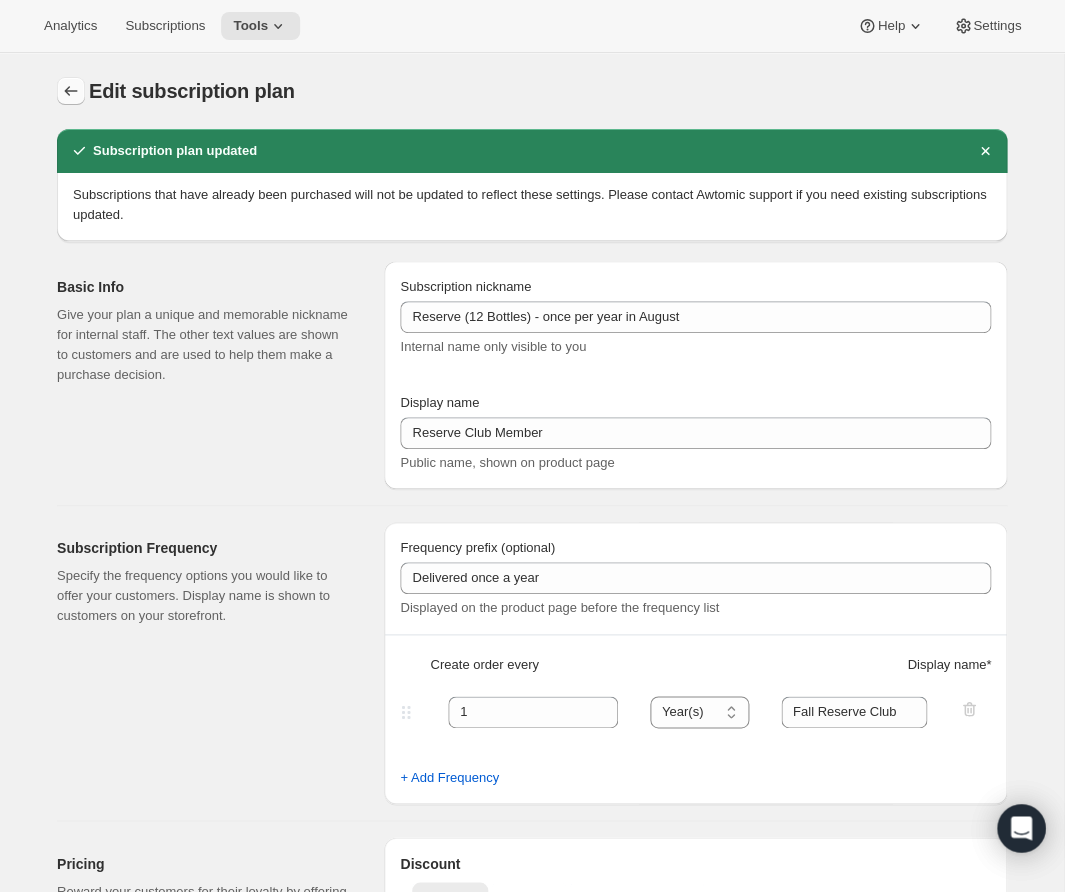 click 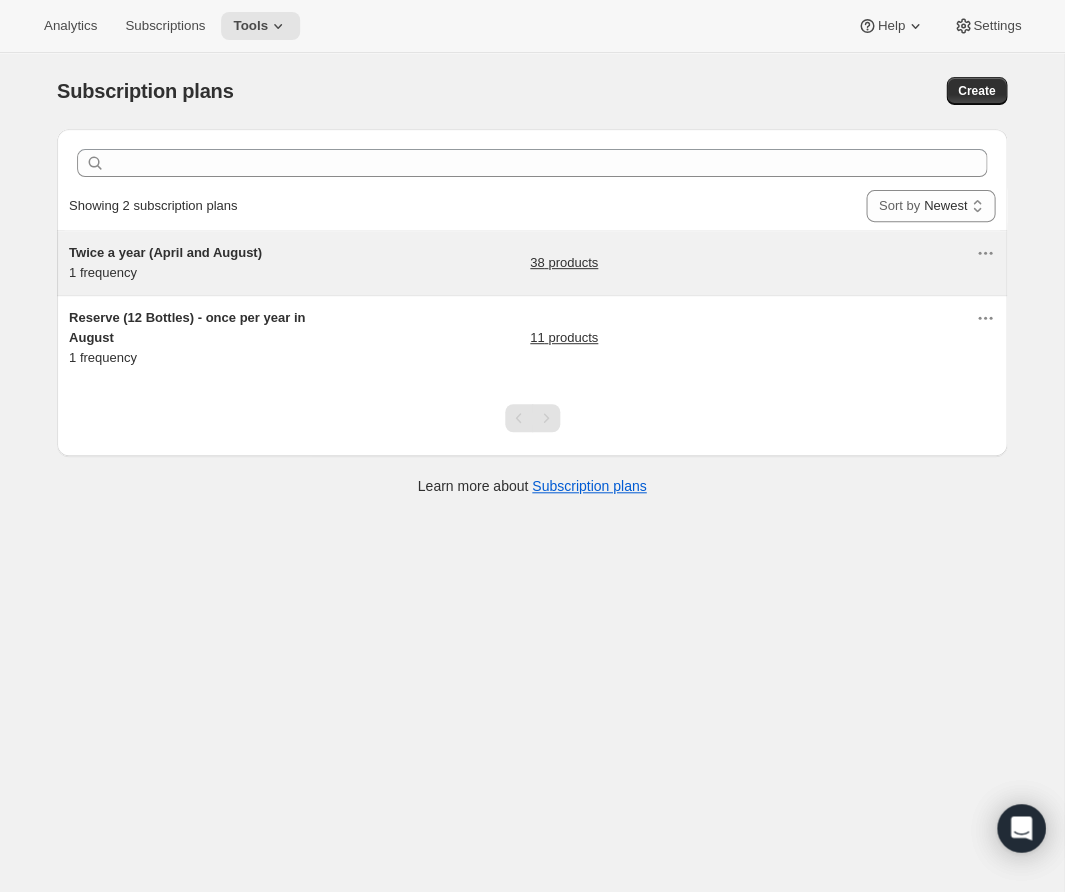 click on "Twice a year (April and August)" at bounding box center (165, 252) 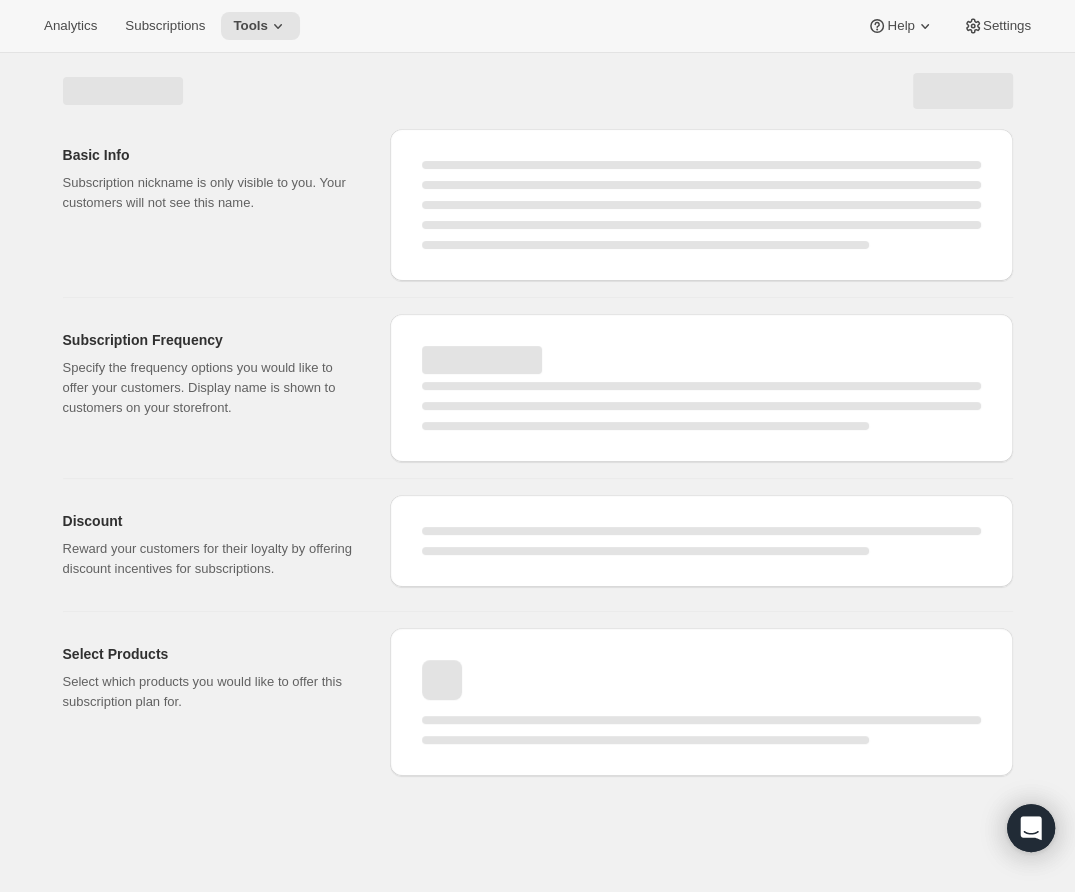 select on "WEEK" 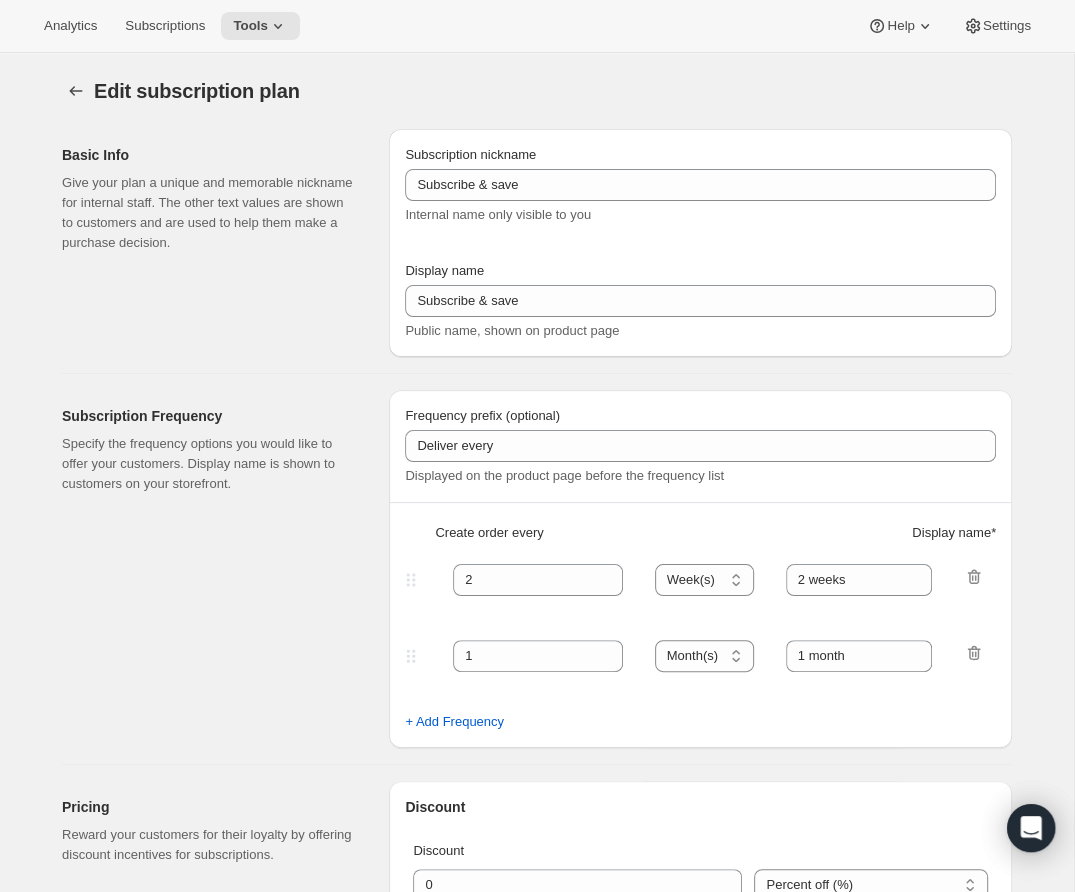 type on "Twice a year (April and August)" 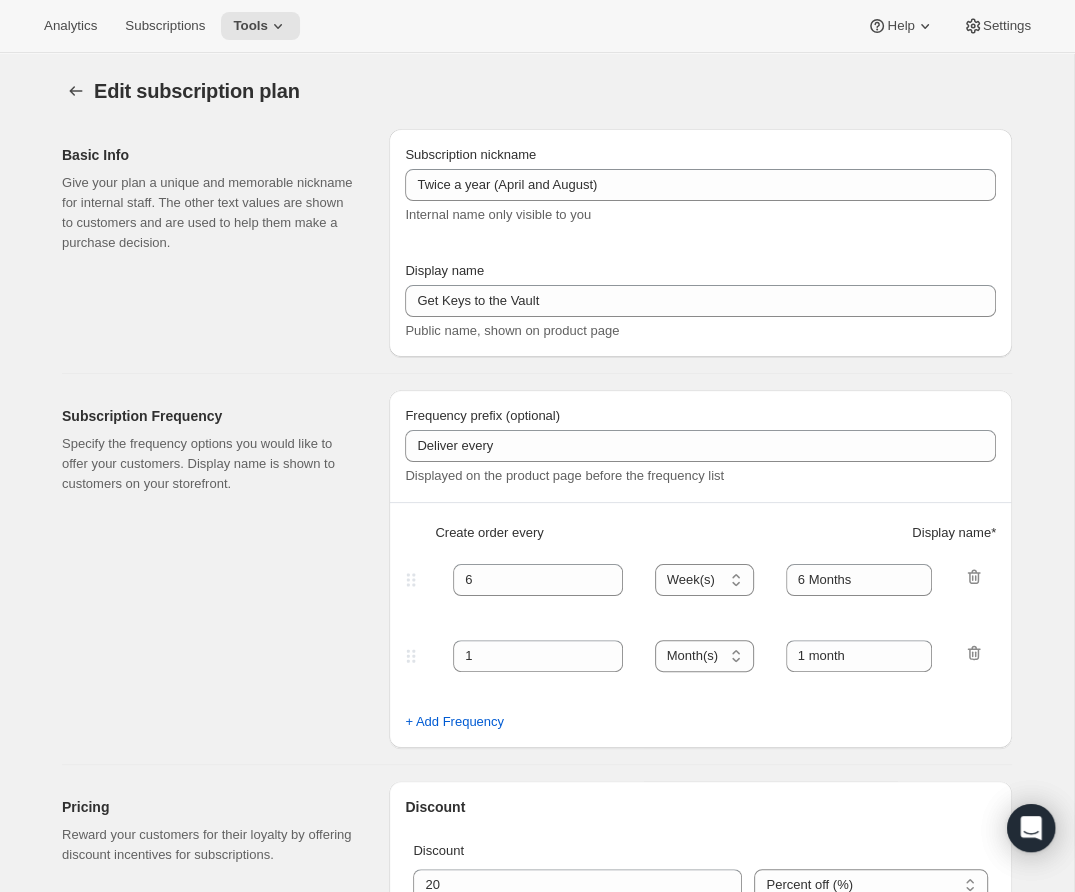 select on "YEARDAY" 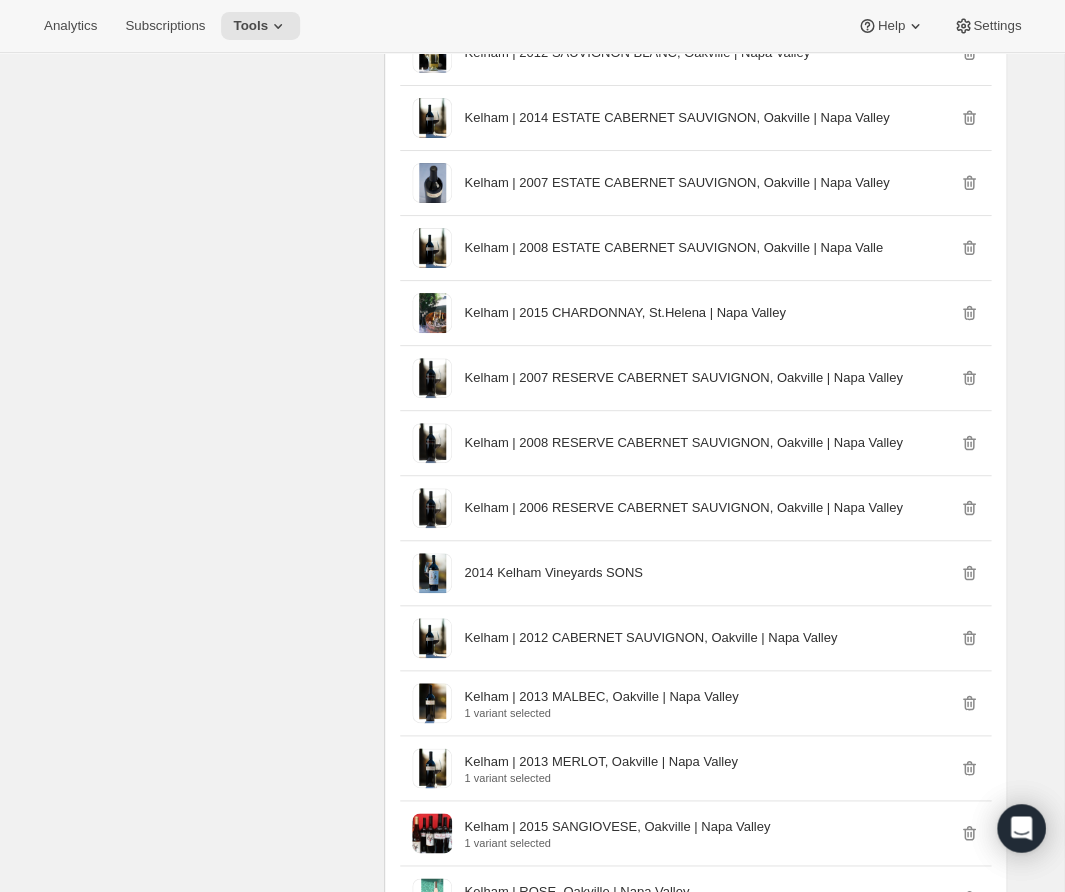 scroll, scrollTop: 2629, scrollLeft: 0, axis: vertical 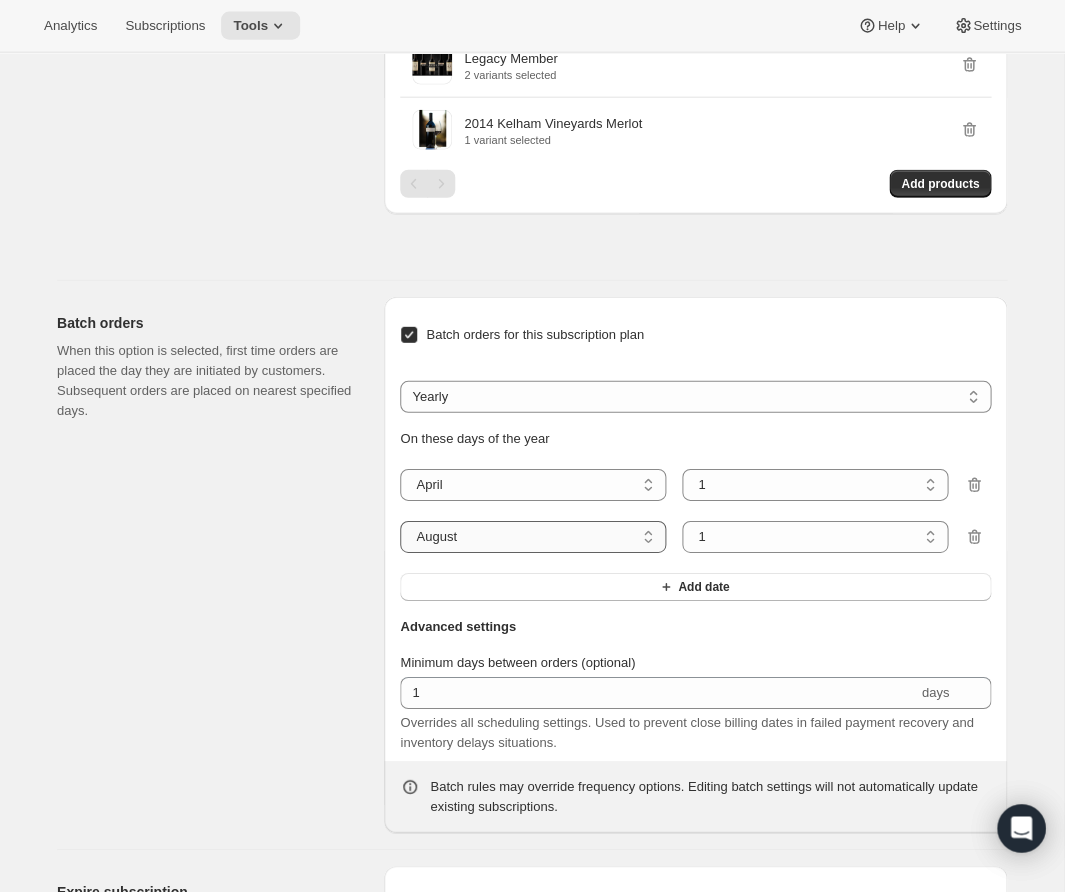 select on "9" 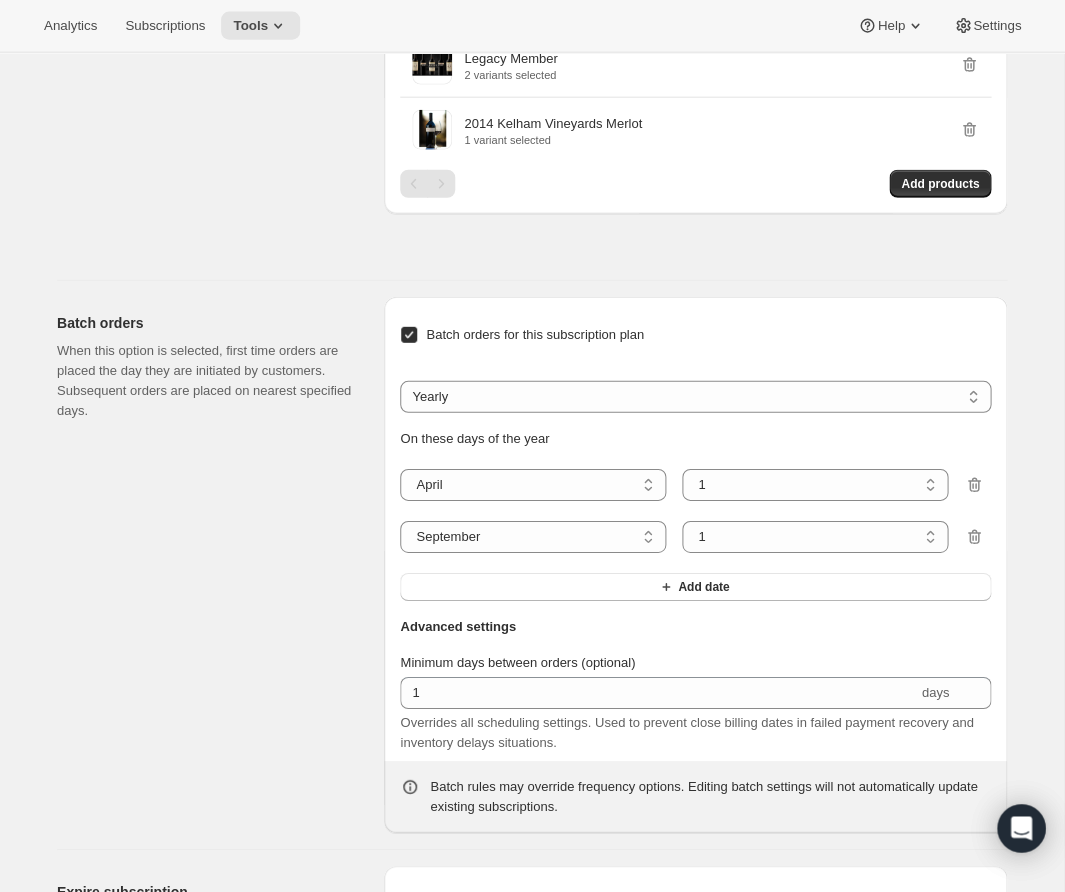 click on "On these days of the year" at bounding box center (695, 439) 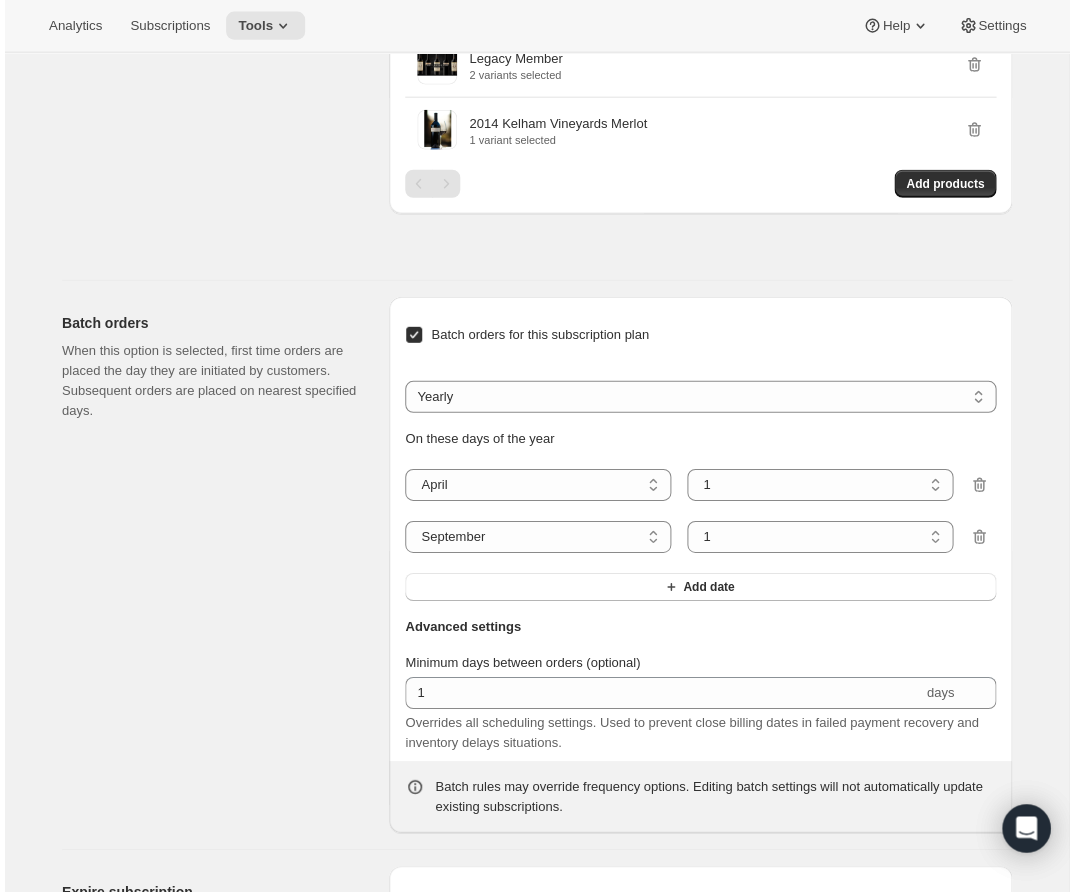 scroll, scrollTop: 0, scrollLeft: 0, axis: both 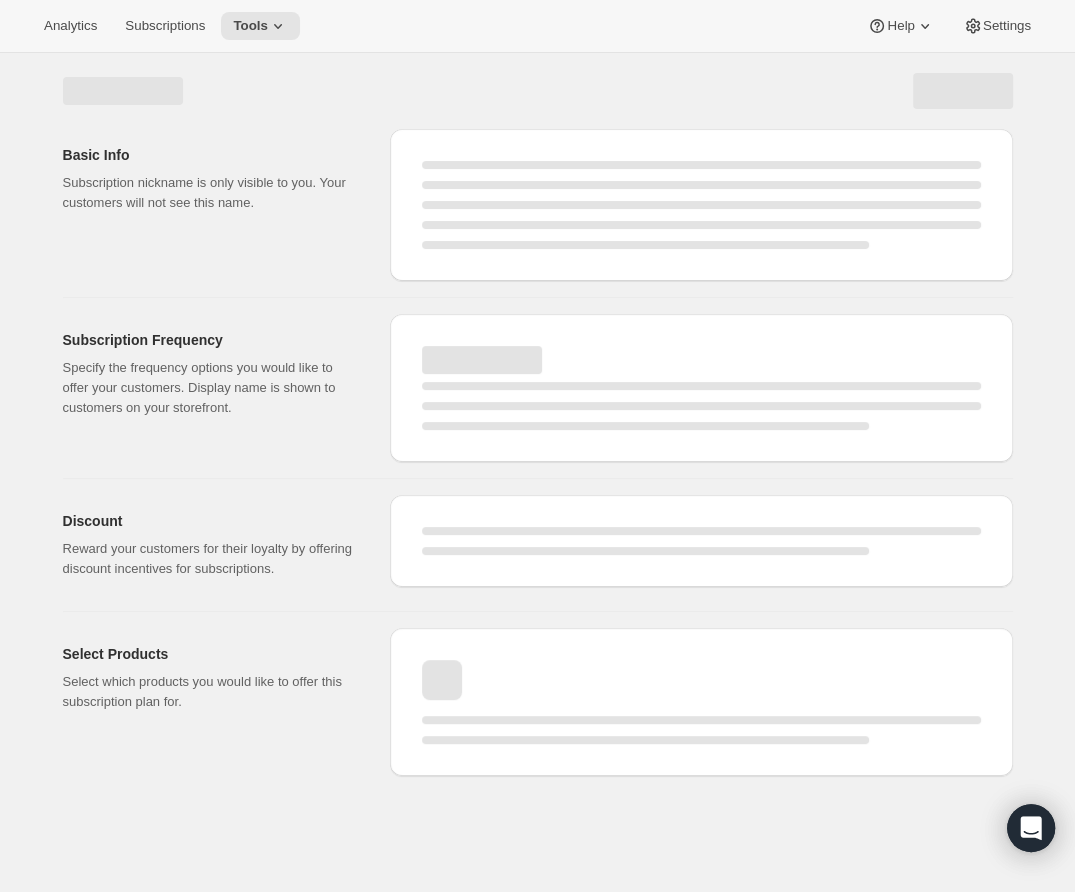 select on "MONTH" 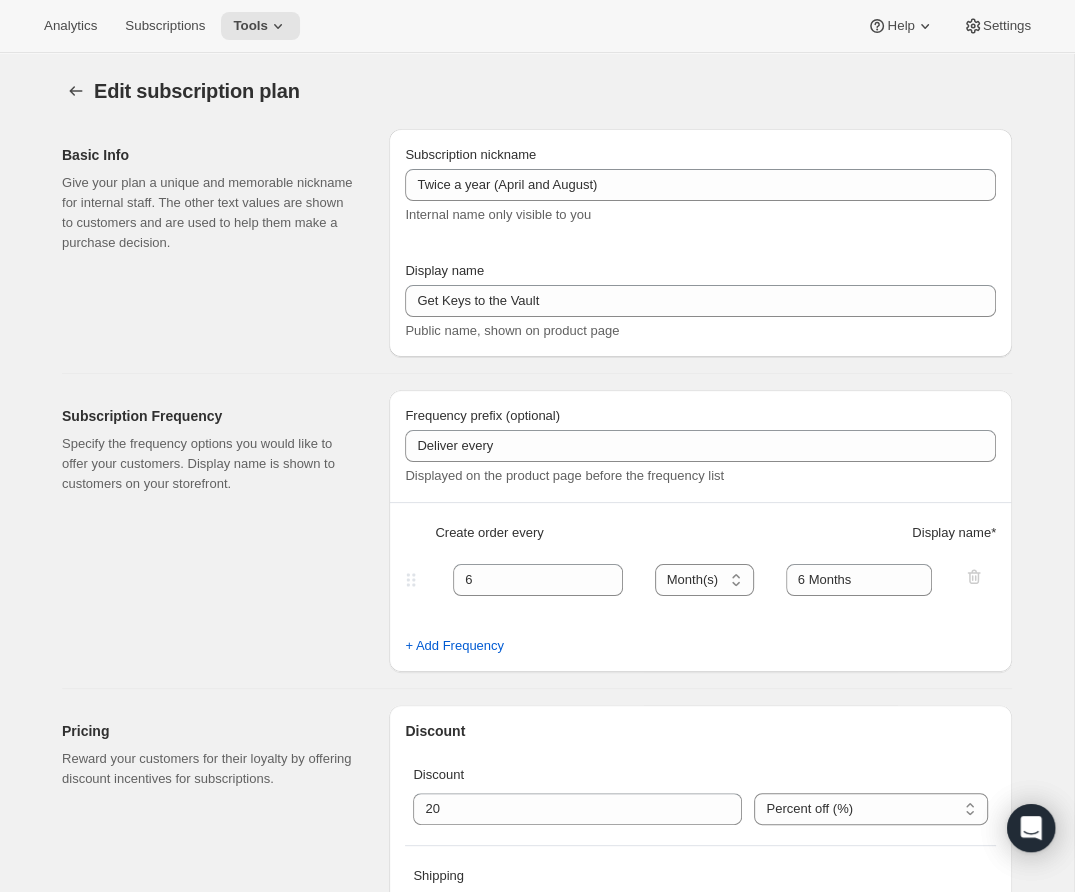 select on "9" 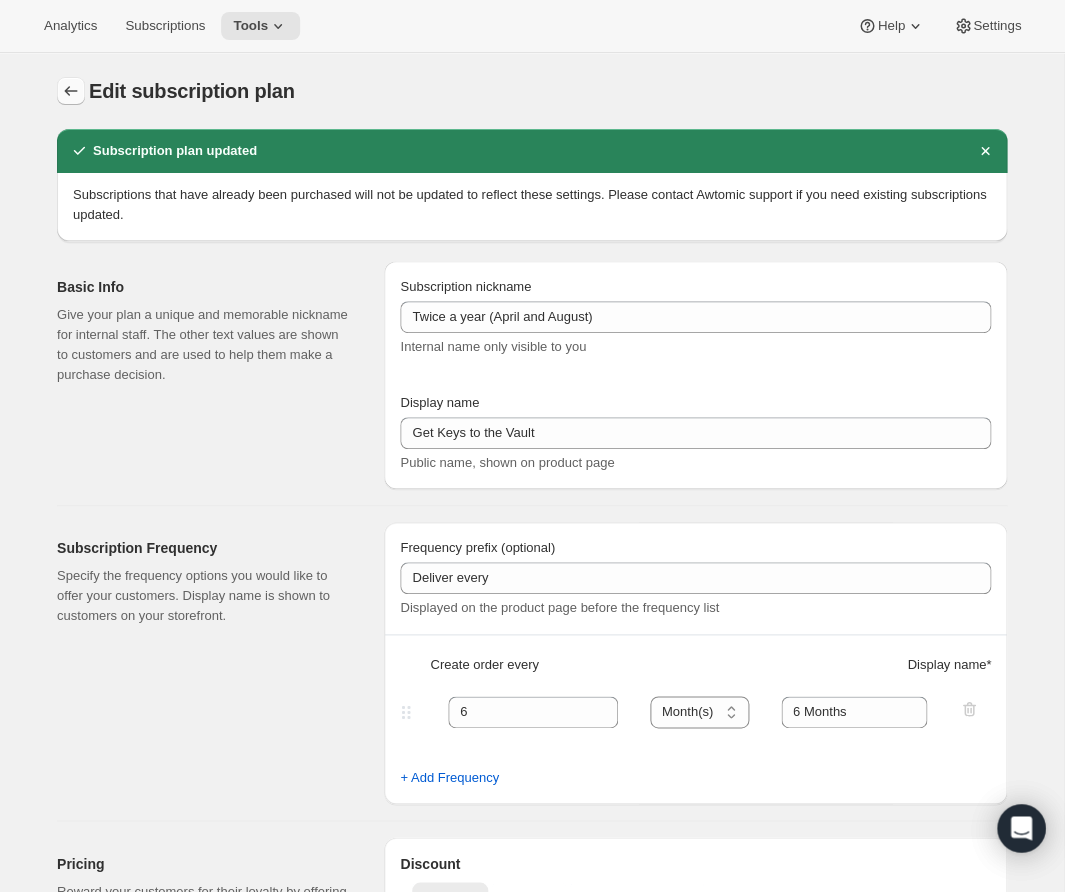 click 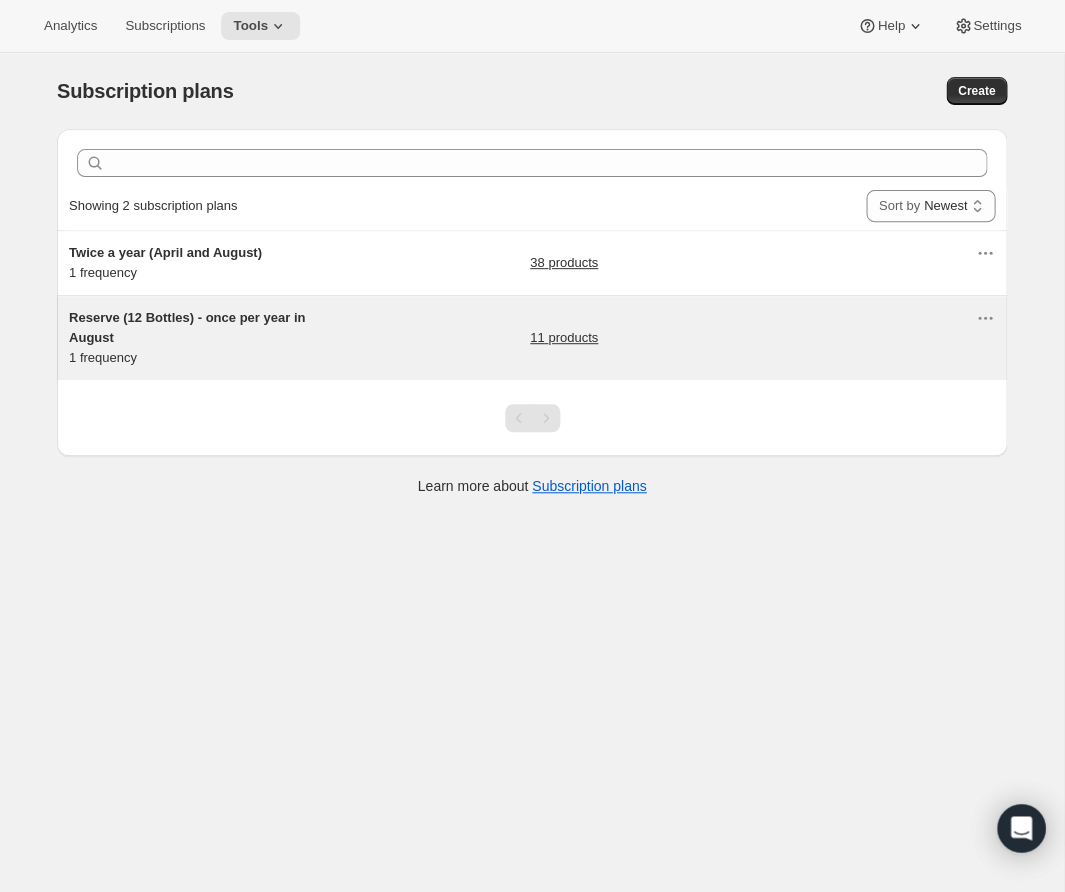 click on "Reserve (12 Bottles) - once per year in August" at bounding box center [187, 327] 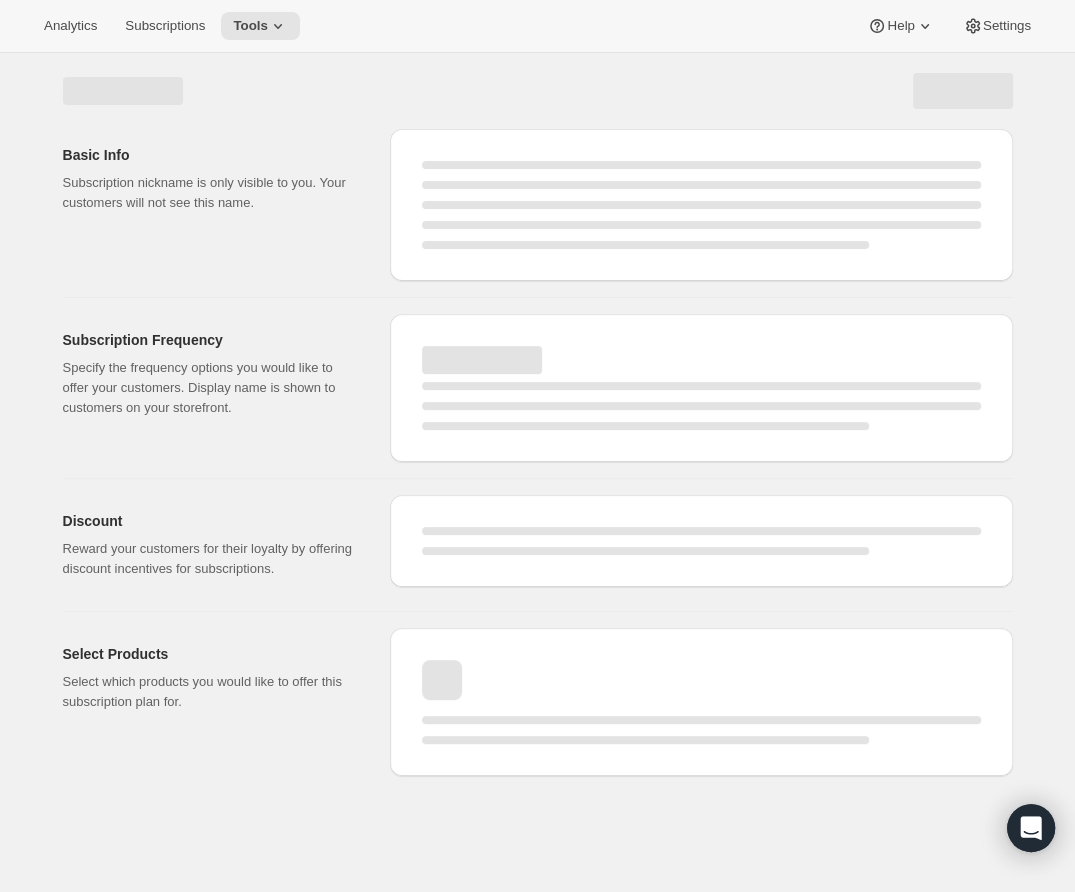 select on "WEEK" 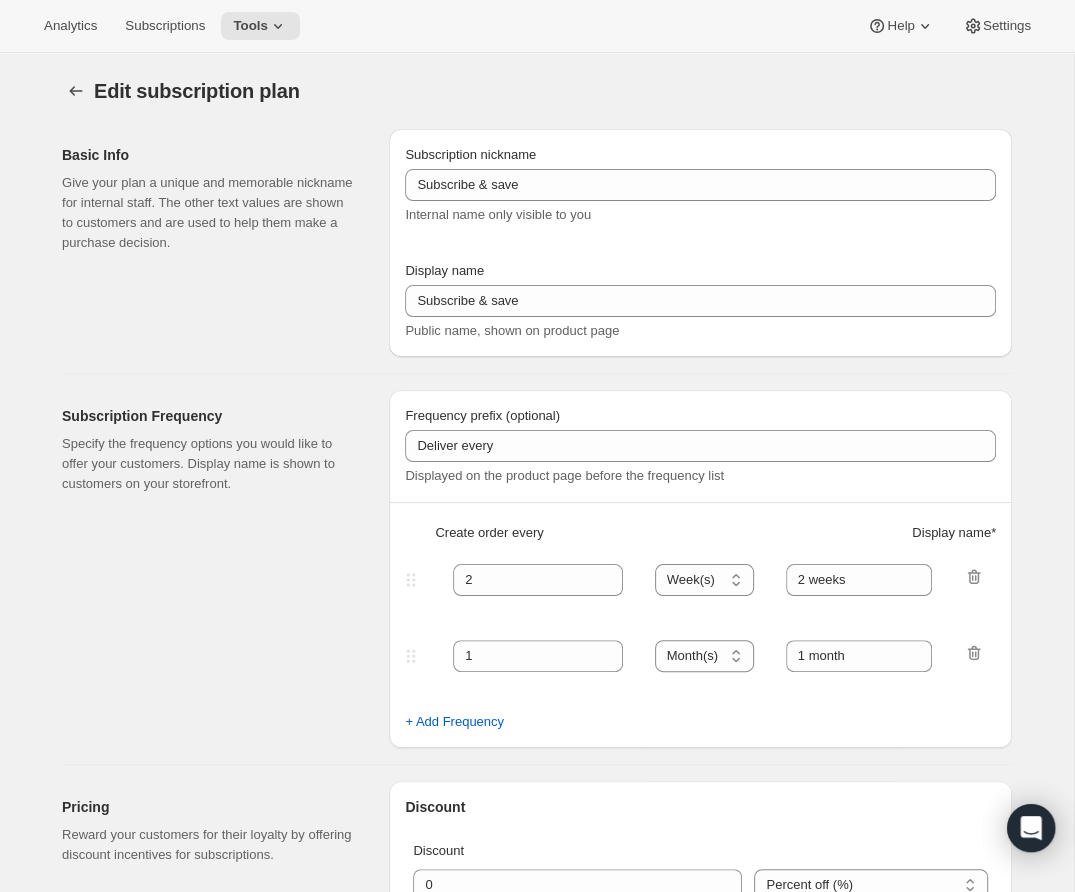 select on "YEARDAY" 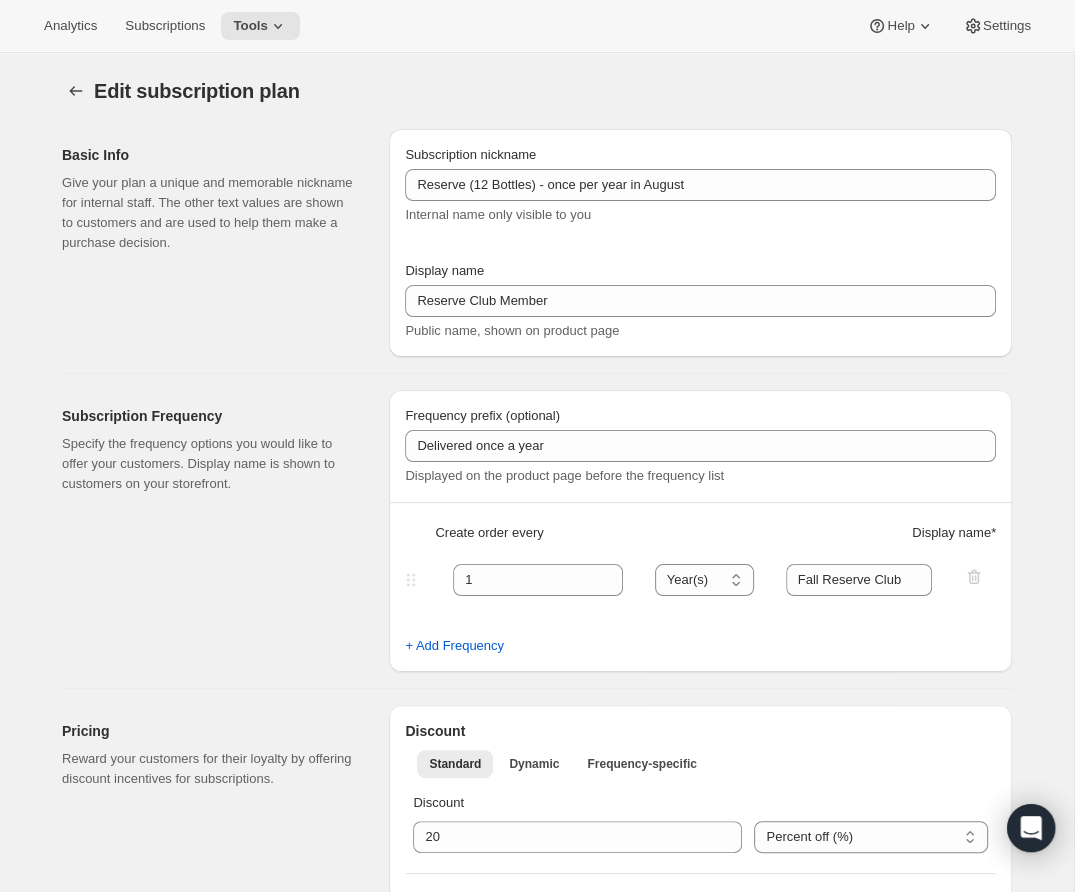type on "Reserve (12 Bottles) - once per year in August" 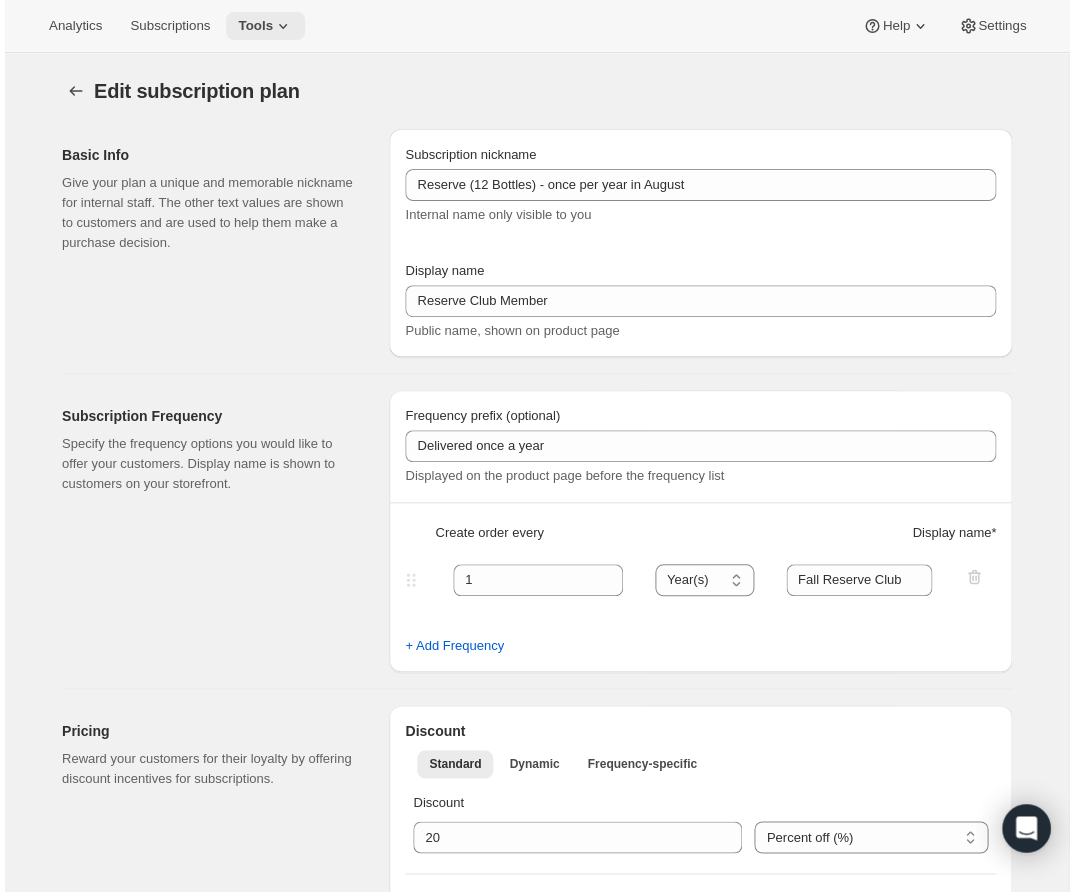 scroll, scrollTop: 0, scrollLeft: 0, axis: both 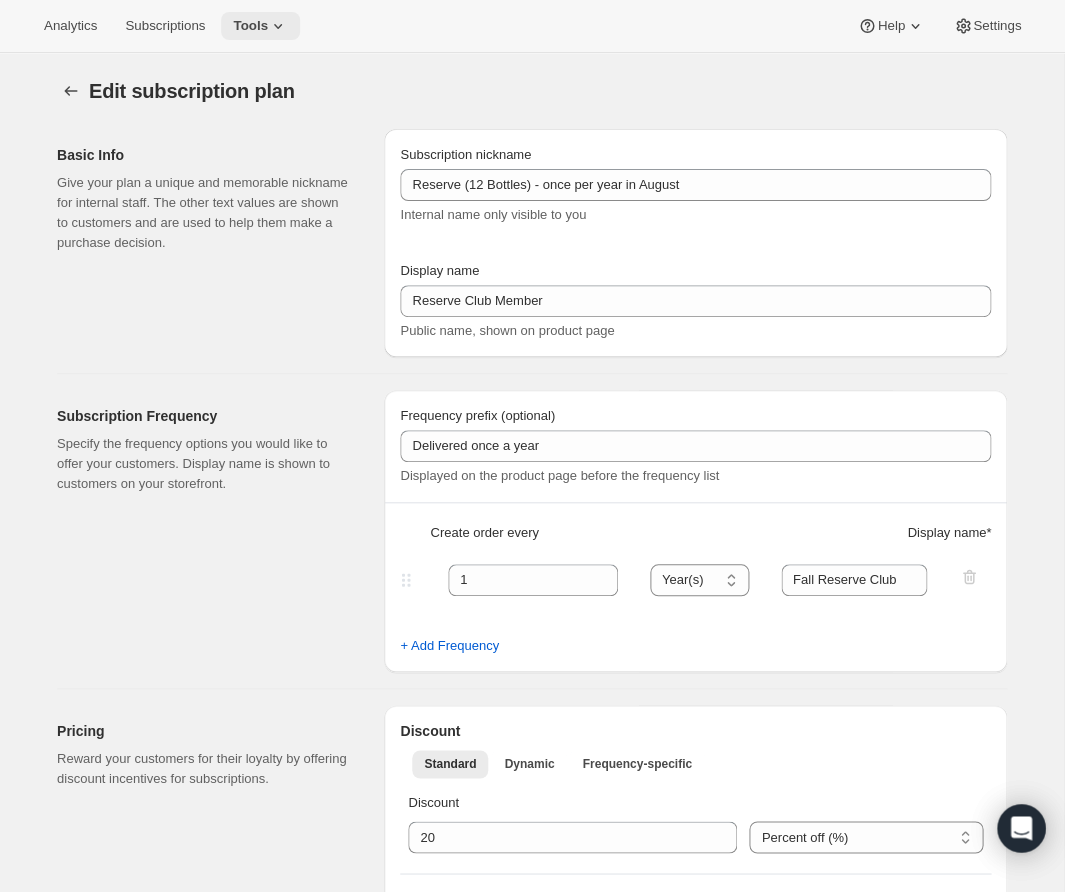 click on "Tools" at bounding box center [250, 26] 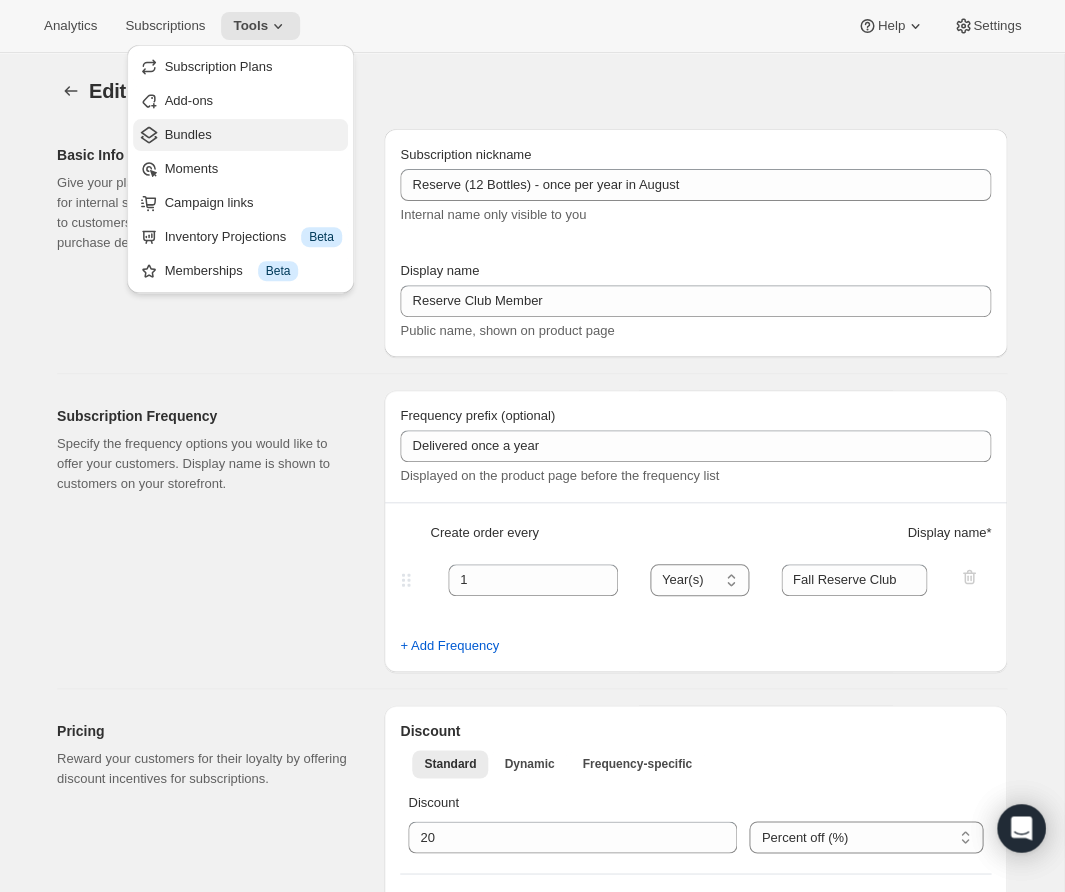 click on "Bundles" at bounding box center [188, 134] 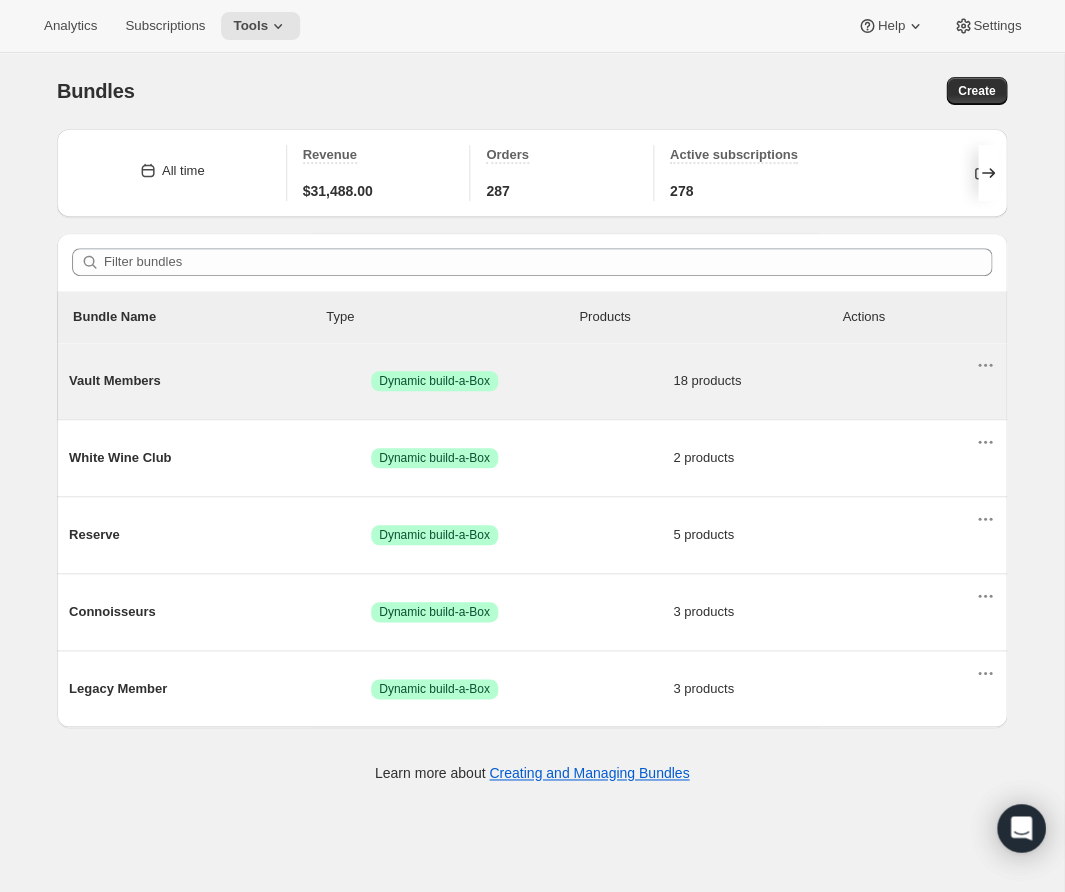 click on "Vault Members  Success Dynamic build-a-Box 18 products" at bounding box center (522, 381) 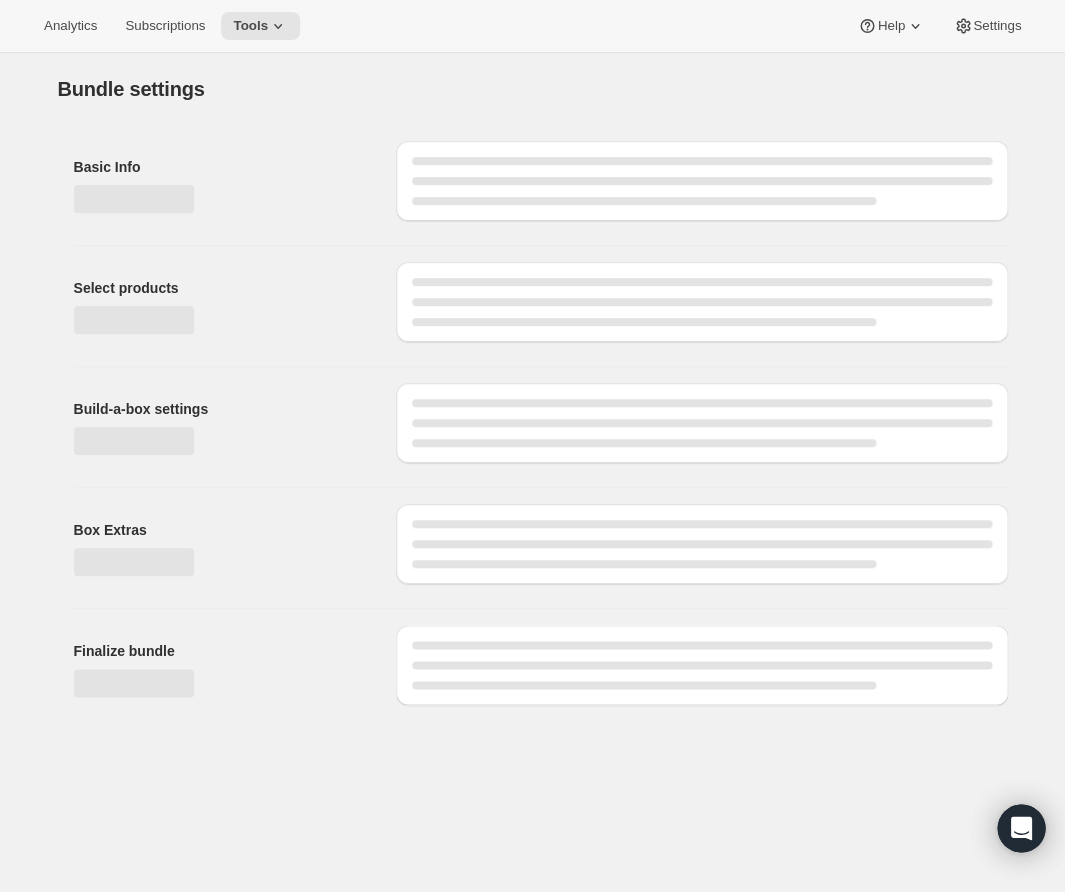 type on "Vault Members" 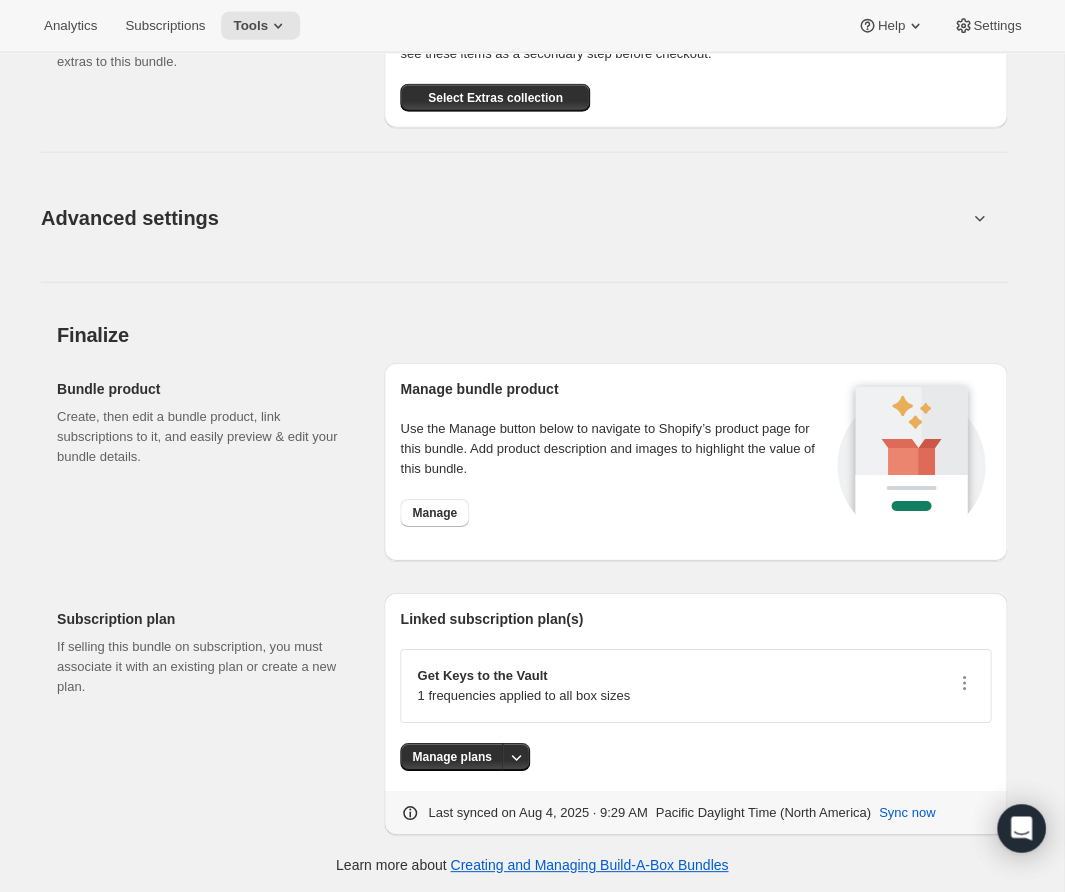 scroll, scrollTop: 2639, scrollLeft: 0, axis: vertical 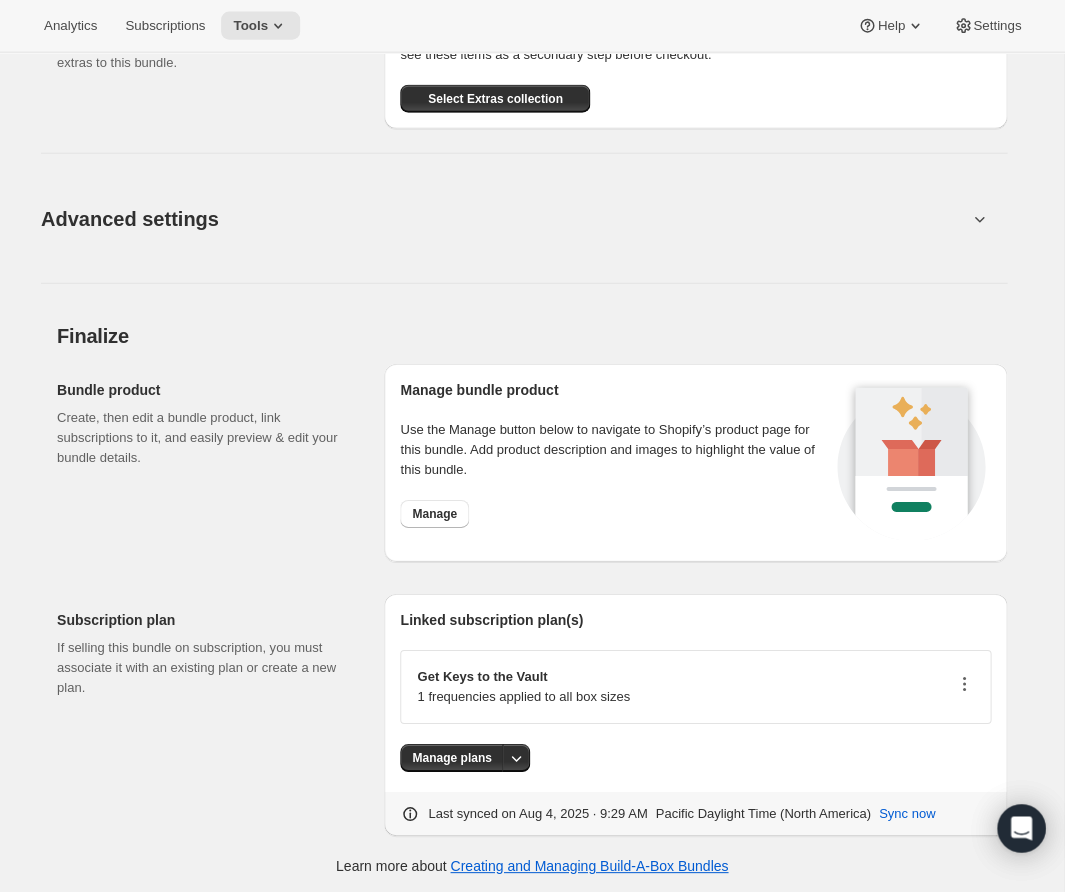 click 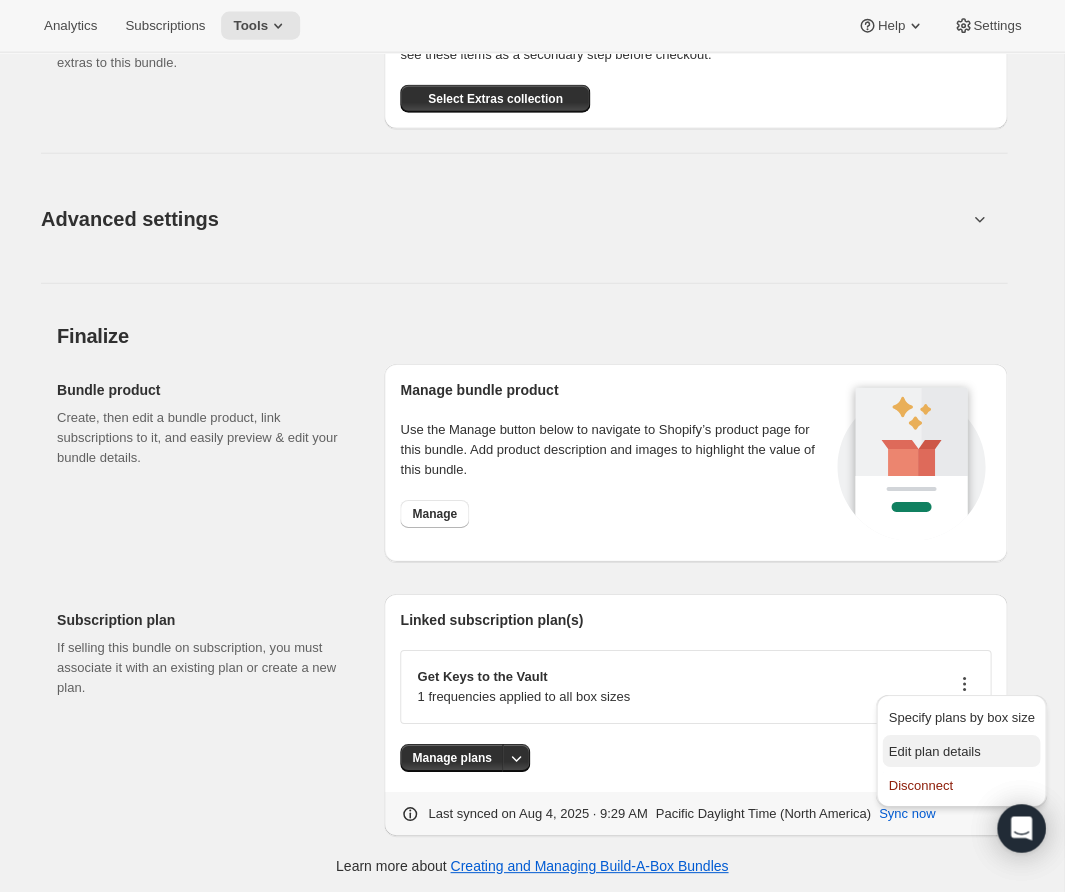 click on "Edit plan details" at bounding box center (934, 751) 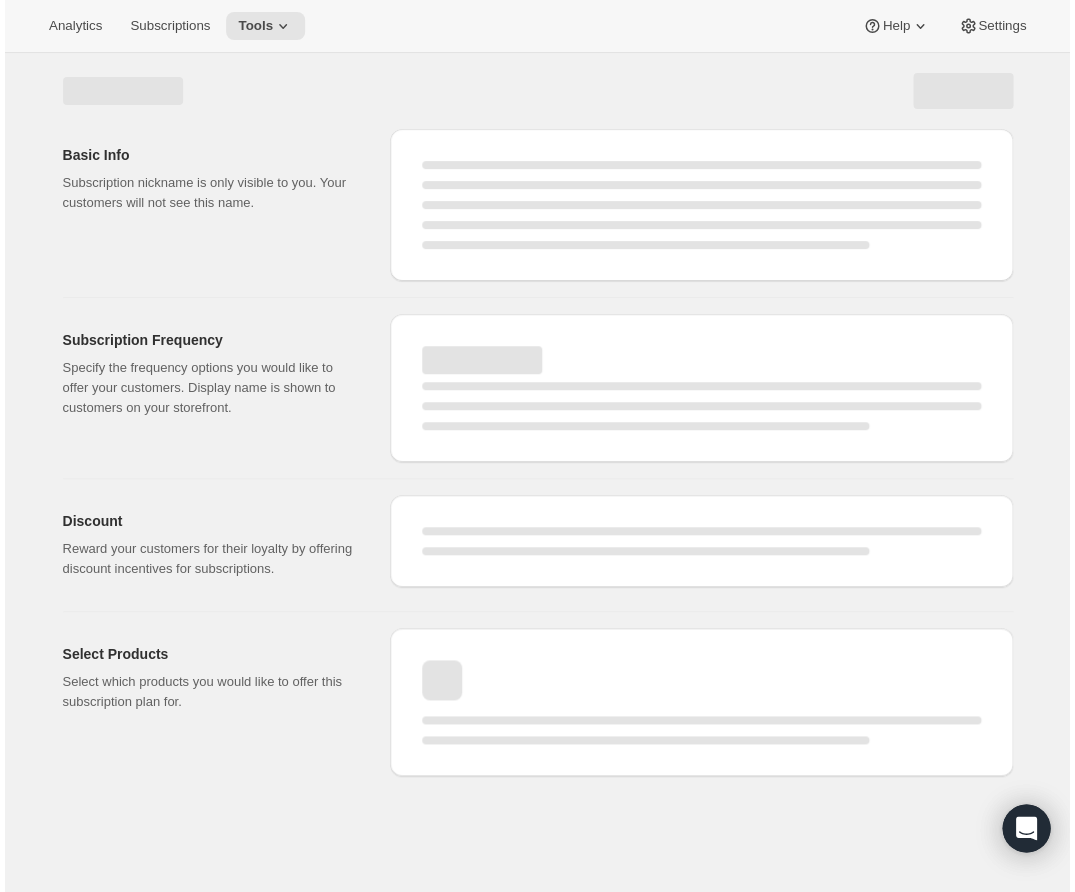 scroll, scrollTop: 0, scrollLeft: 0, axis: both 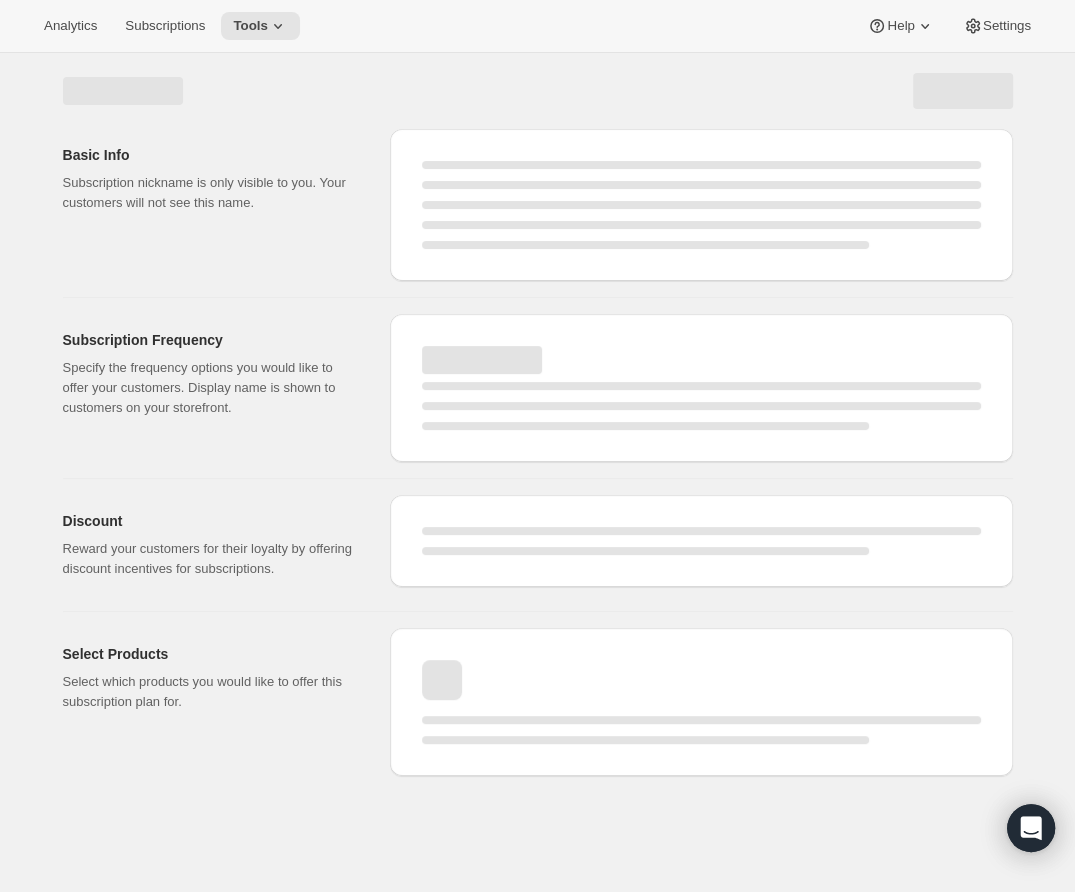 select on "WEEK" 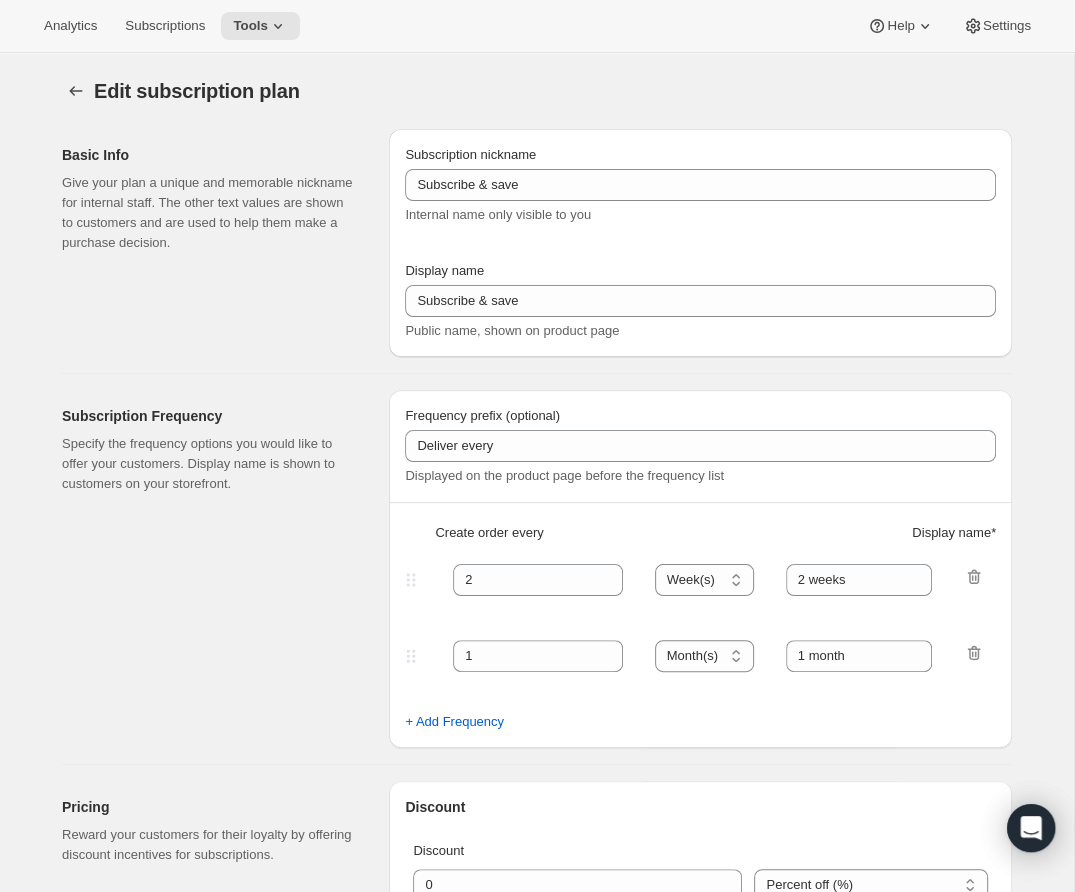 type on "Twice a year (April and August)" 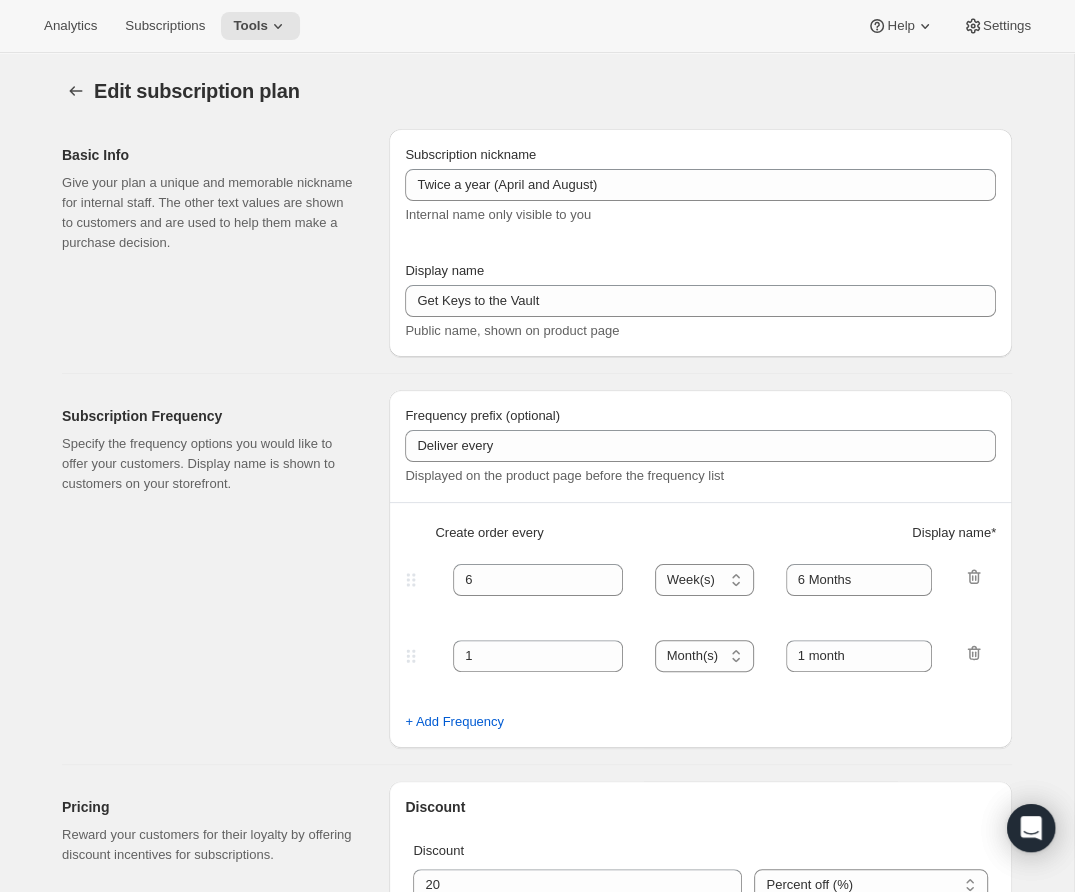 select on "YEARDAY" 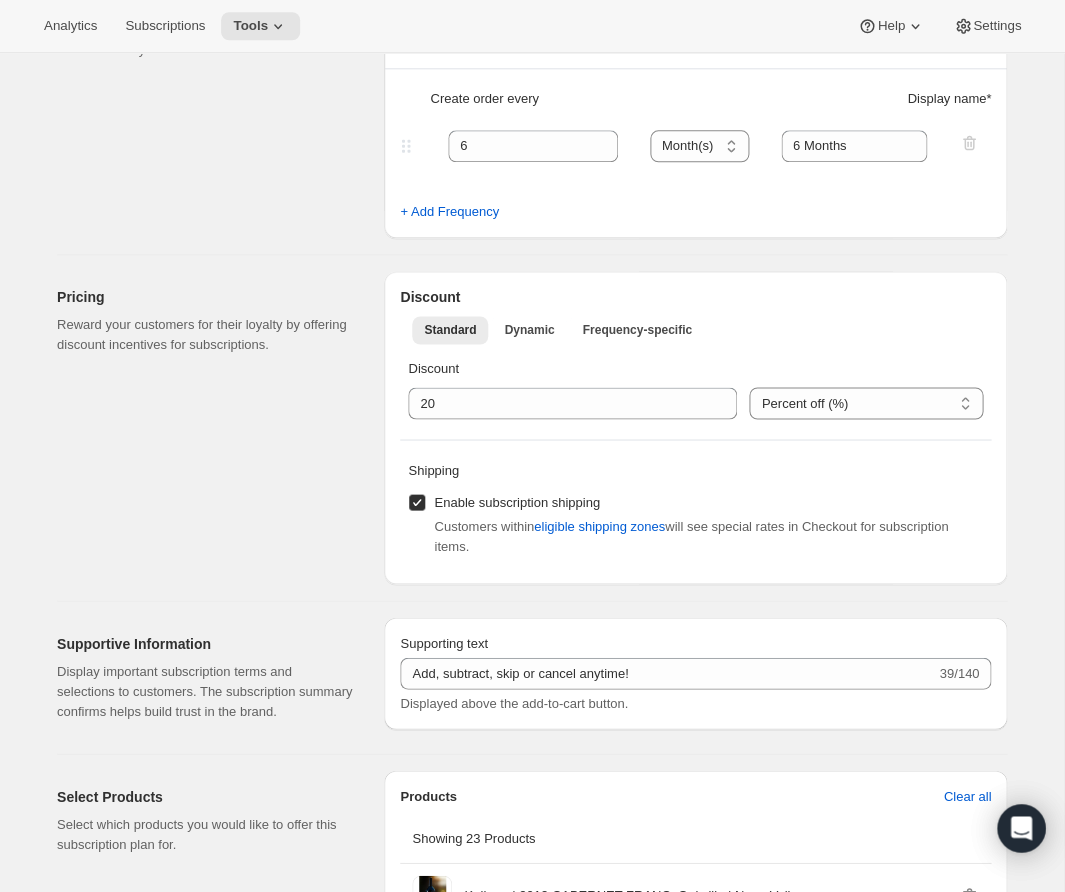 scroll, scrollTop: 331, scrollLeft: 0, axis: vertical 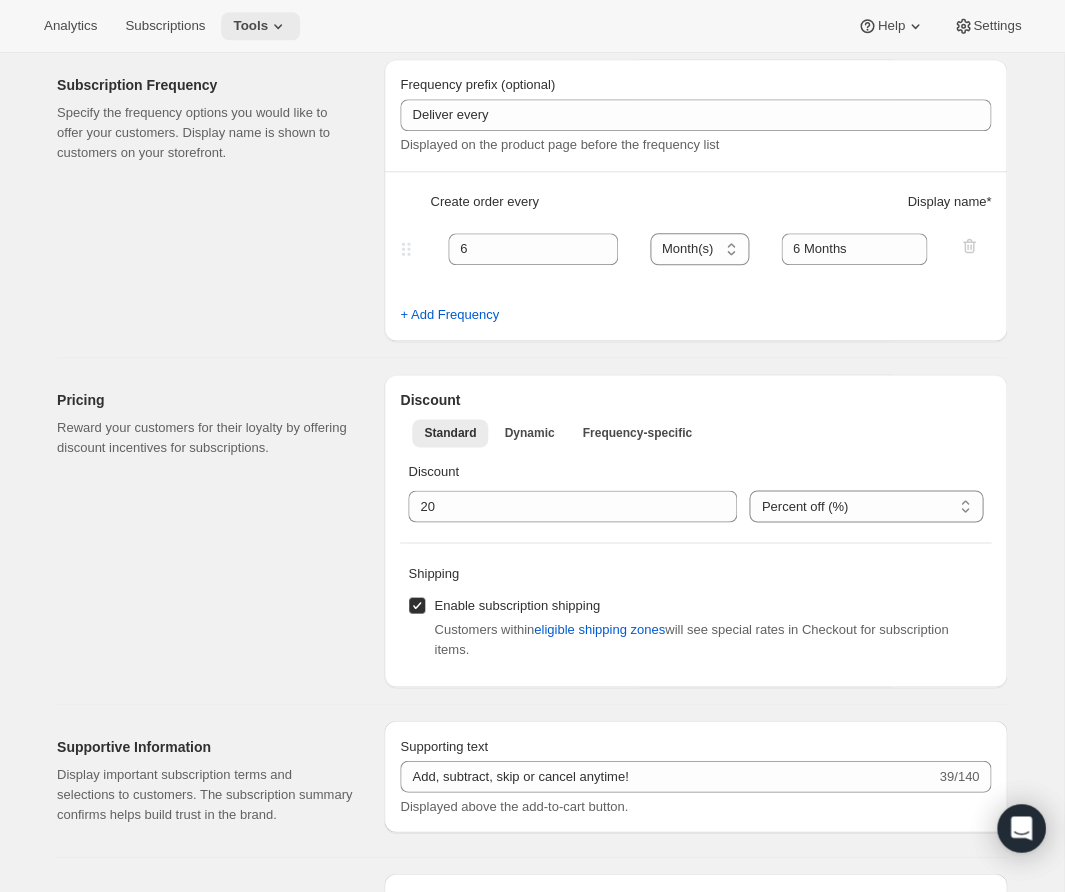 click on "Tools" at bounding box center [260, 26] 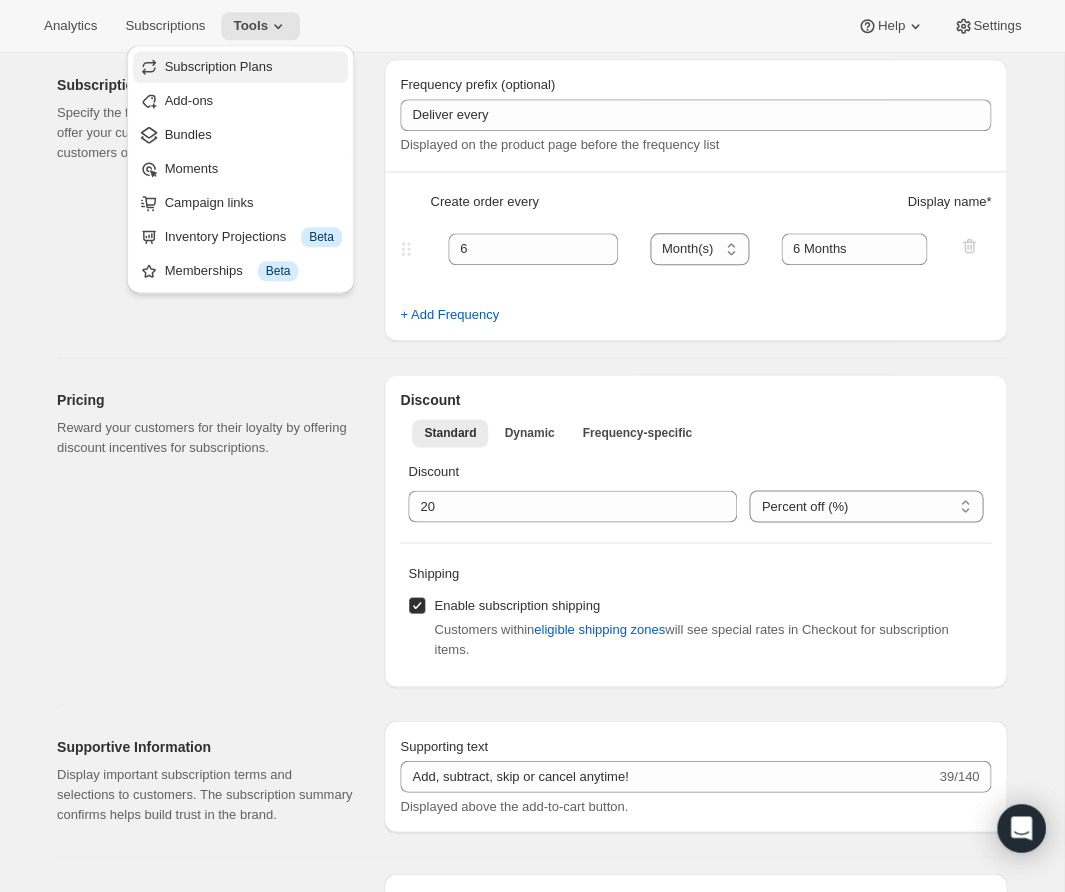 click on "Subscription Plans" at bounding box center [219, 66] 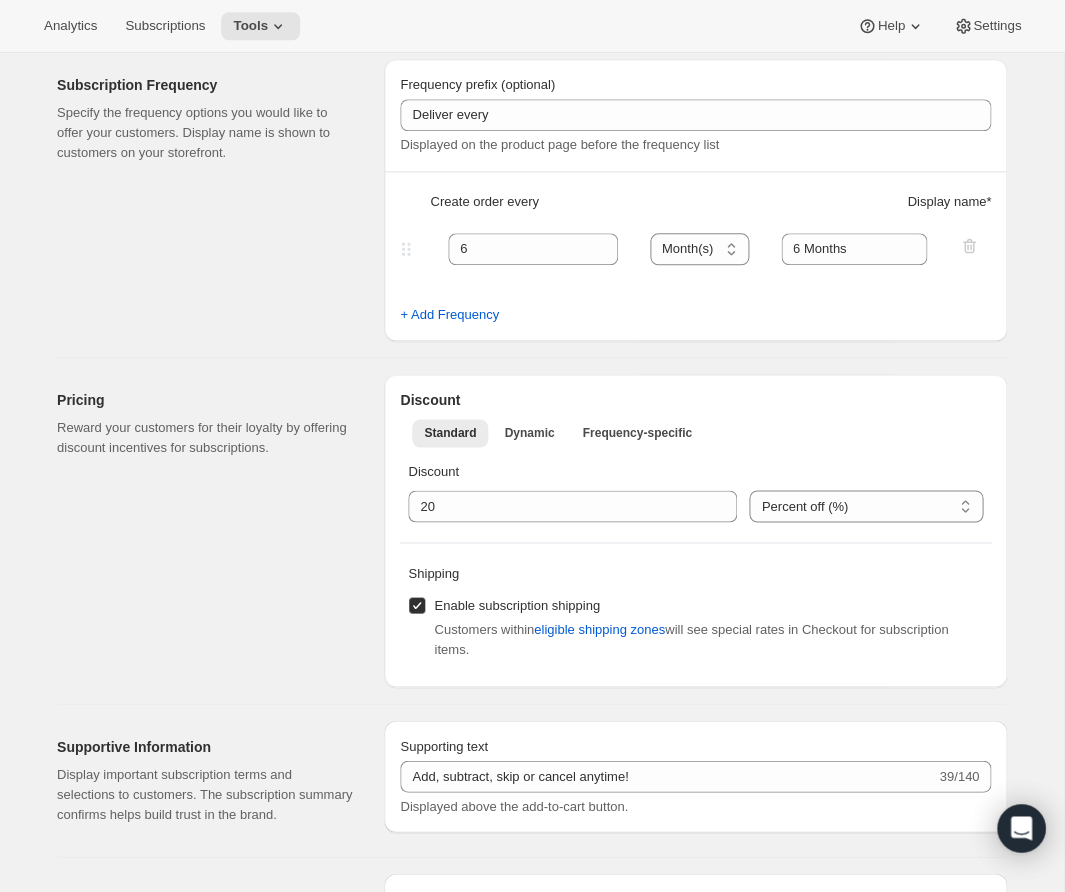 scroll, scrollTop: 0, scrollLeft: 0, axis: both 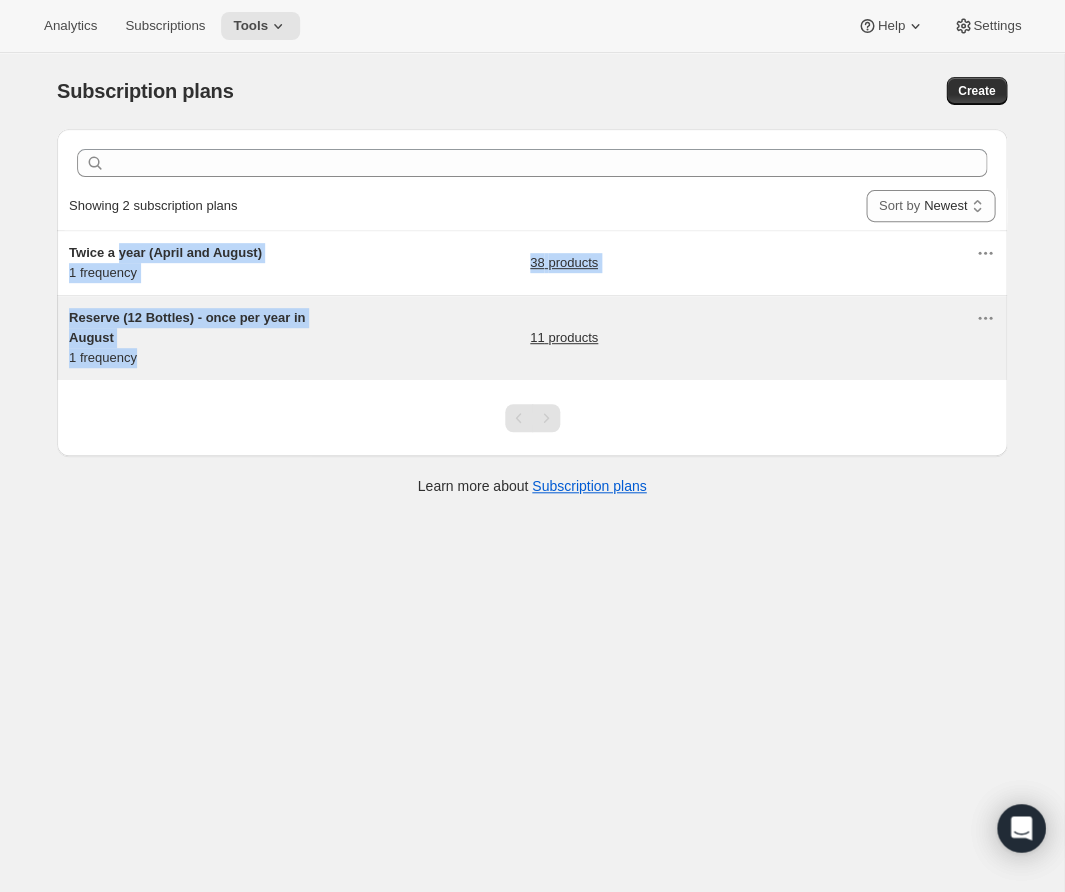 drag, startPoint x: 120, startPoint y: 258, endPoint x: 179, endPoint y: 370, distance: 126.58989 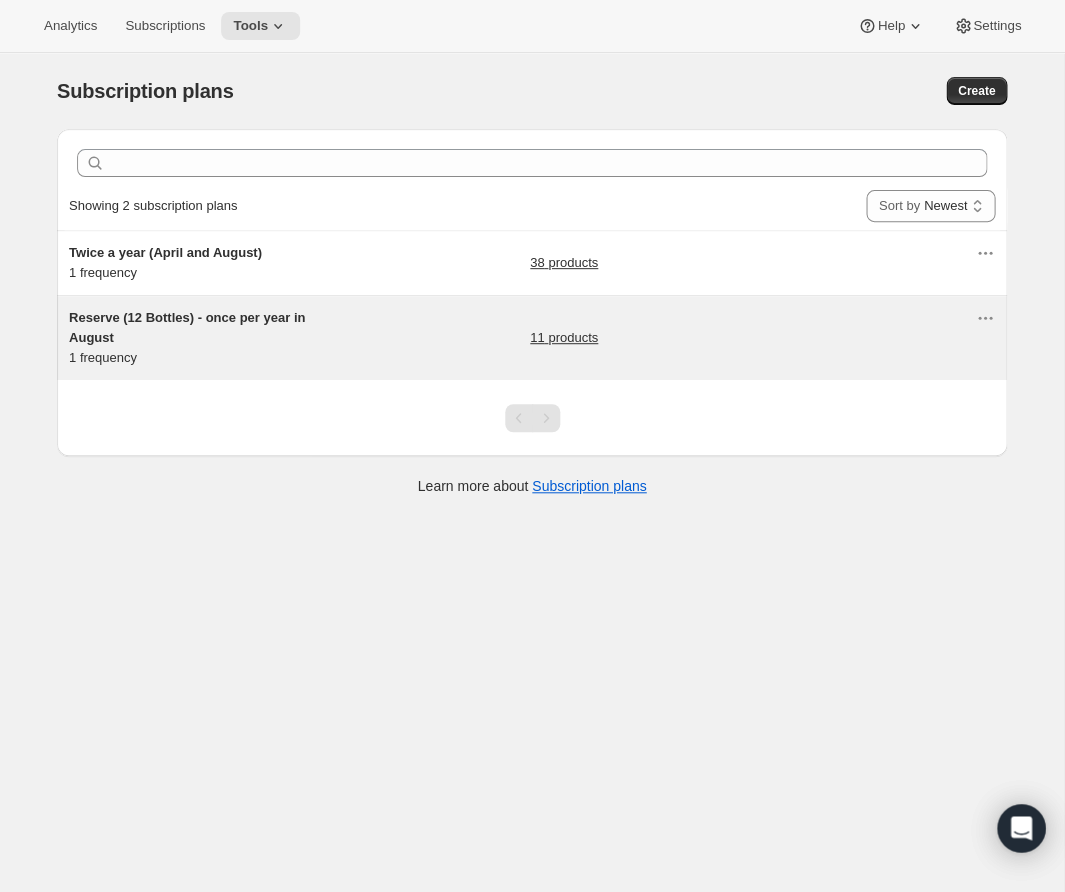 click on "Reserve (12 Bottles) - once per year in August 1 frequency 11   products" at bounding box center (522, 338) 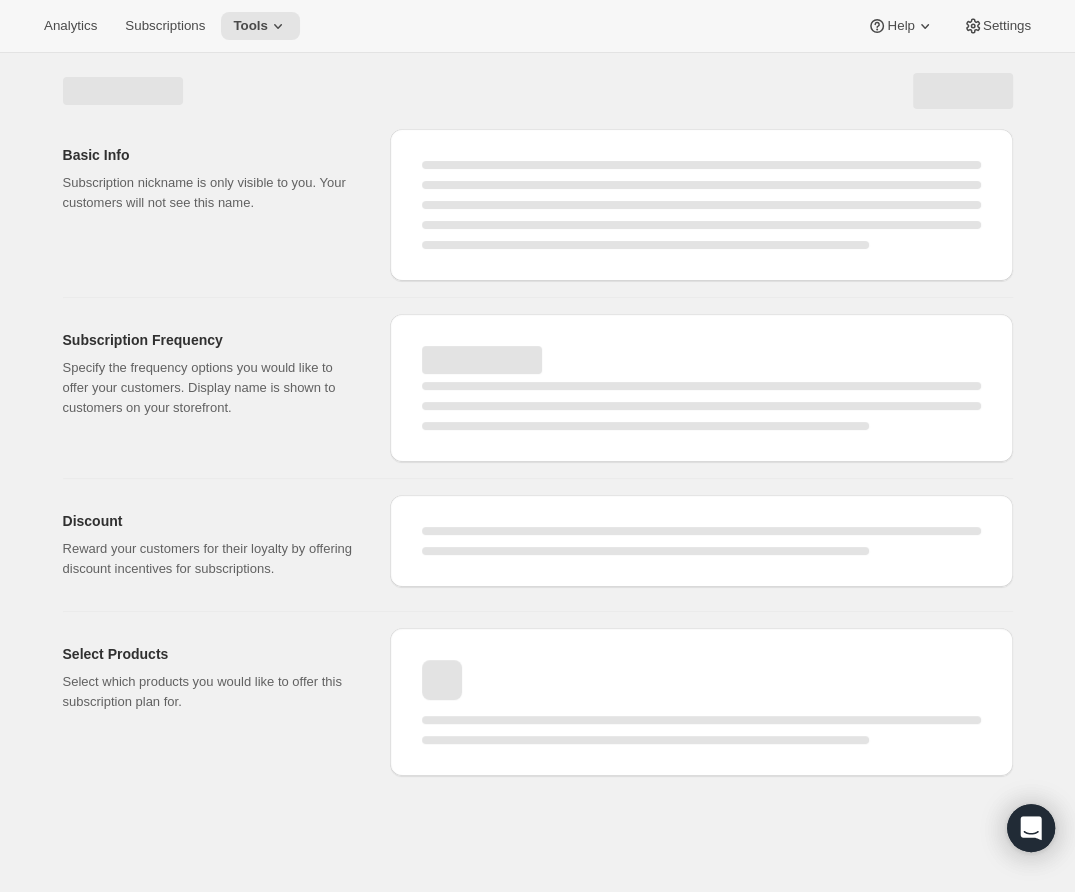 select on "WEEK" 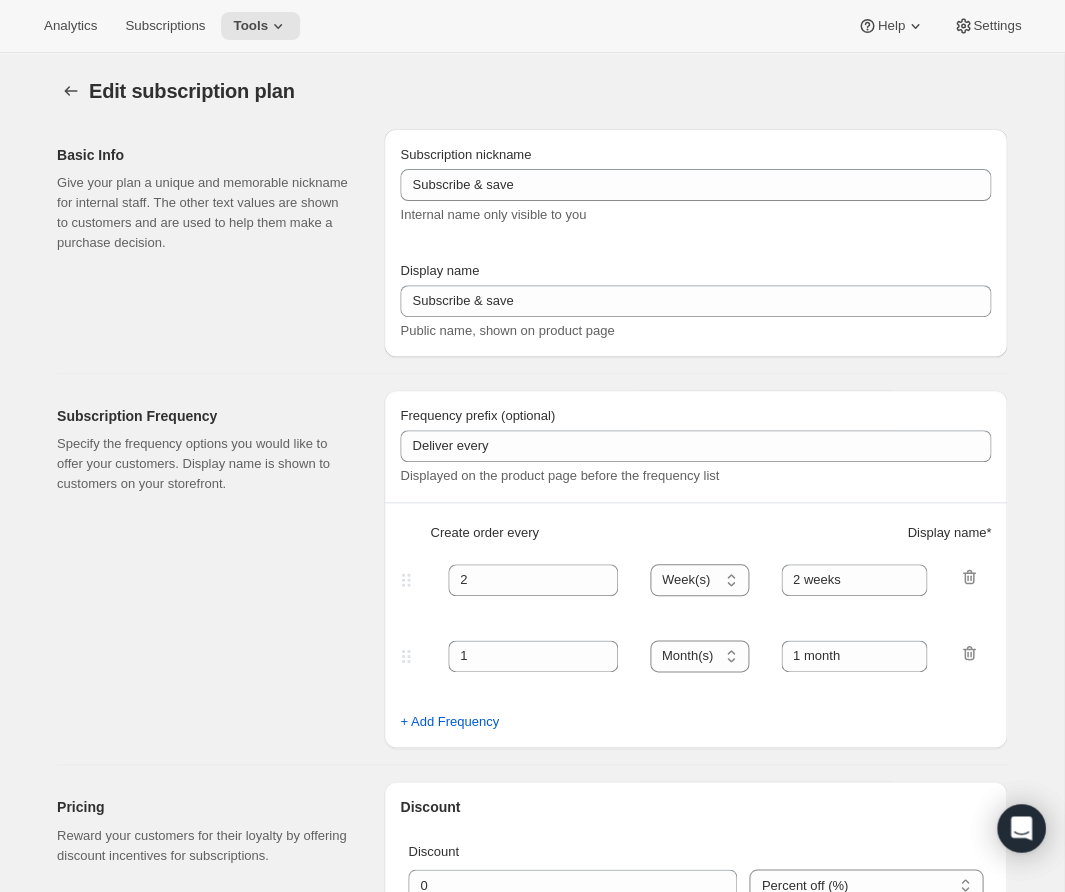 type on "Reserve (12 Bottles) - once per year in August" 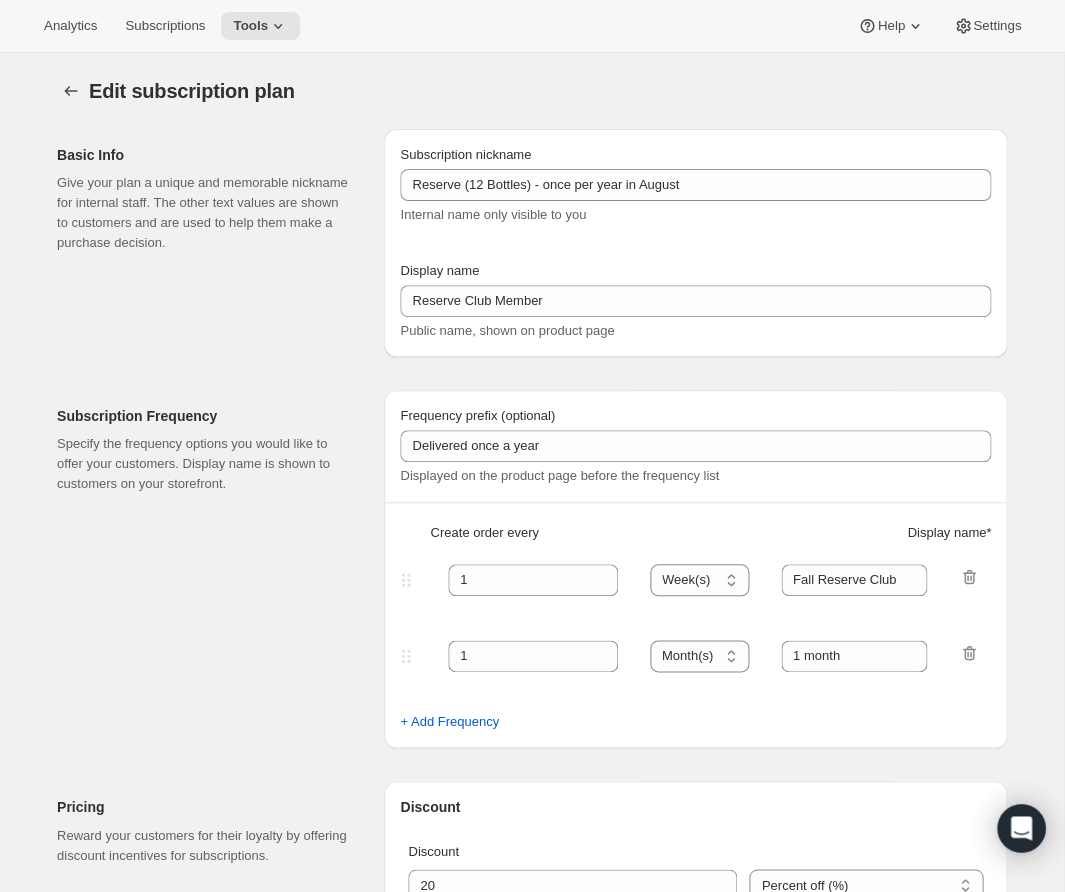 select on "YEARDAY" 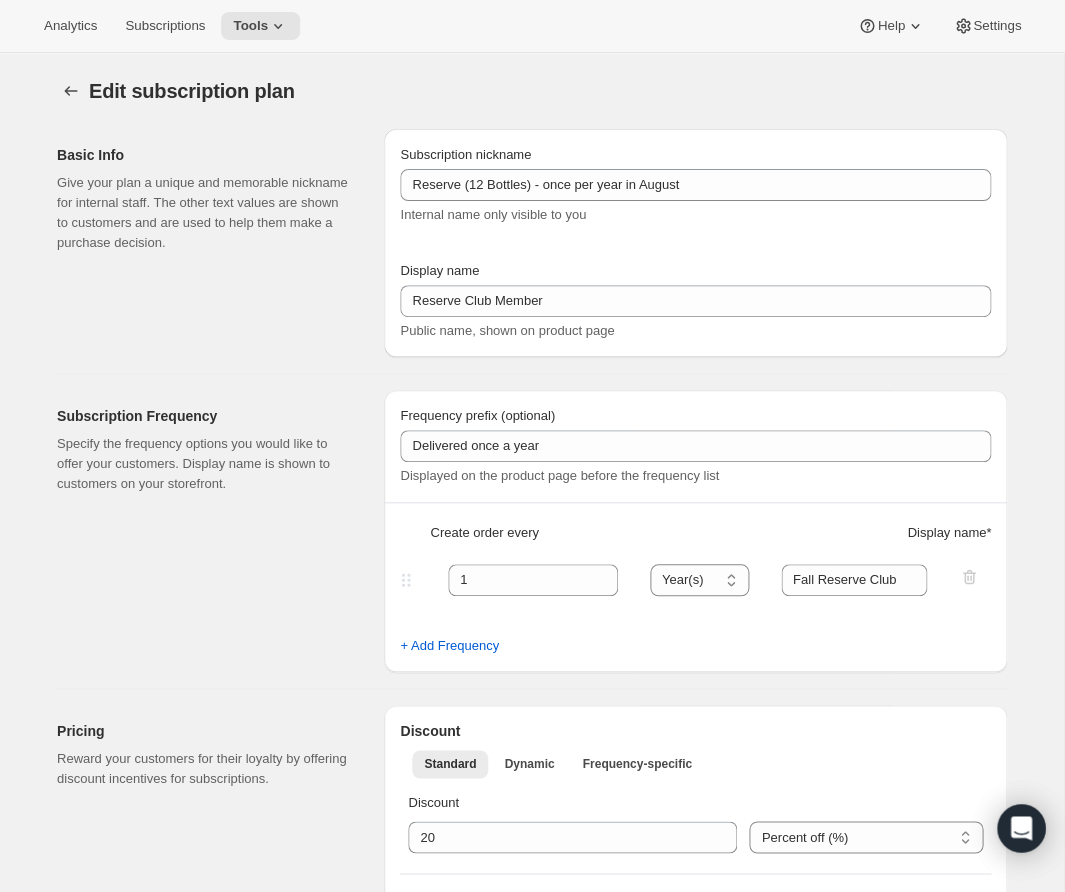 scroll, scrollTop: 0, scrollLeft: 0, axis: both 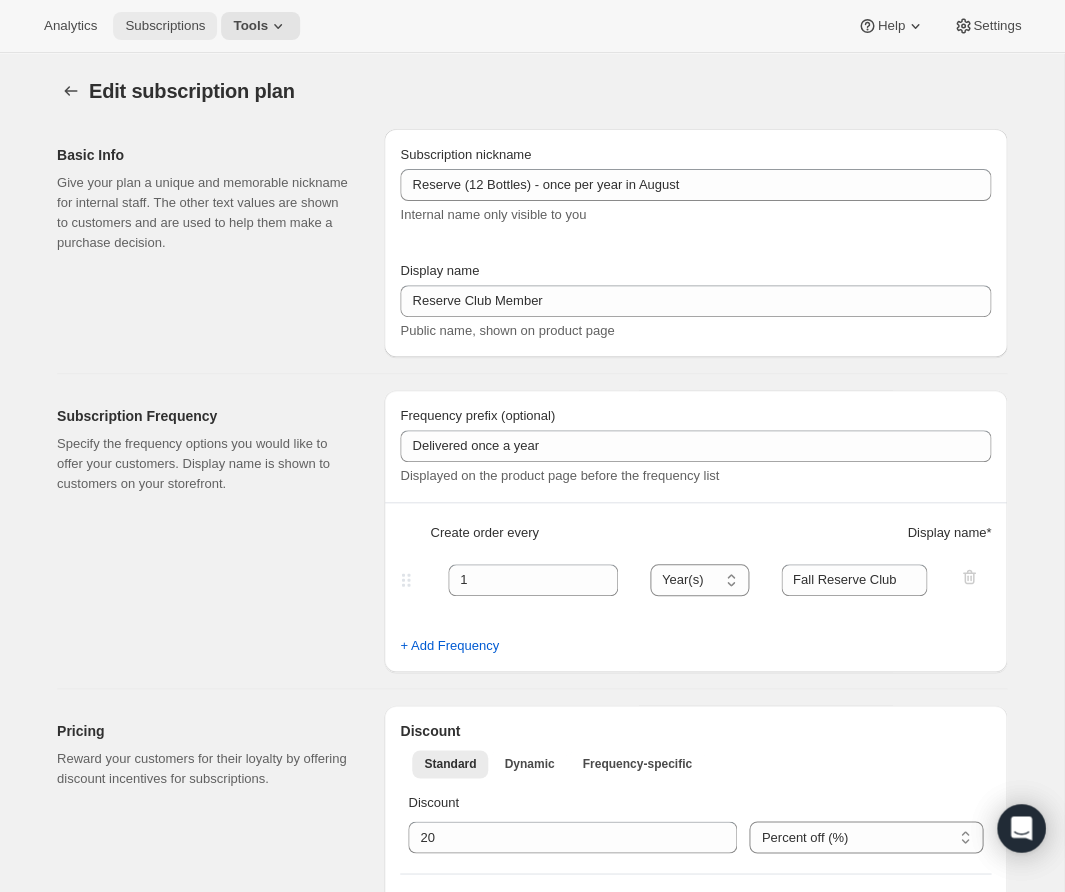 click on "Subscriptions" at bounding box center (165, 26) 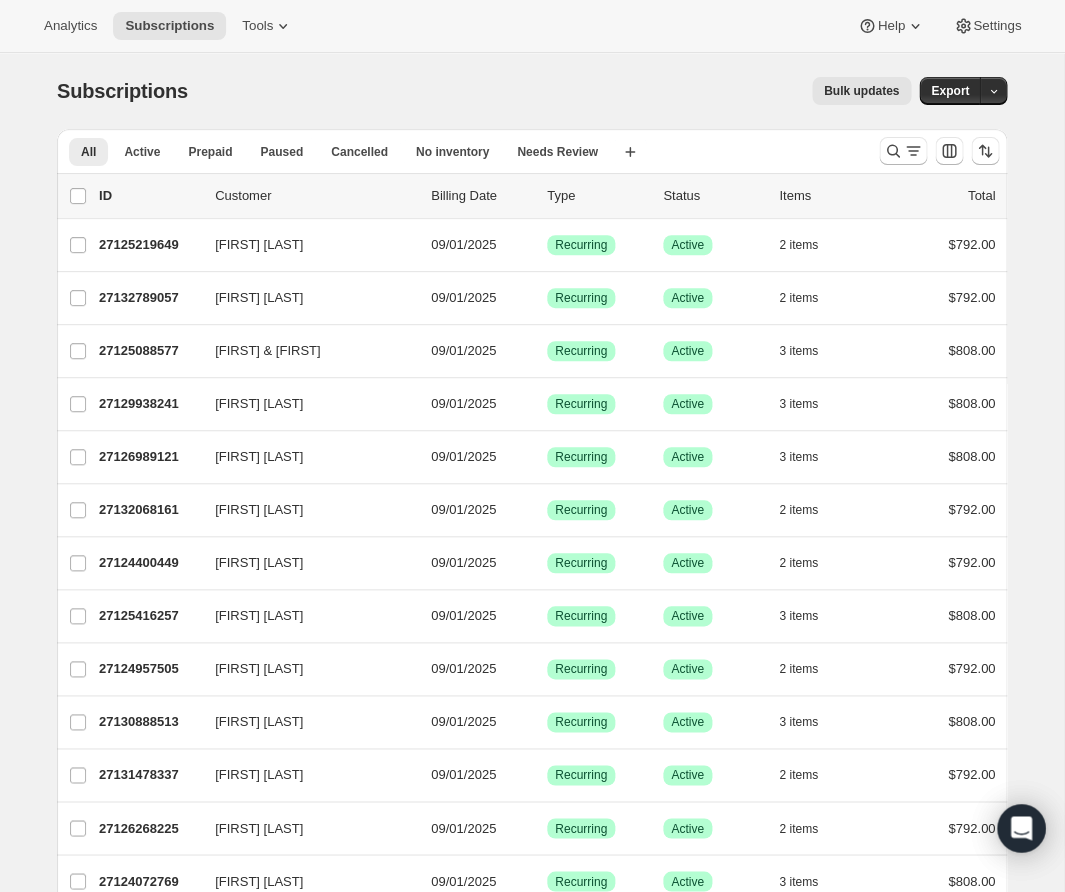 scroll, scrollTop: 0, scrollLeft: 0, axis: both 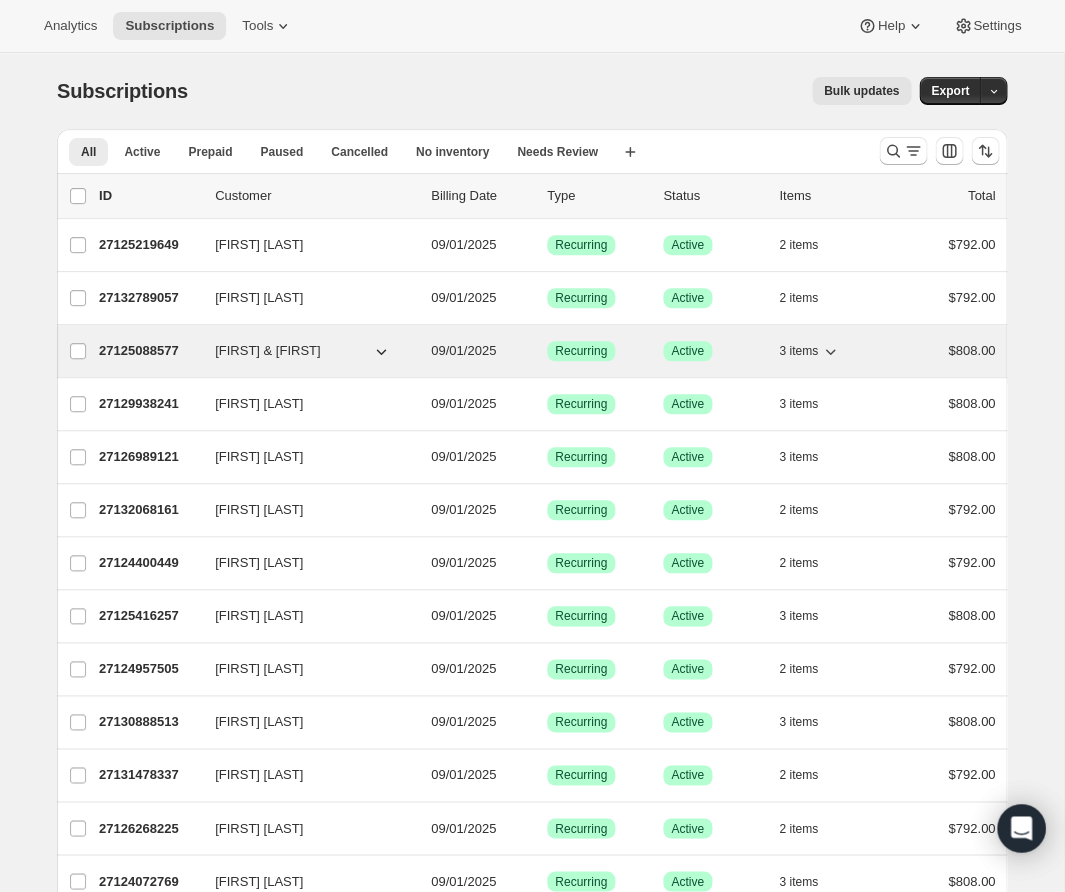 click on "[FIRST] & [FIRST]" at bounding box center [267, 351] 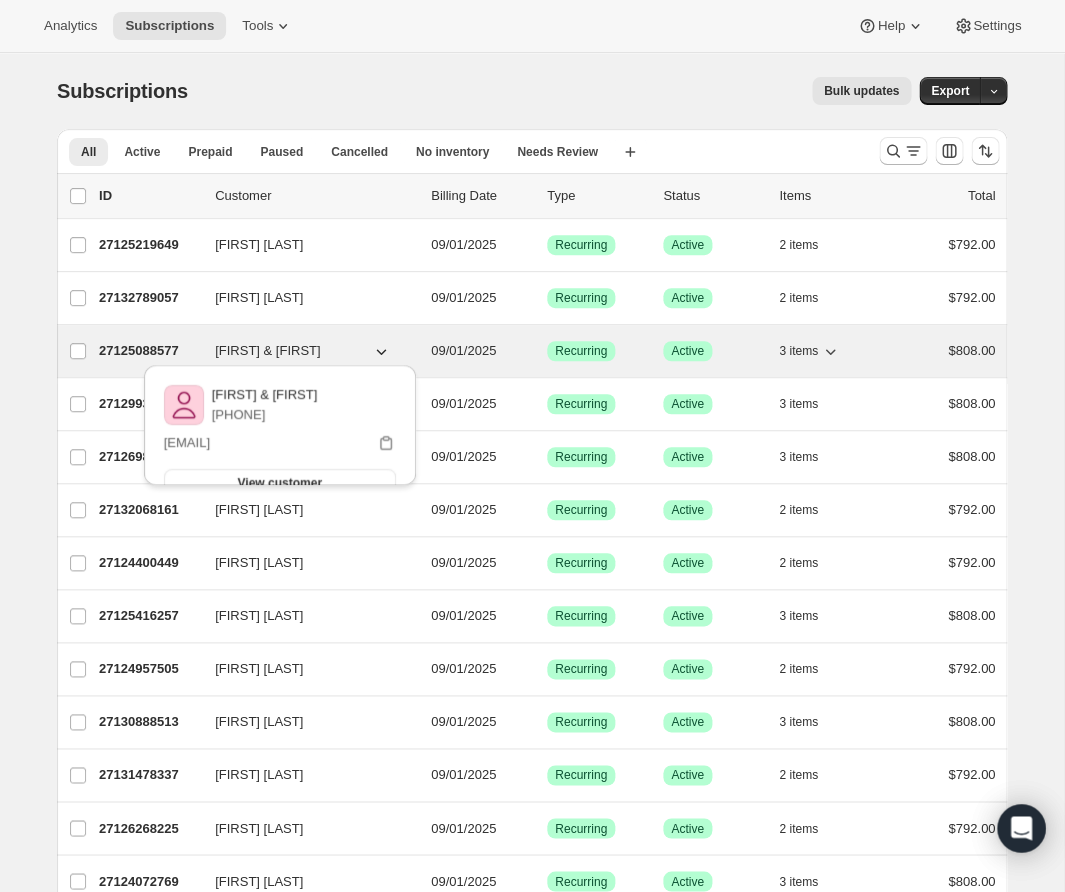 click on "27125088577" at bounding box center [149, 351] 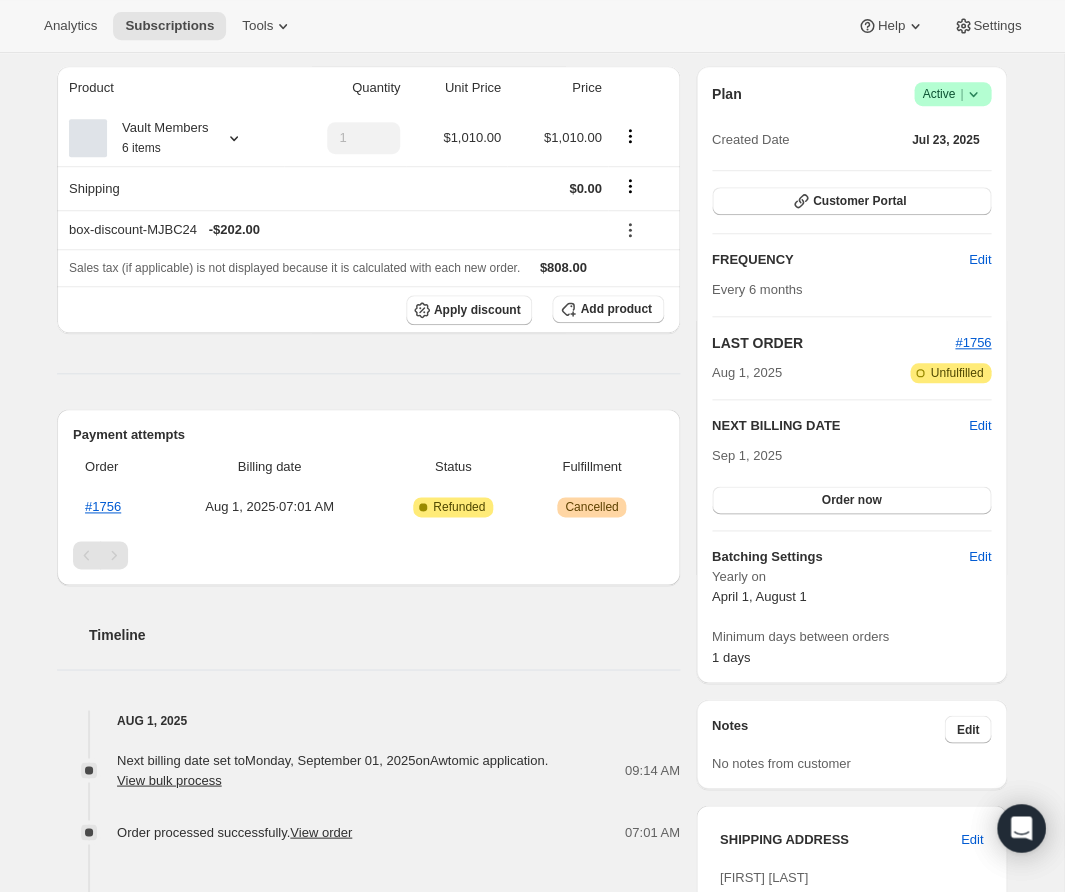 scroll, scrollTop: 20, scrollLeft: 0, axis: vertical 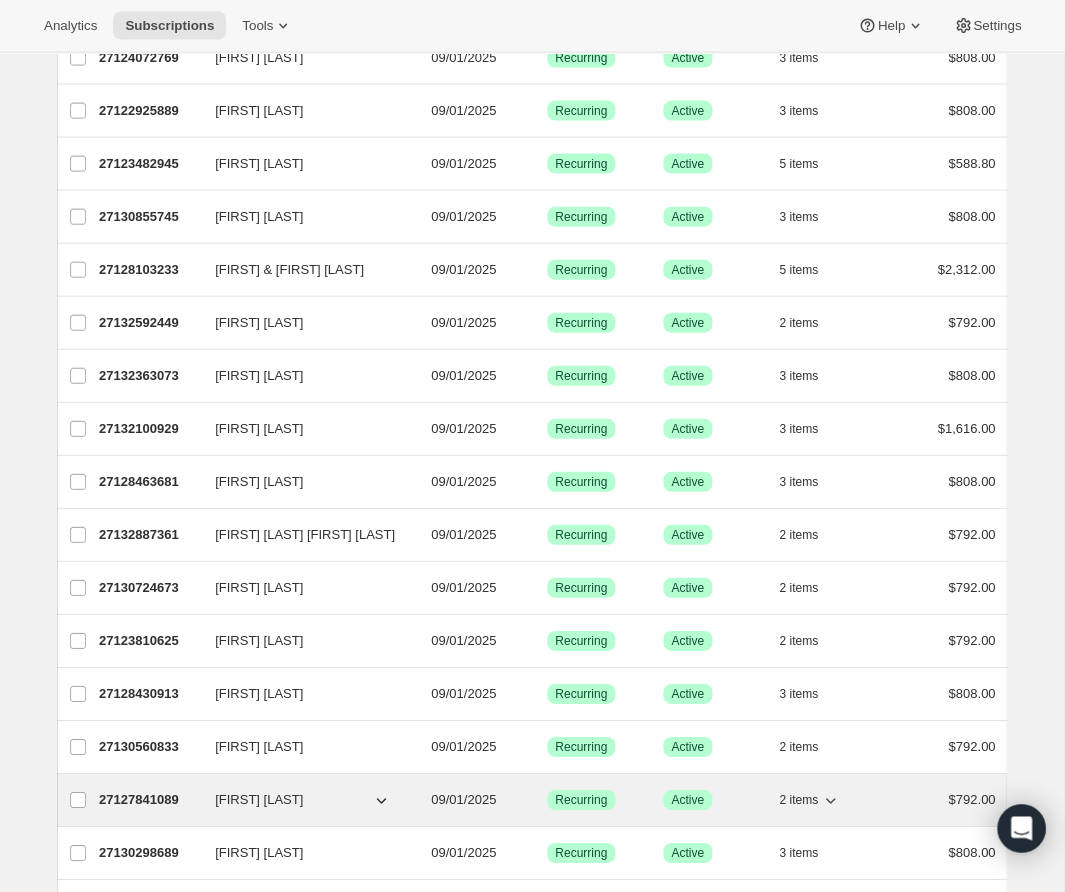 click on "[FIRST] [LAST]" at bounding box center [259, 800] 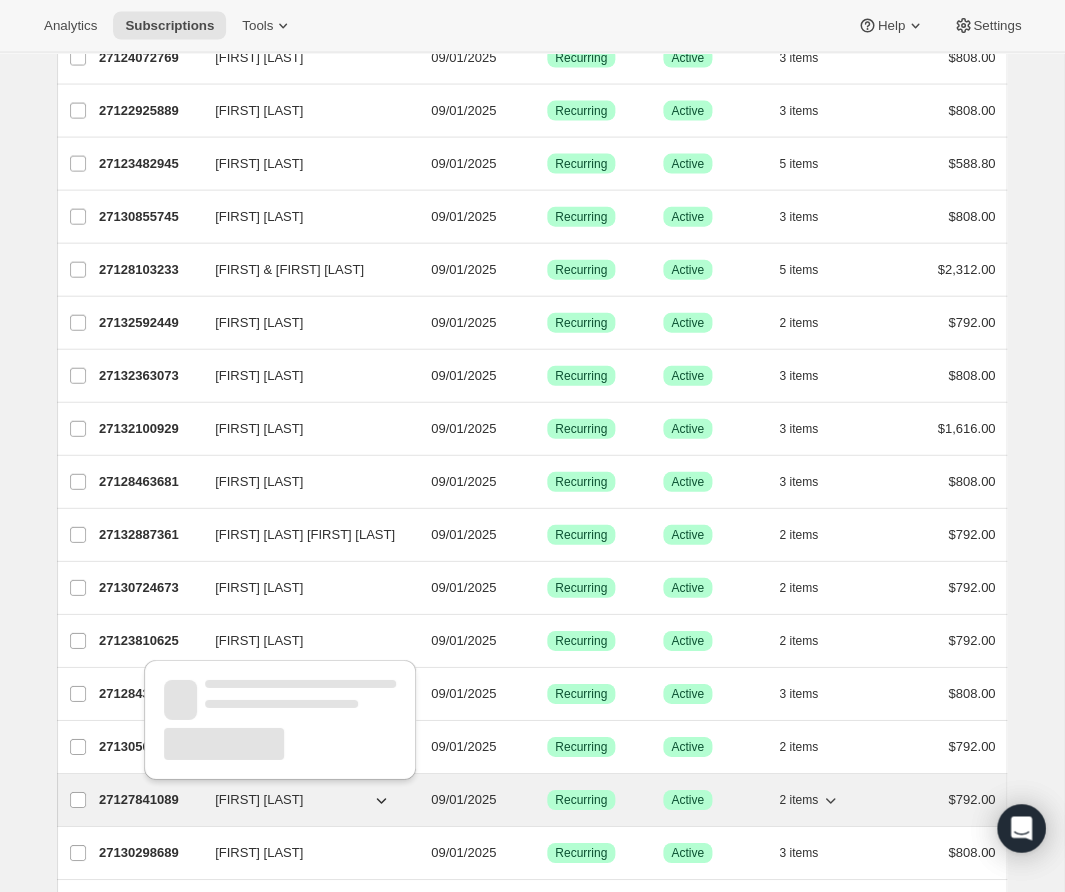 click on "27127841089" at bounding box center (149, 800) 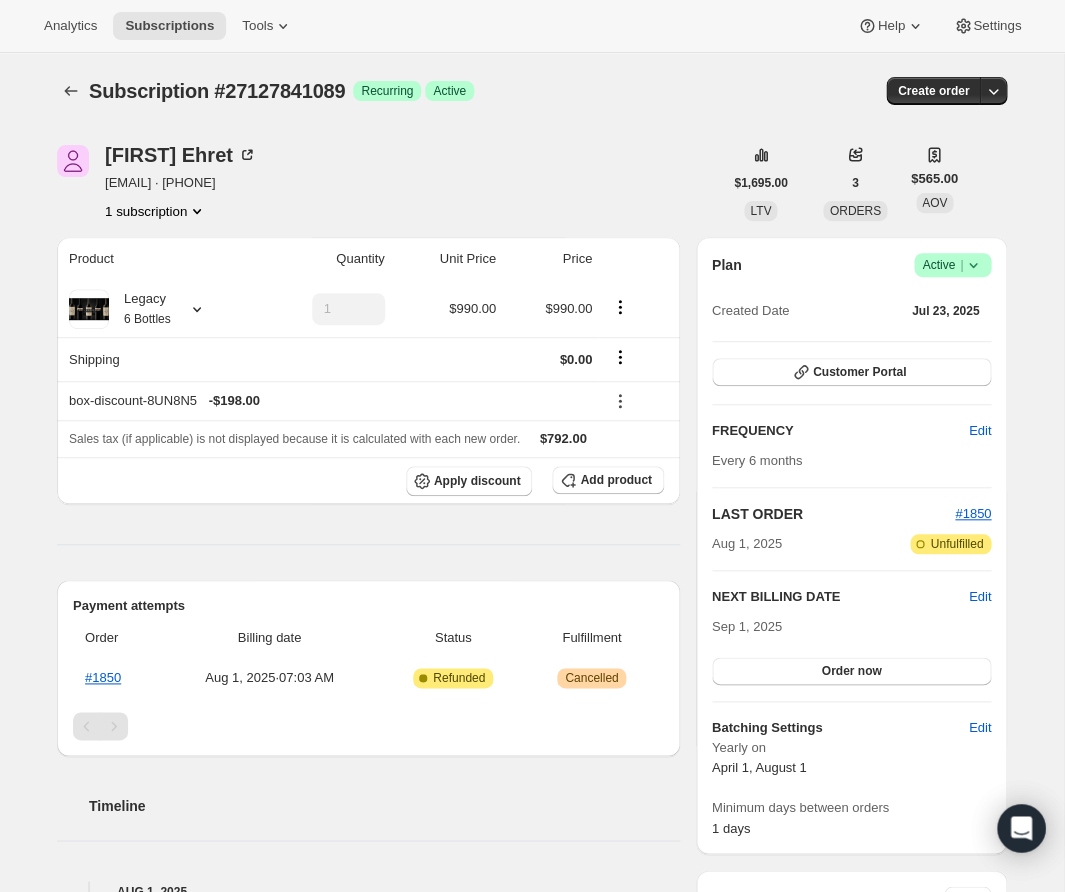 scroll, scrollTop: 0, scrollLeft: 0, axis: both 